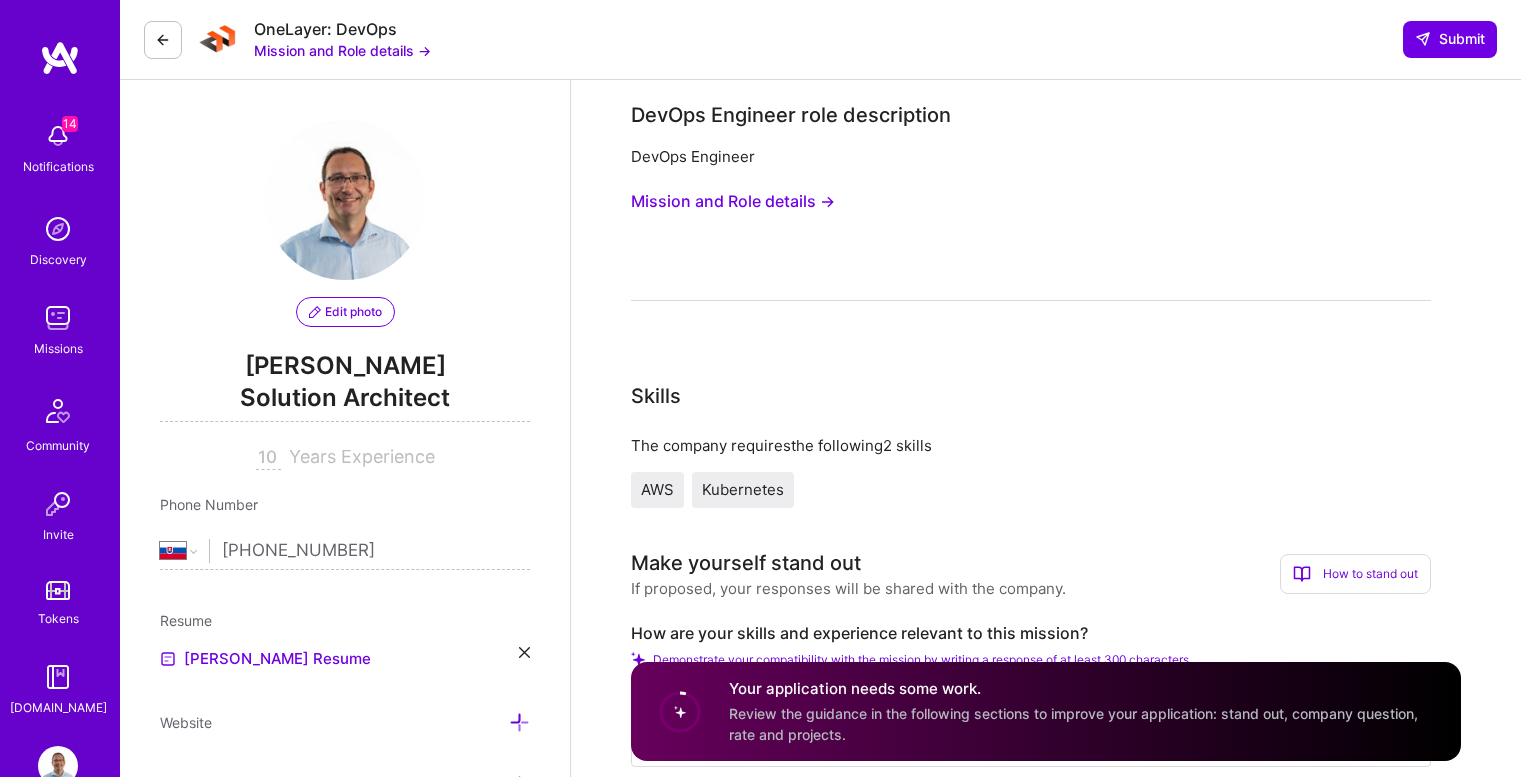 select on "SK" 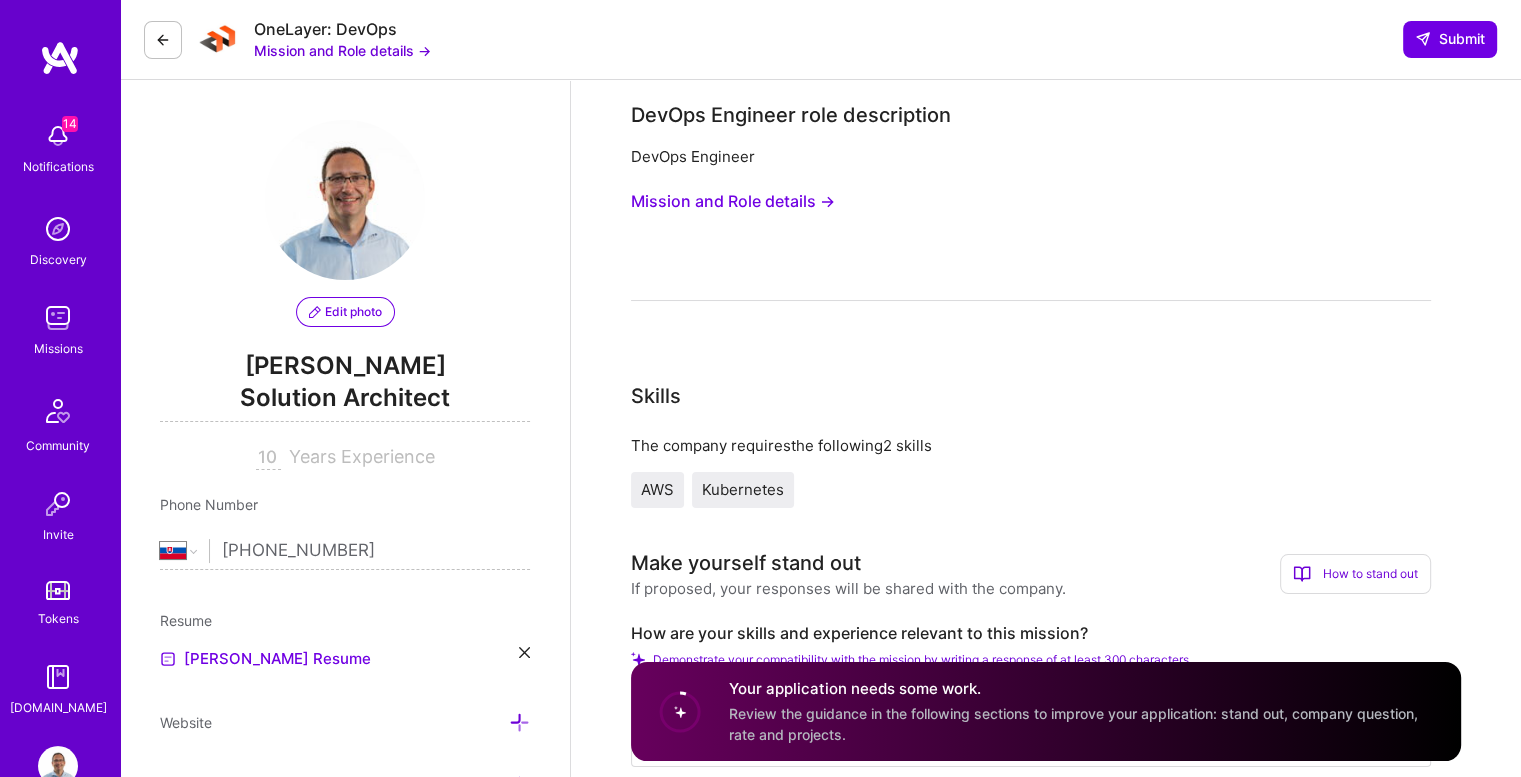 scroll, scrollTop: 1, scrollLeft: 0, axis: vertical 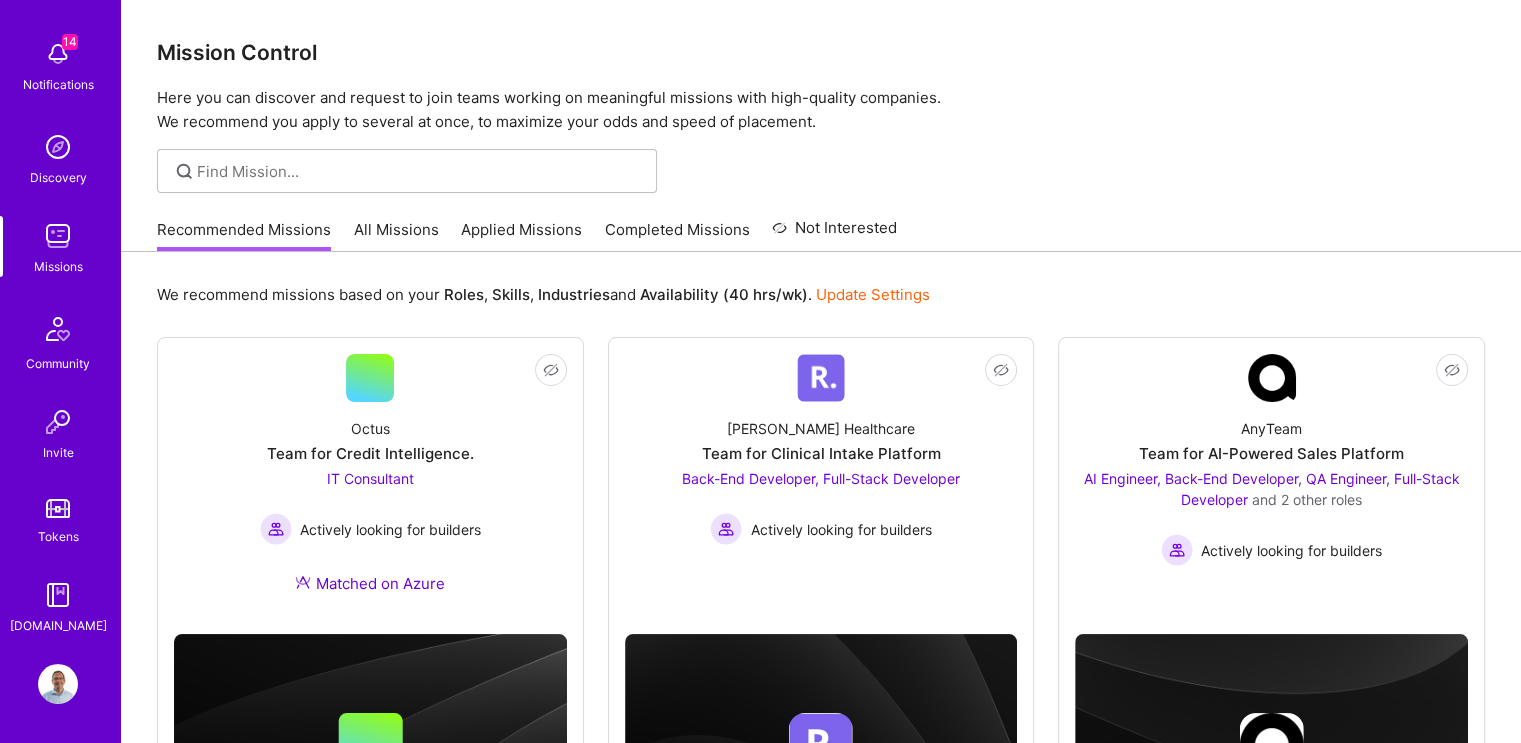 click at bounding box center [58, 684] 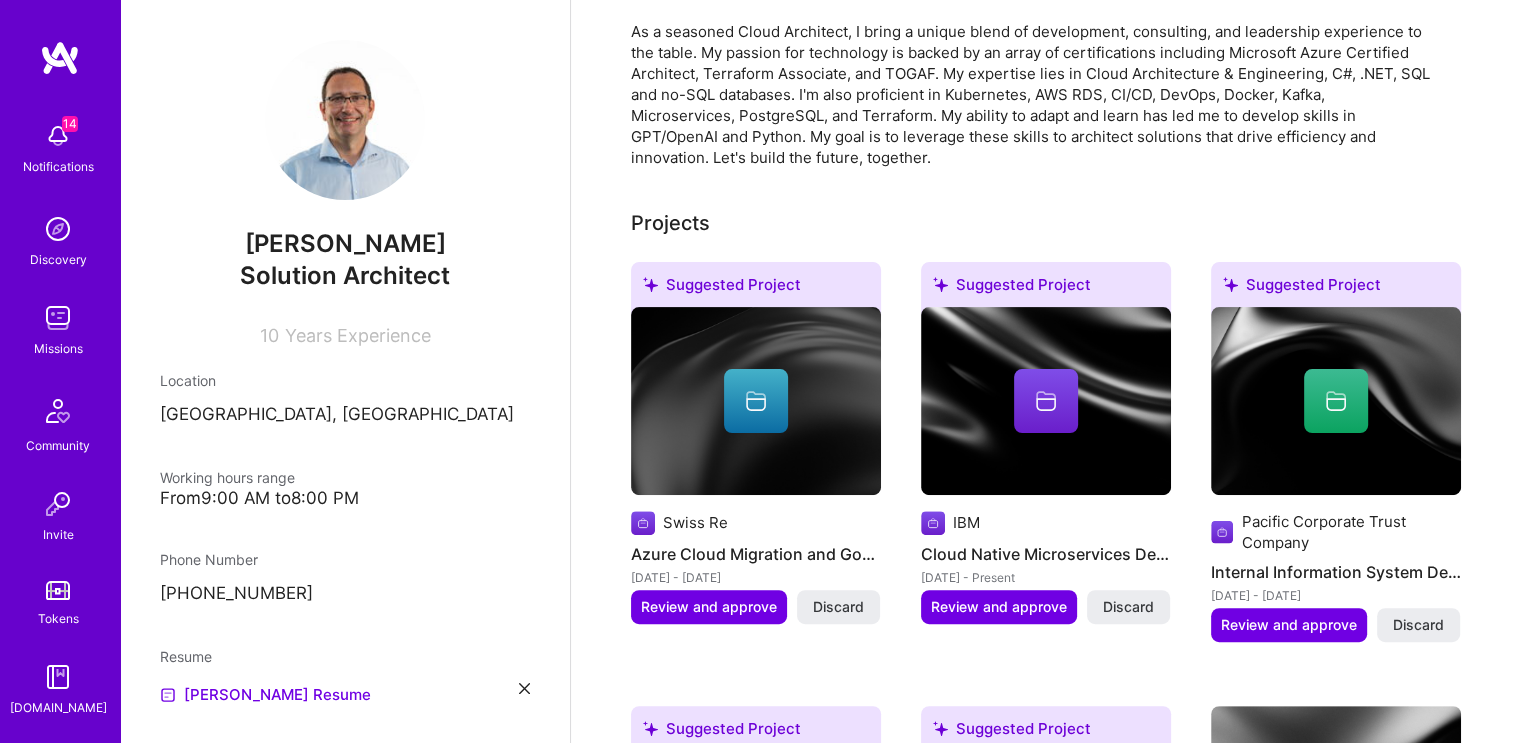 scroll, scrollTop: 500, scrollLeft: 0, axis: vertical 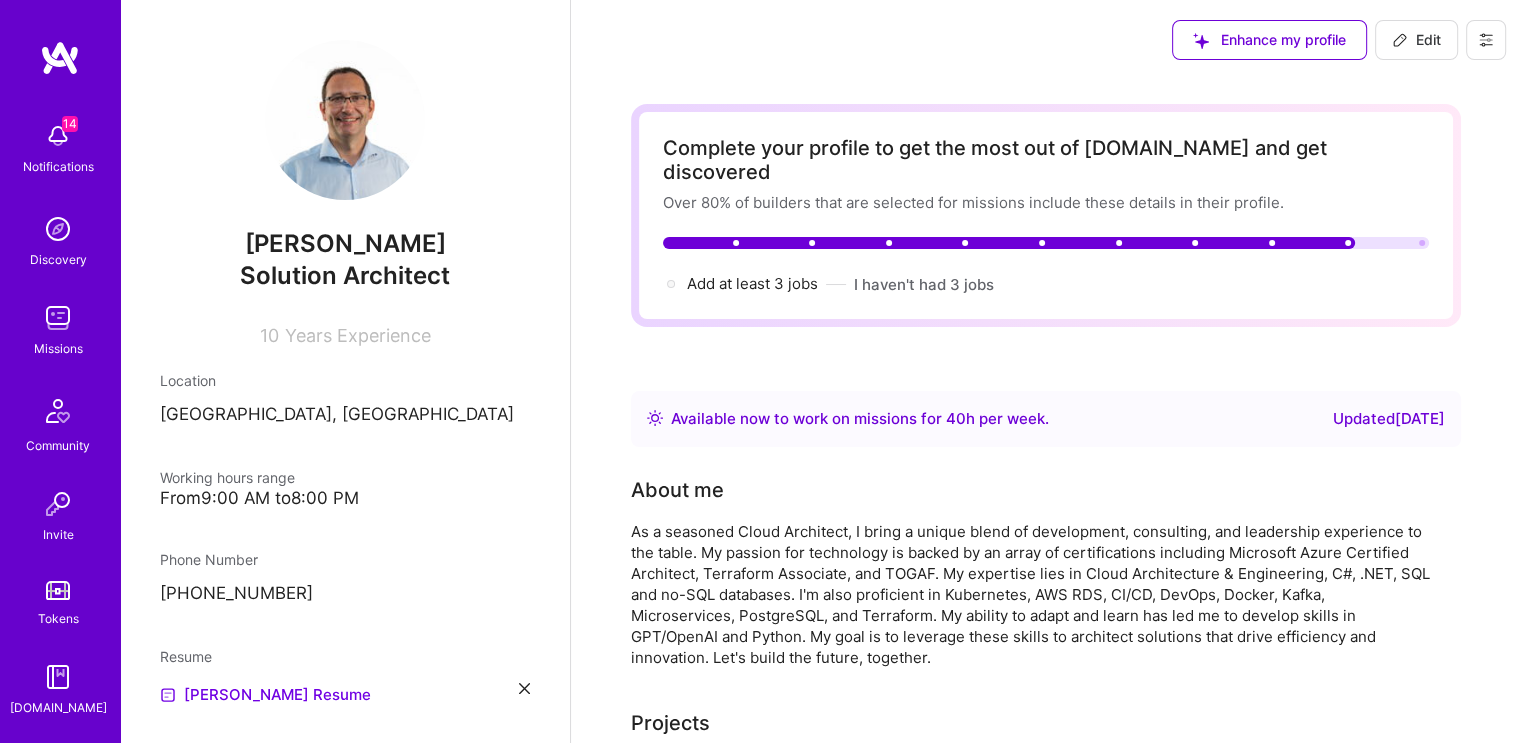 click on "Edit" at bounding box center [1416, 40] 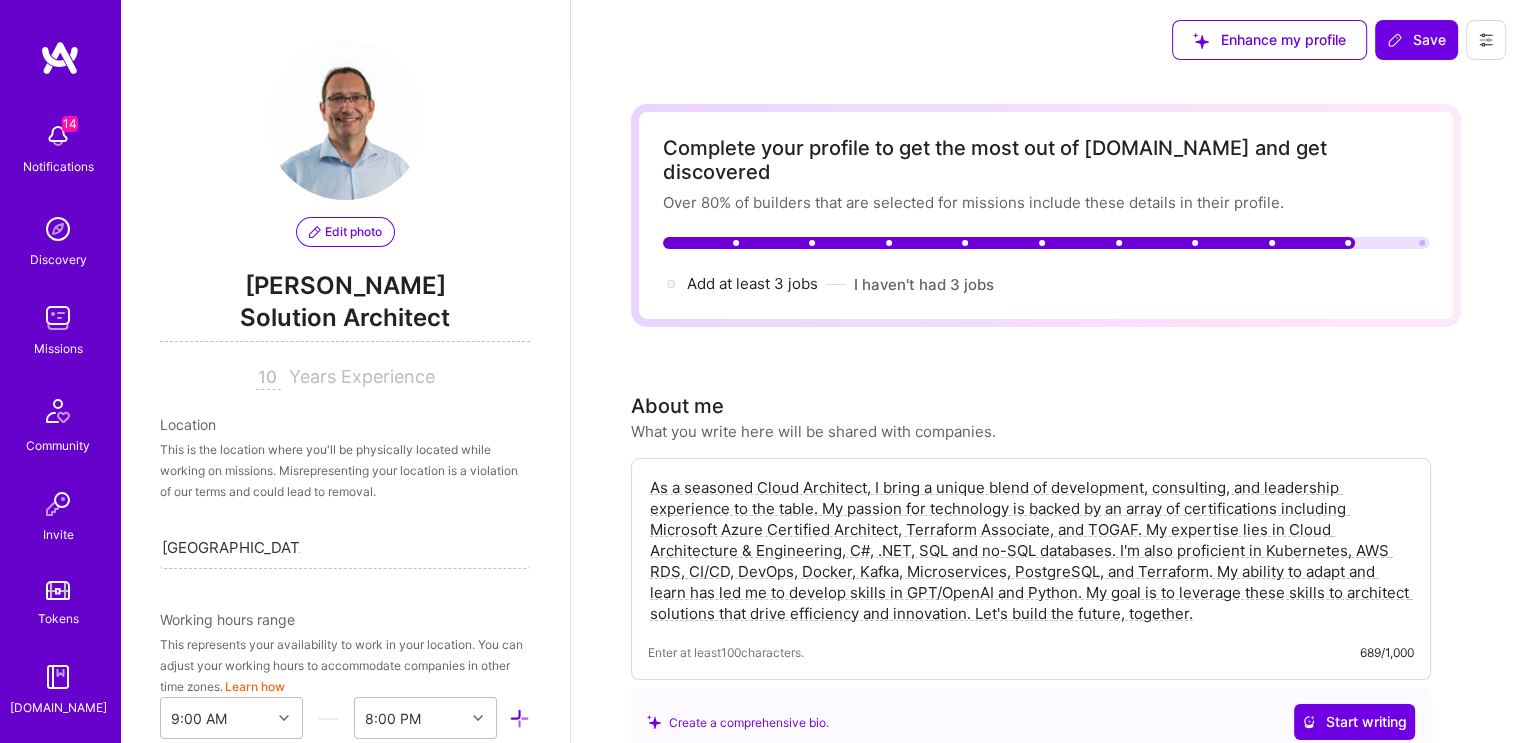 scroll, scrollTop: 776, scrollLeft: 0, axis: vertical 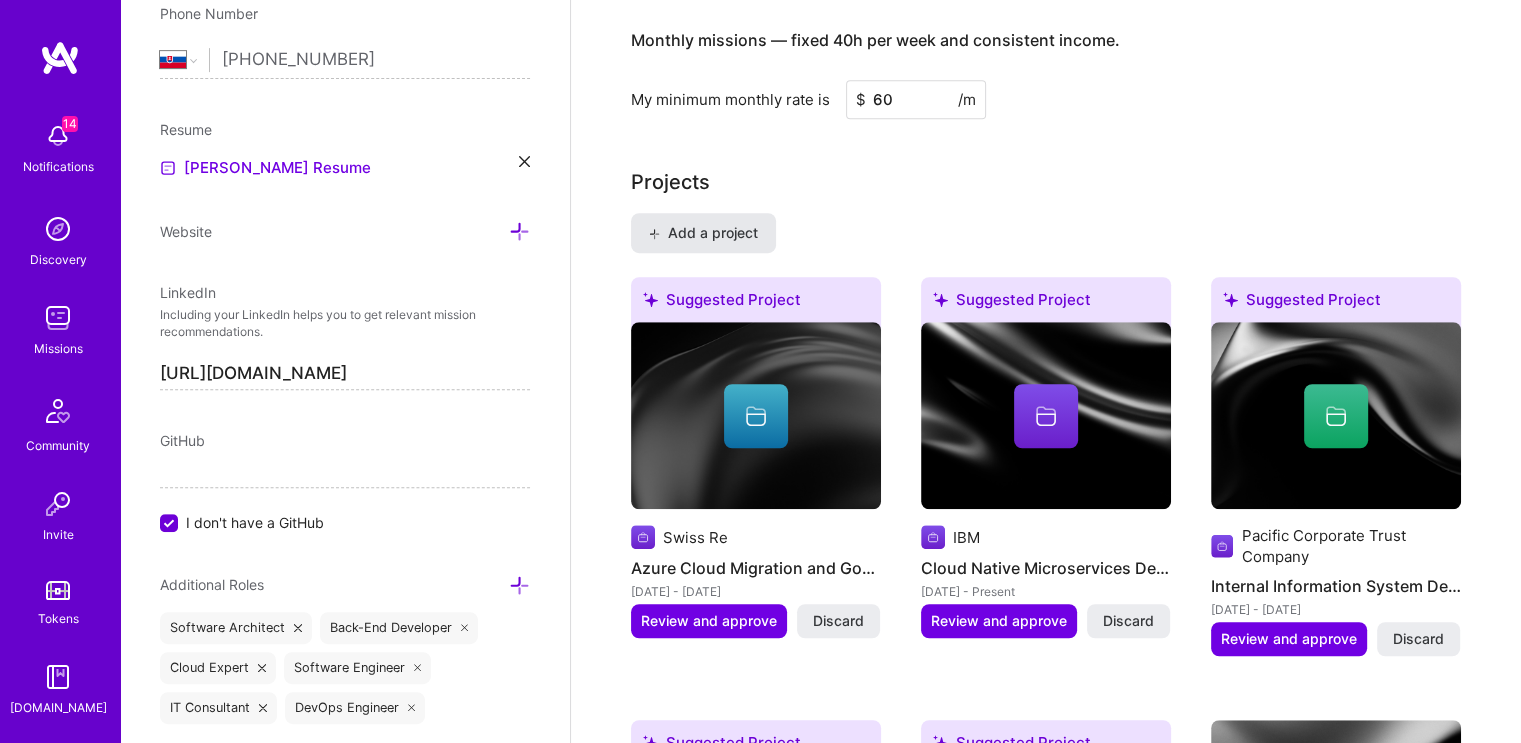 click on "Add a project" at bounding box center [703, 233] 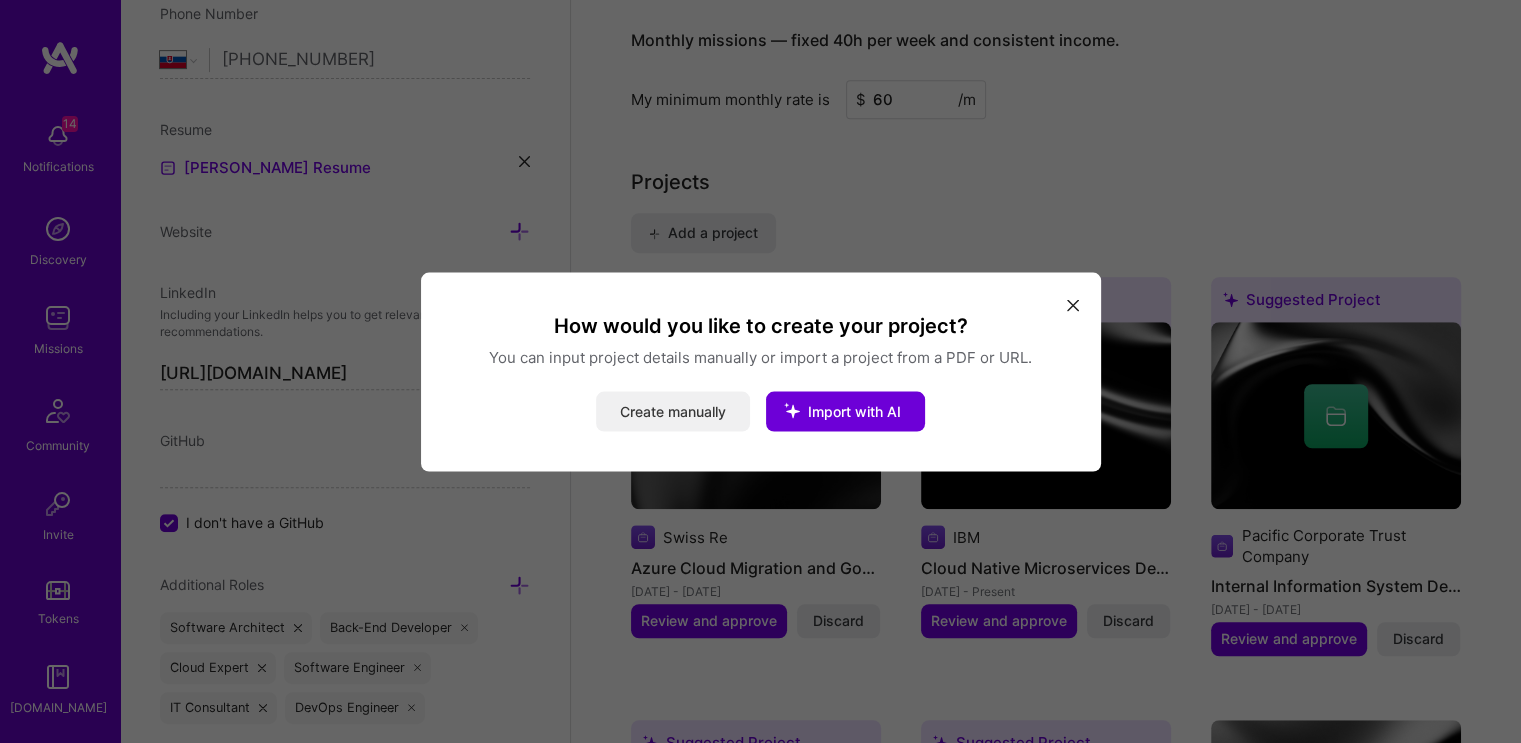 click on "Create manually" at bounding box center (673, 411) 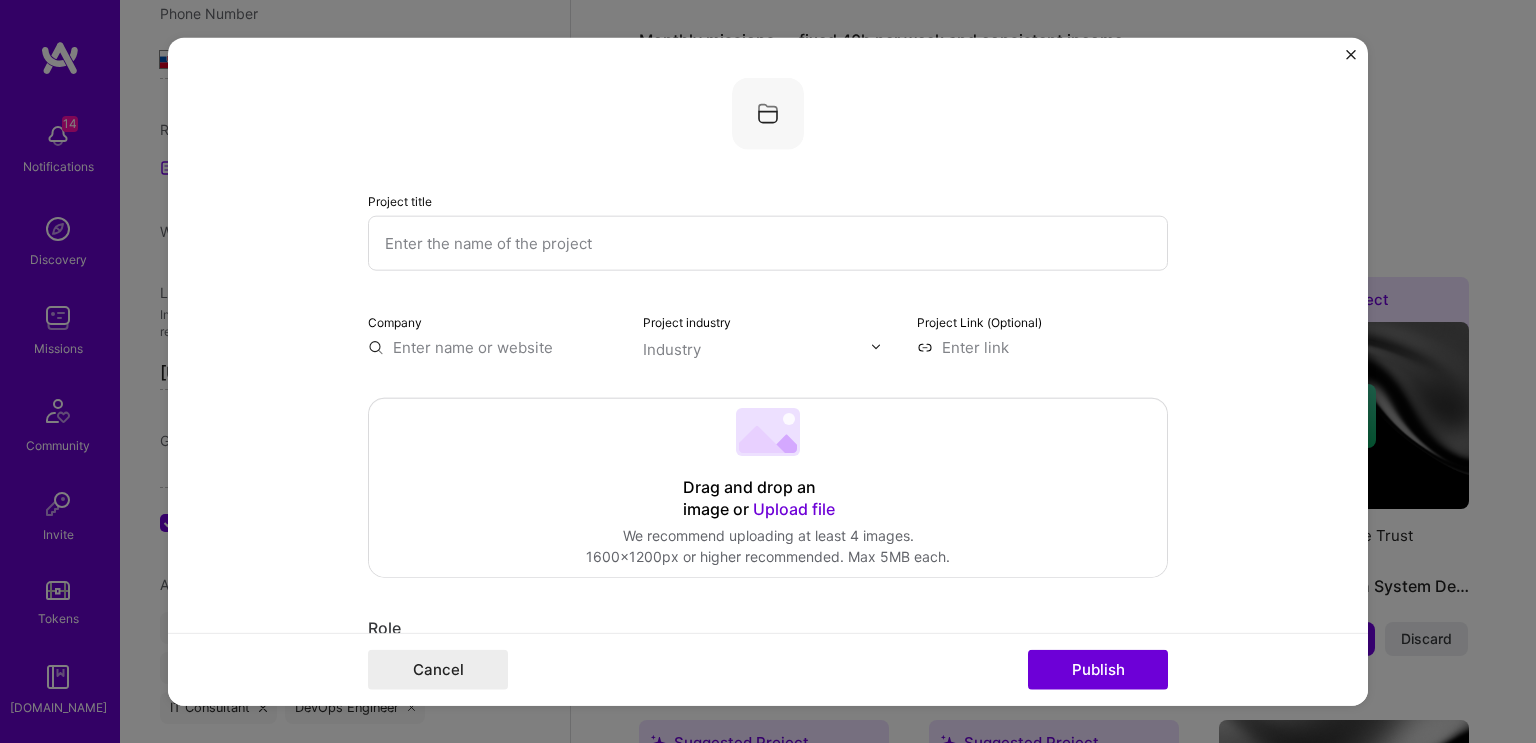 click at bounding box center [768, 242] 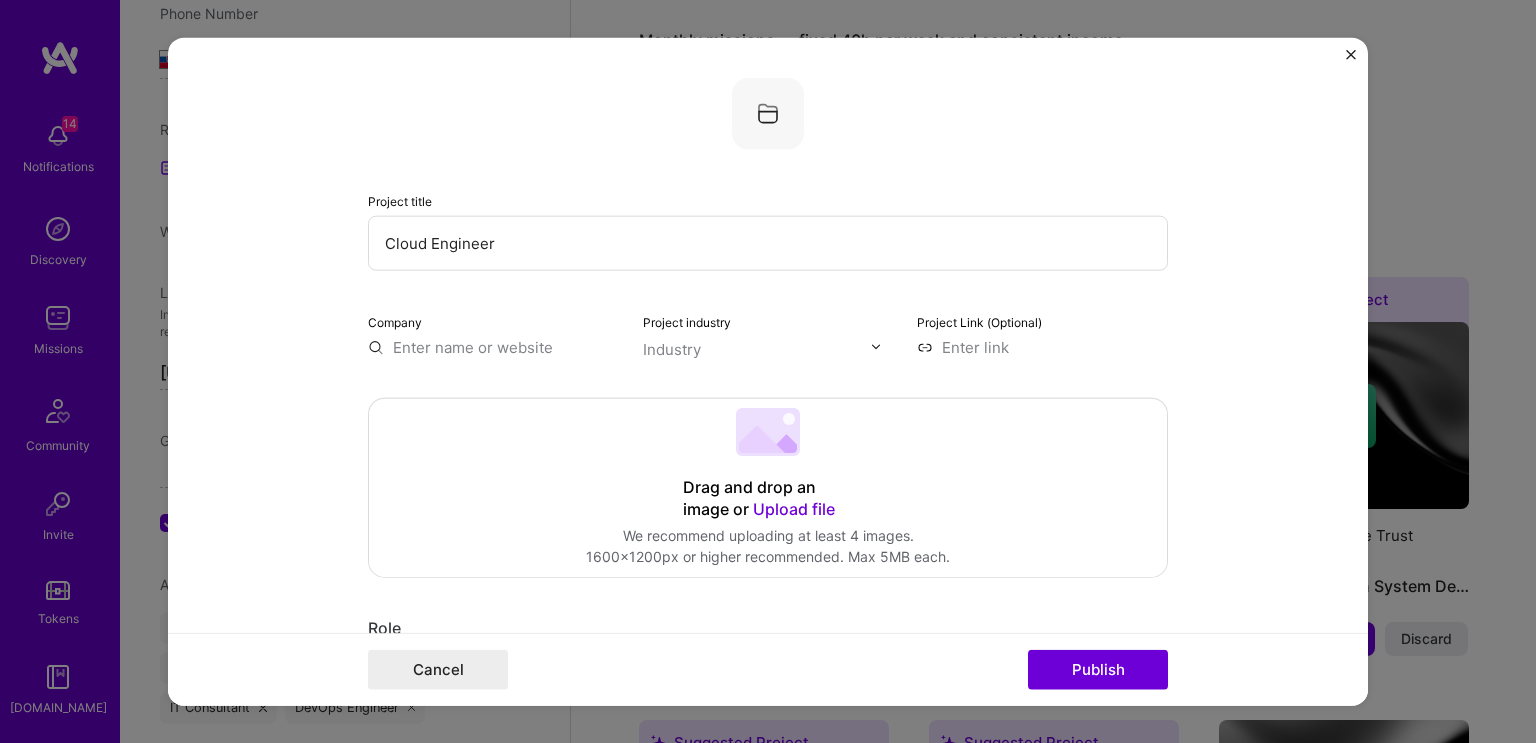type on "Cloud Engineer" 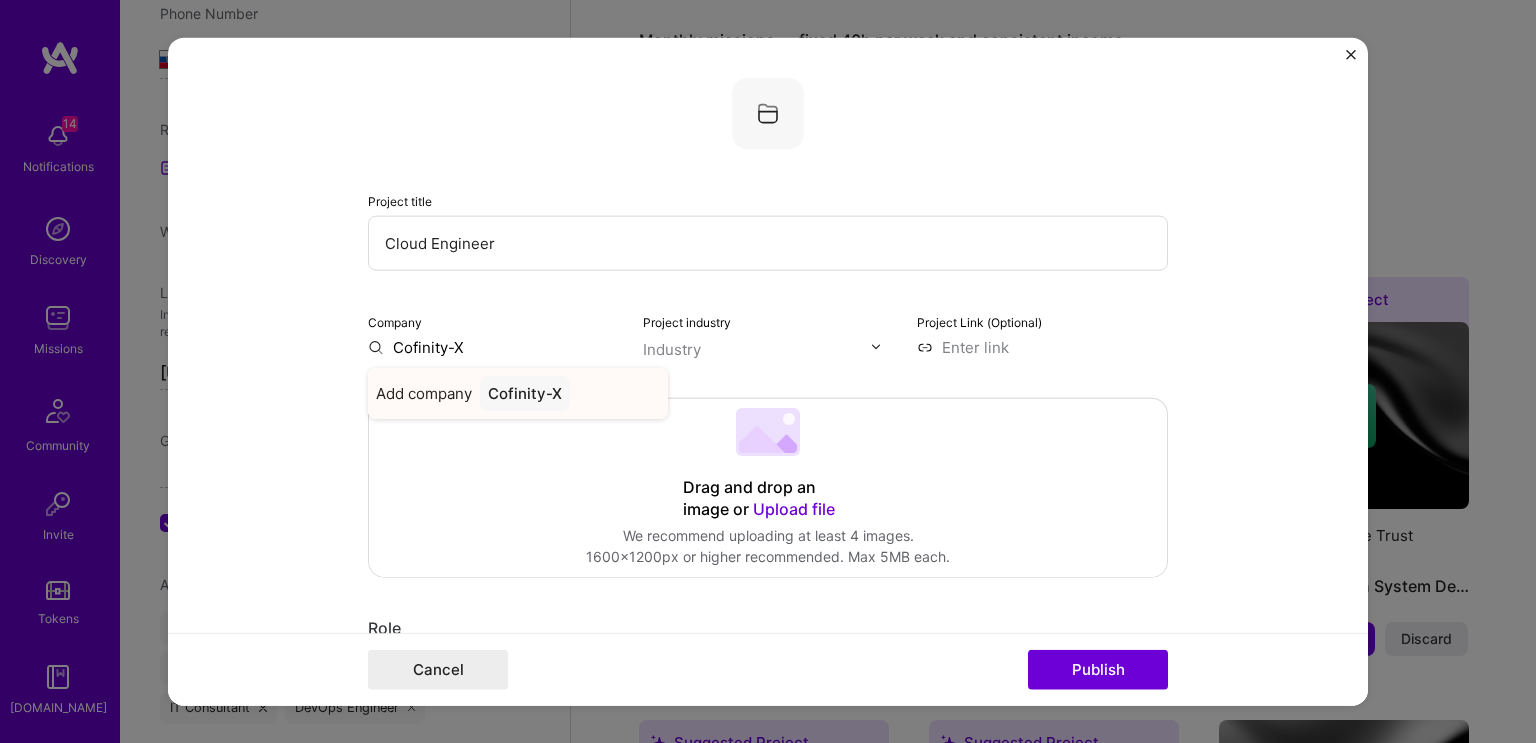 type on "Cofinity-X" 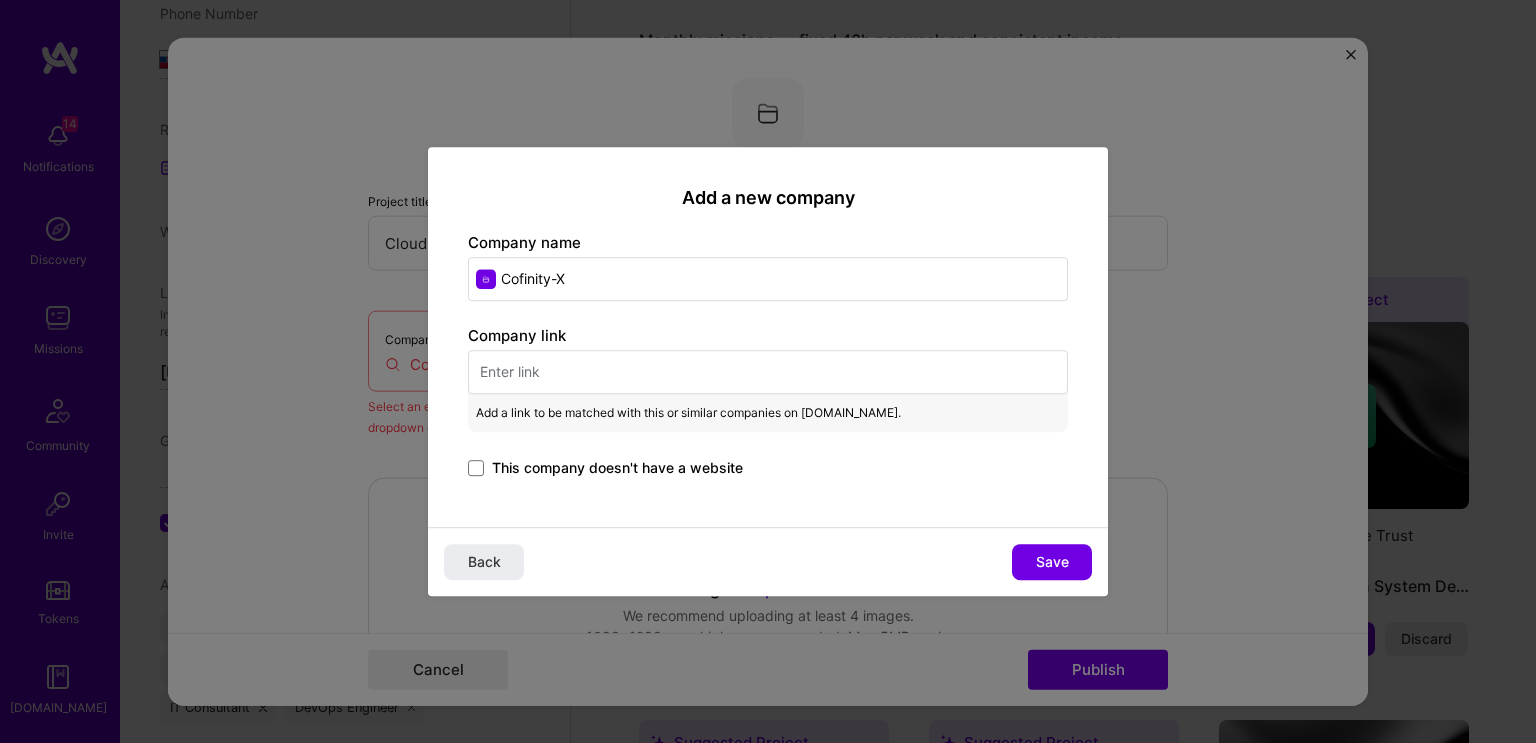 click at bounding box center (768, 372) 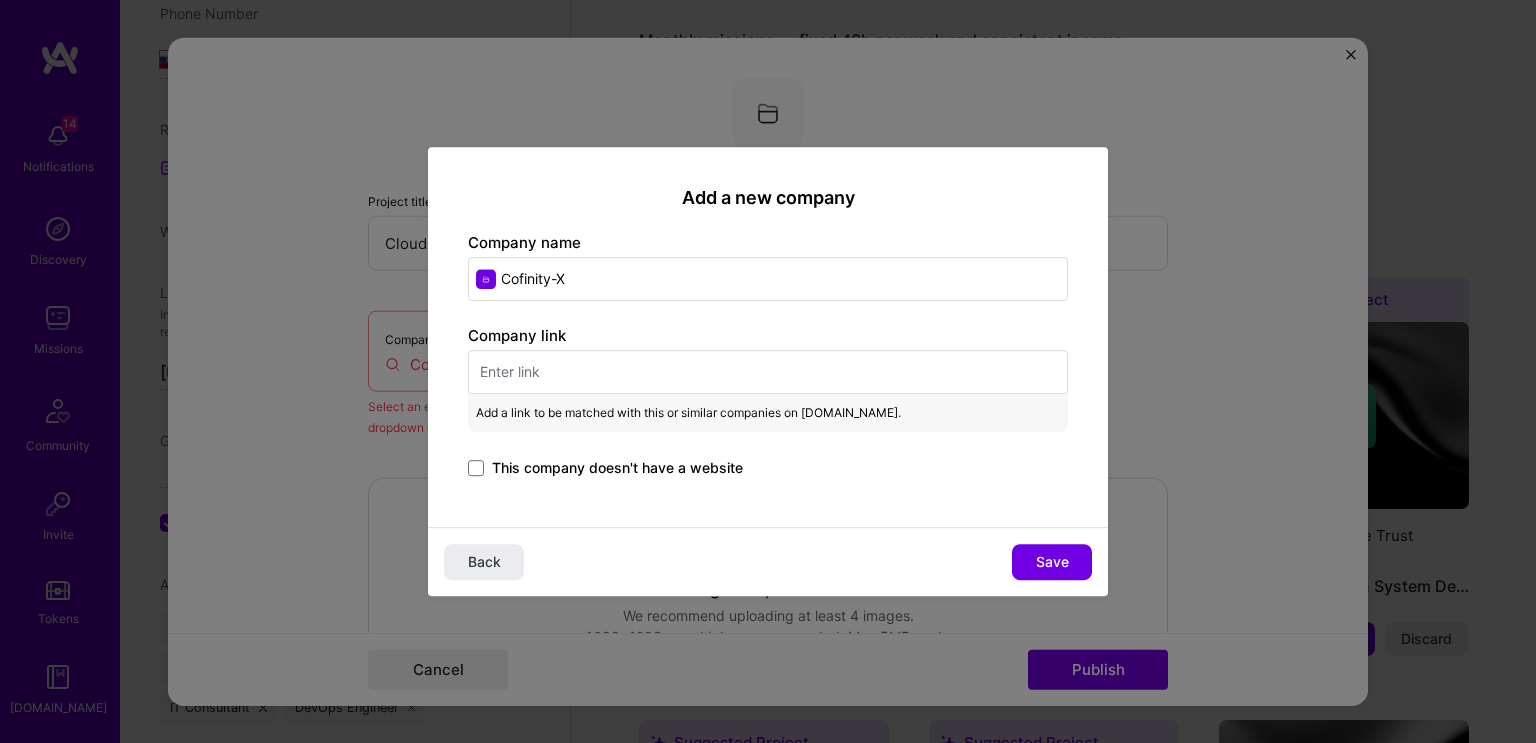 paste on "[URL][DOMAIN_NAME]" 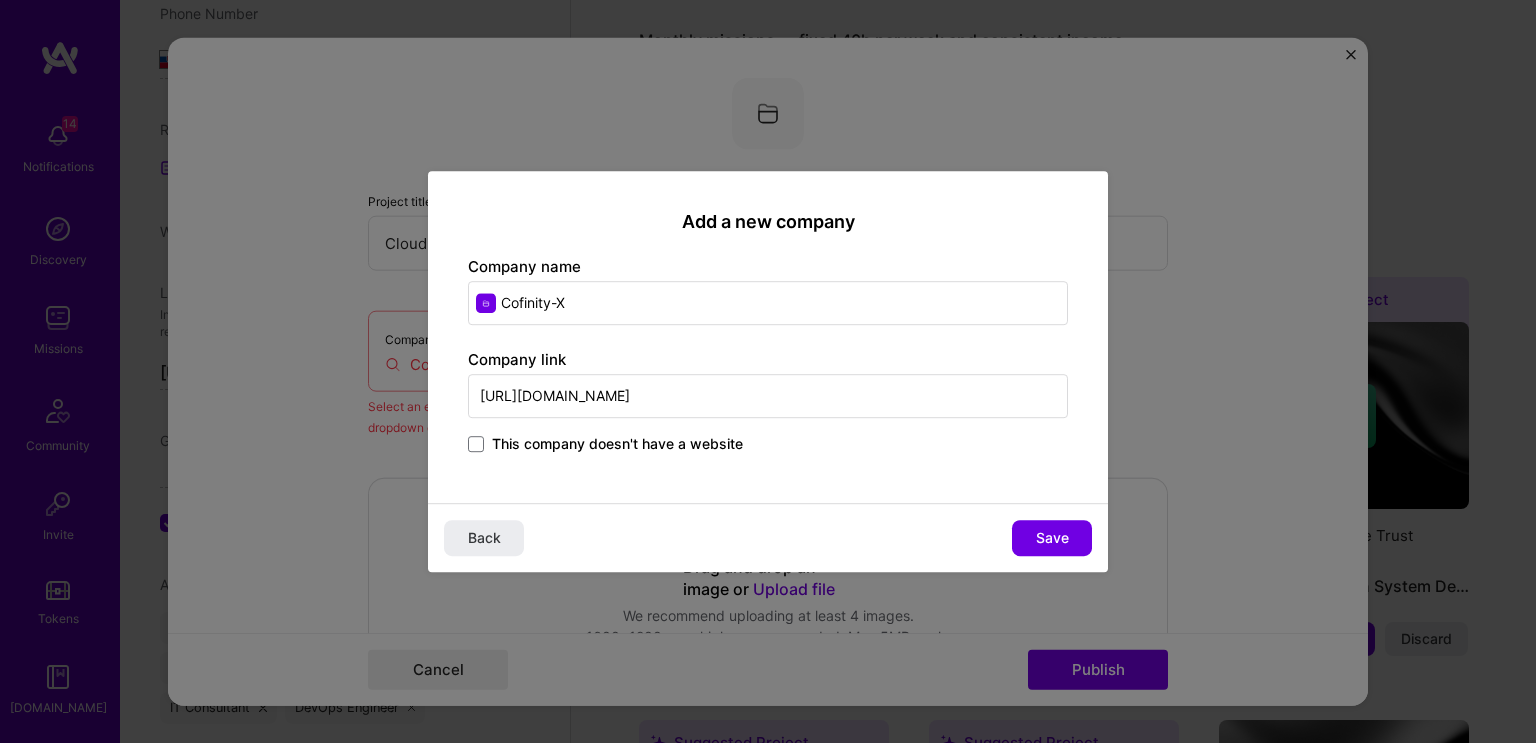 type on "[URL][DOMAIN_NAME]" 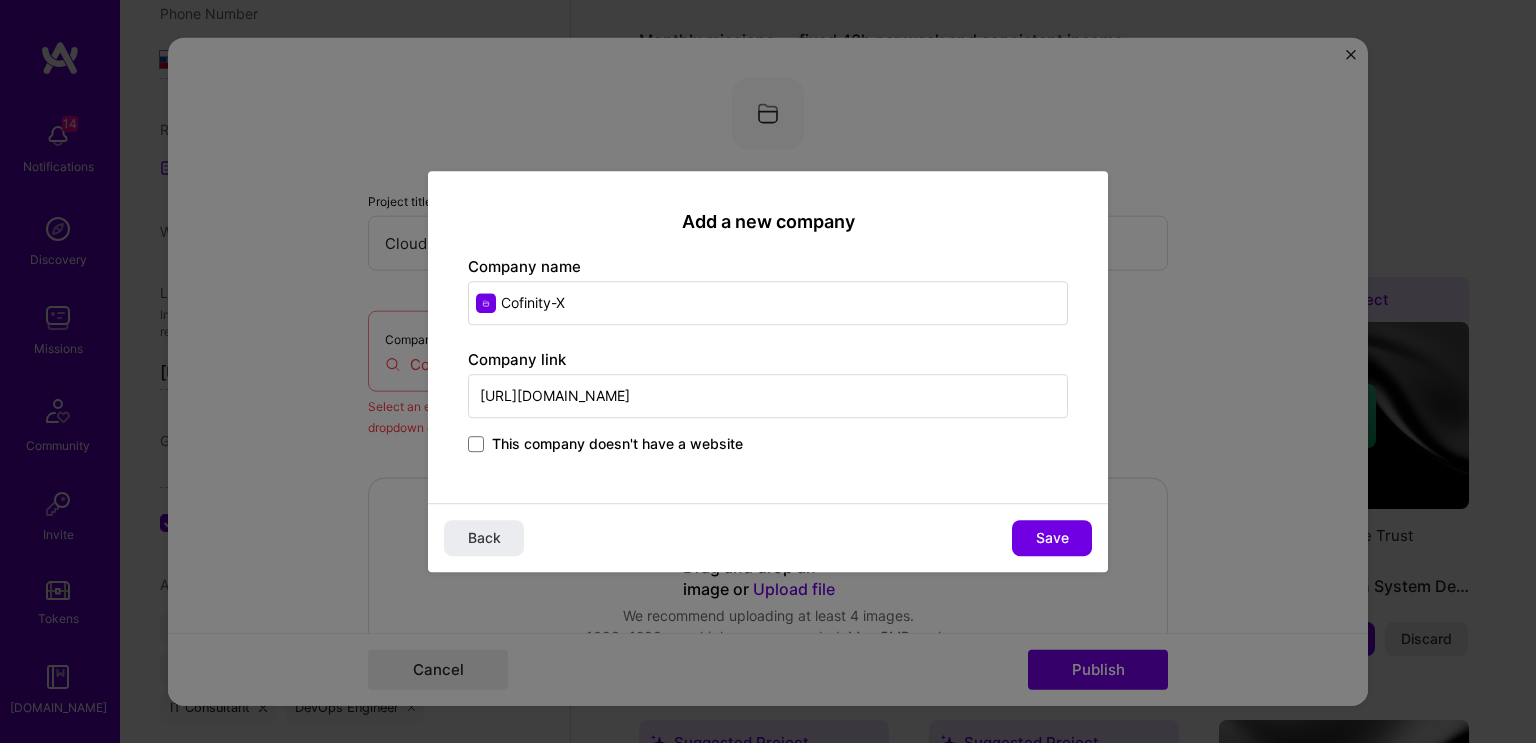 click on "Cofinity-X" at bounding box center (768, 303) 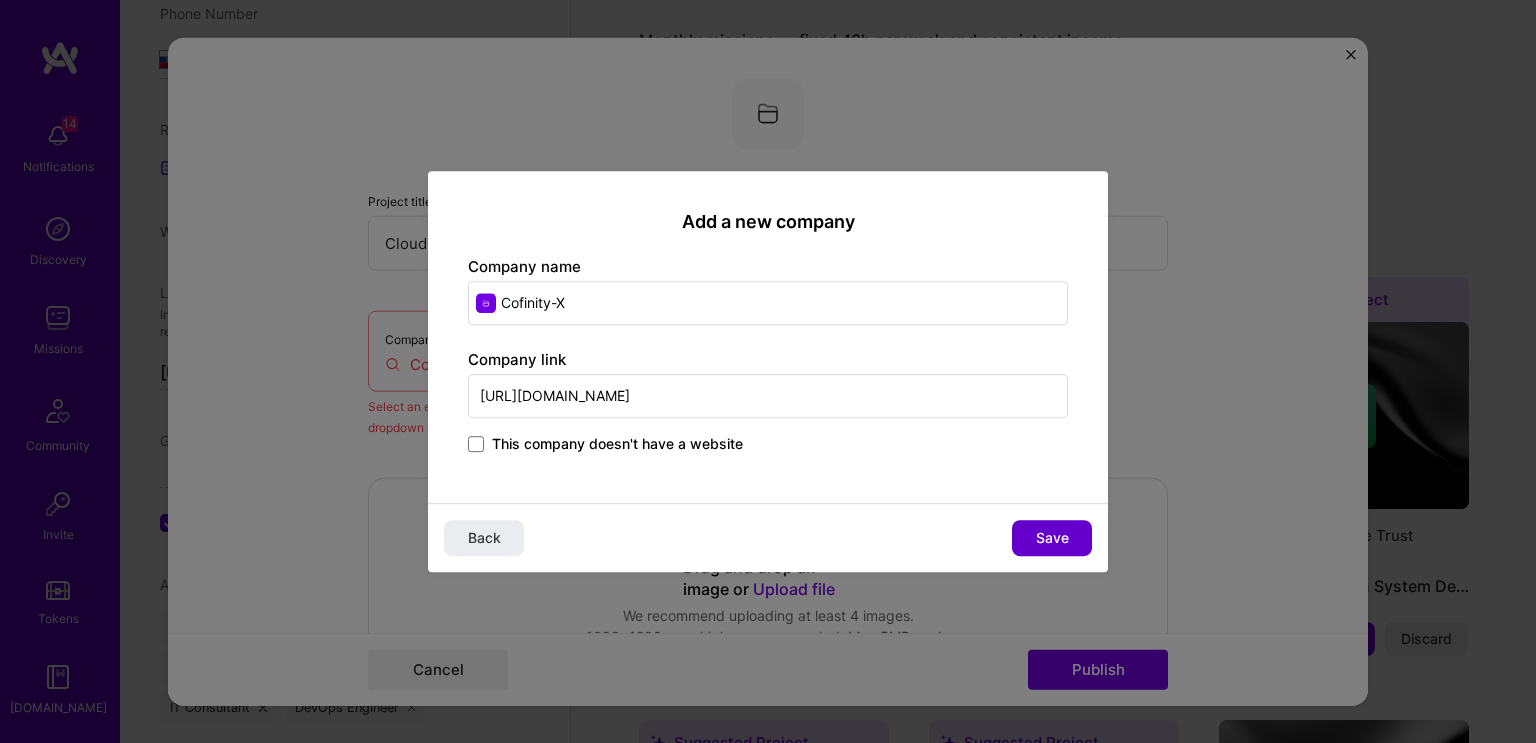 click on "Save" at bounding box center [1052, 538] 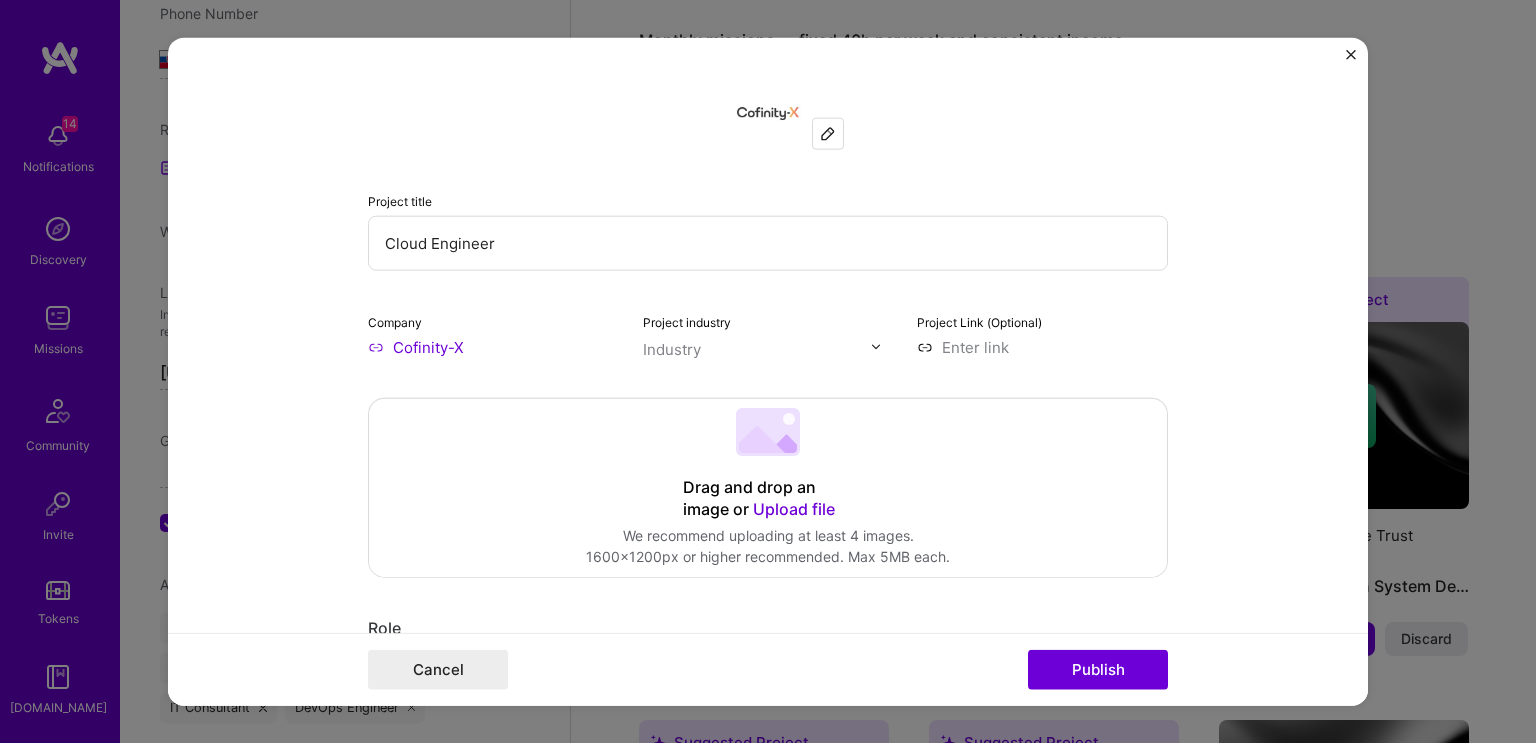 click on "Industry" at bounding box center (672, 348) 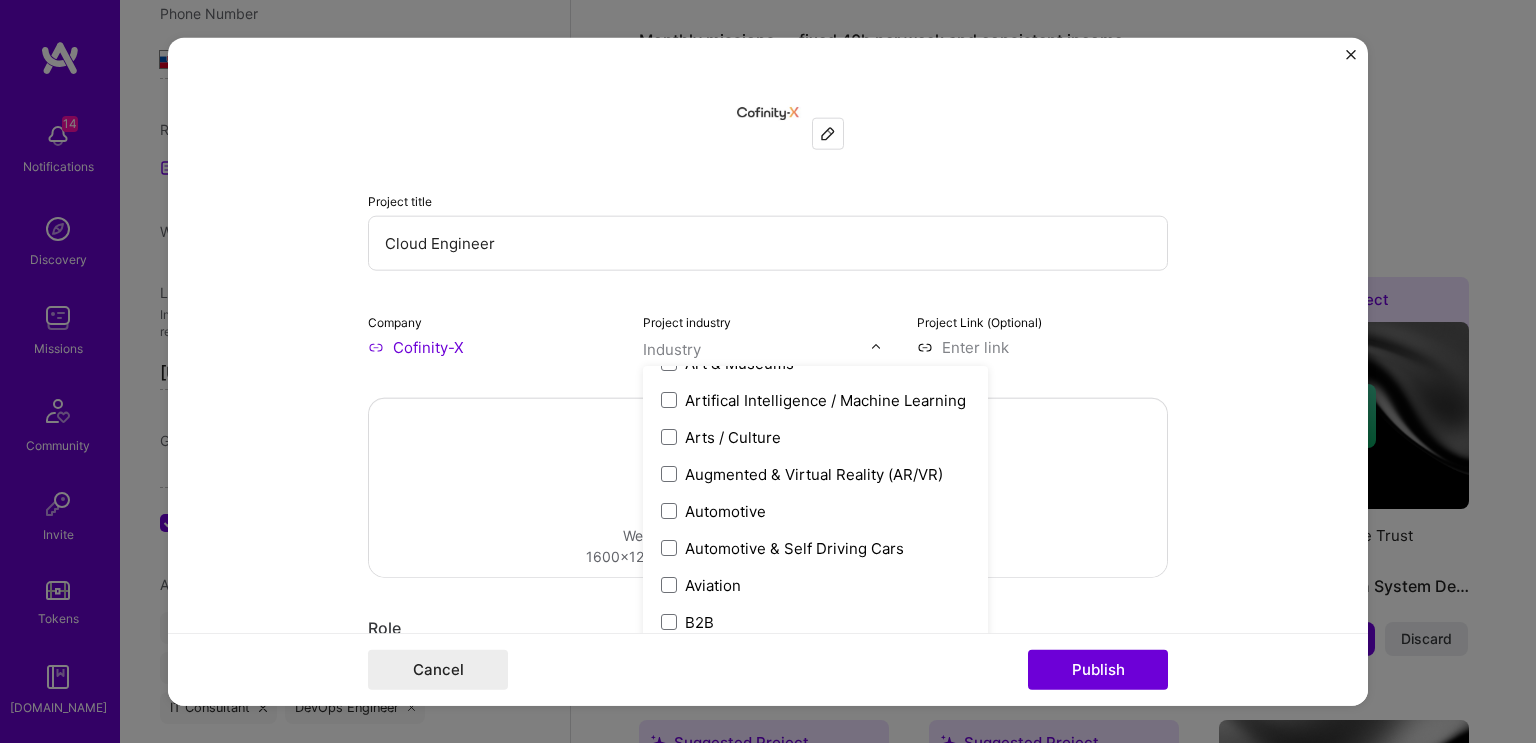scroll, scrollTop: 333, scrollLeft: 0, axis: vertical 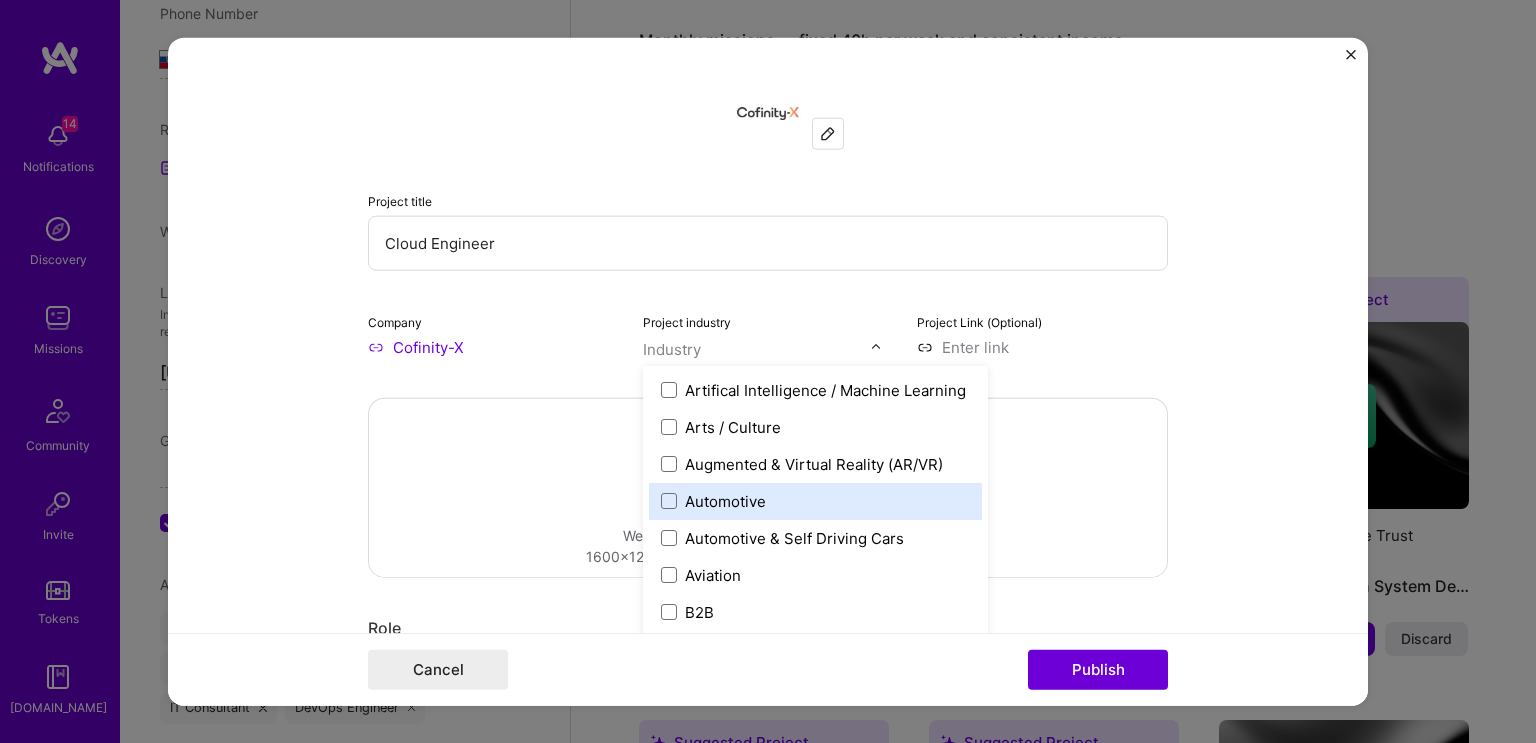 click on "Automotive" at bounding box center (725, 500) 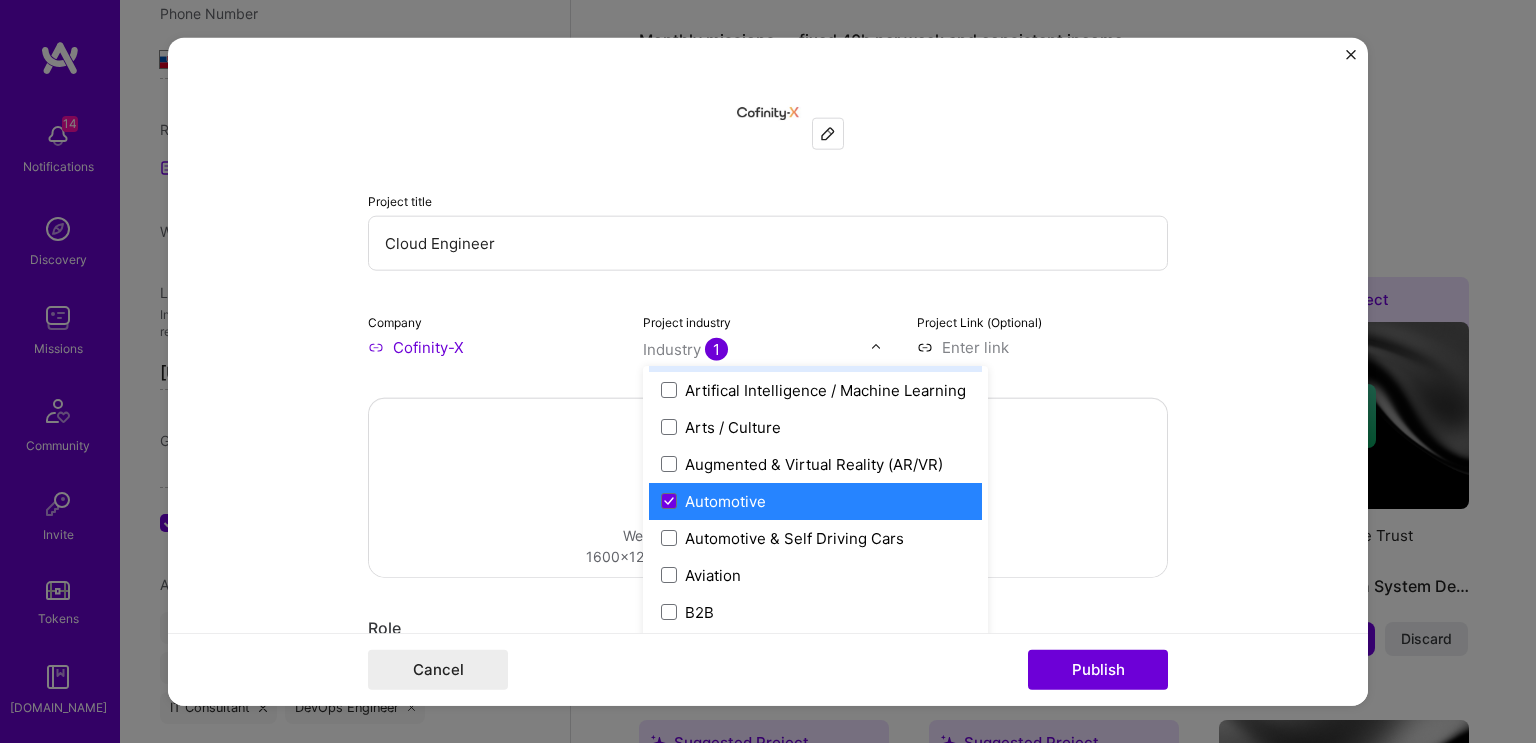 click at bounding box center (1042, 346) 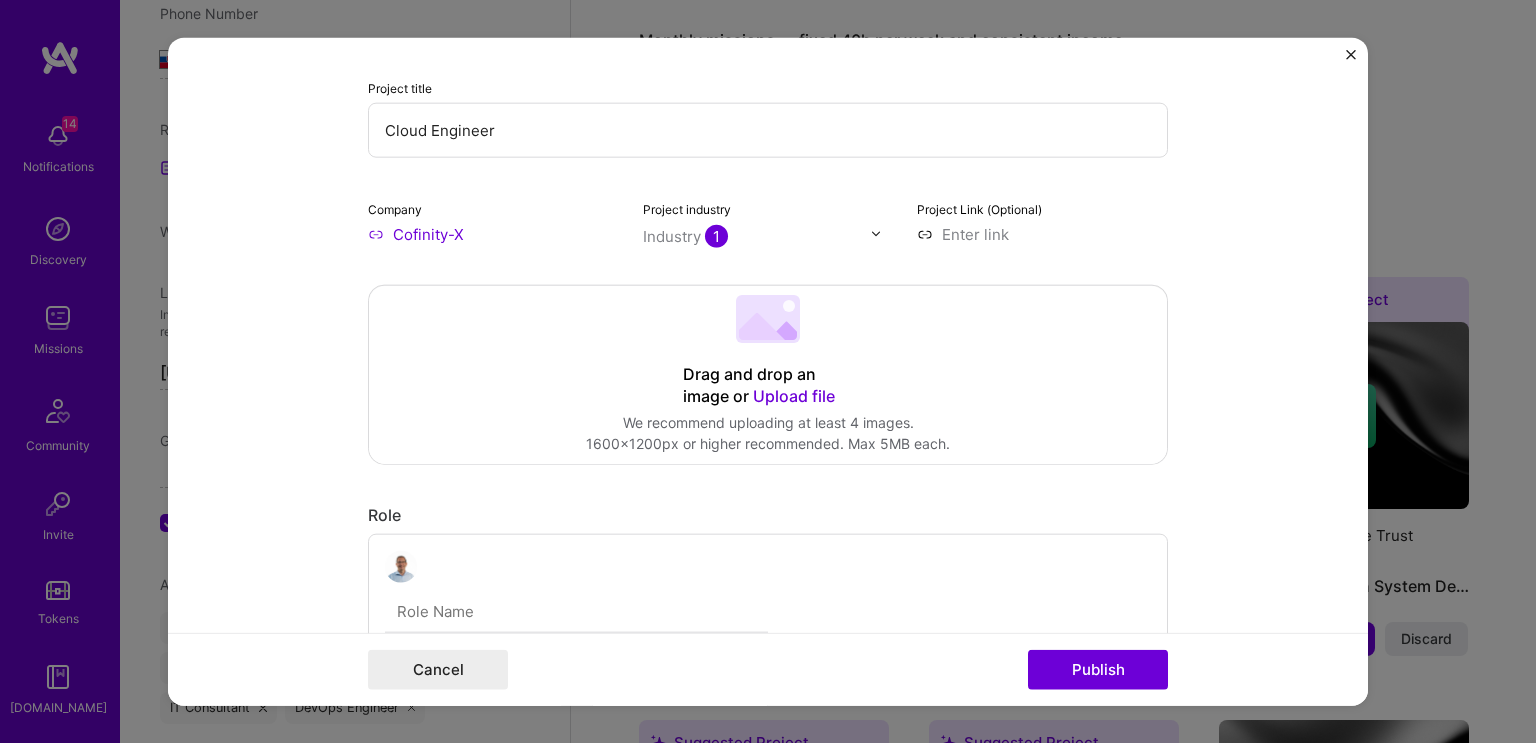 scroll, scrollTop: 100, scrollLeft: 0, axis: vertical 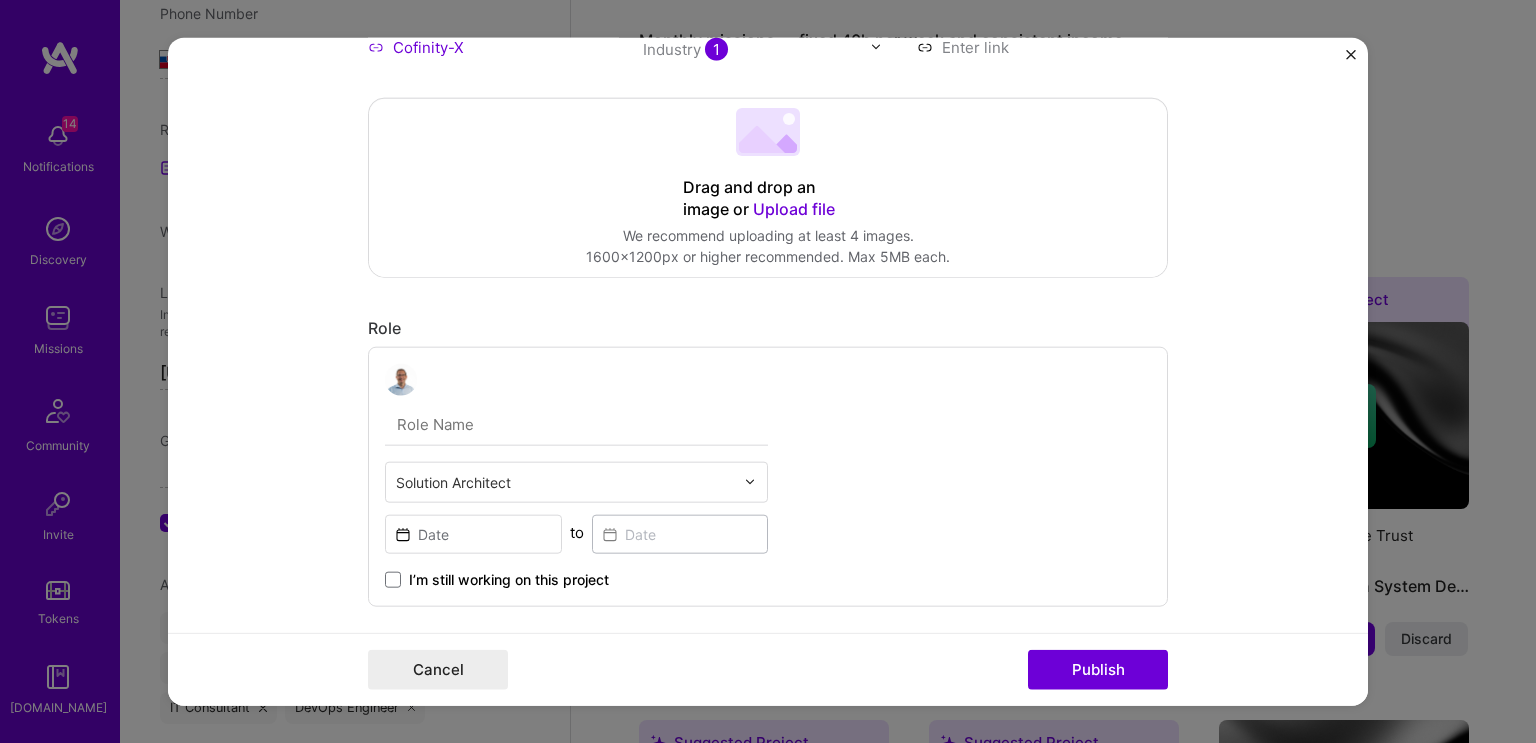 click at bounding box center (565, 481) 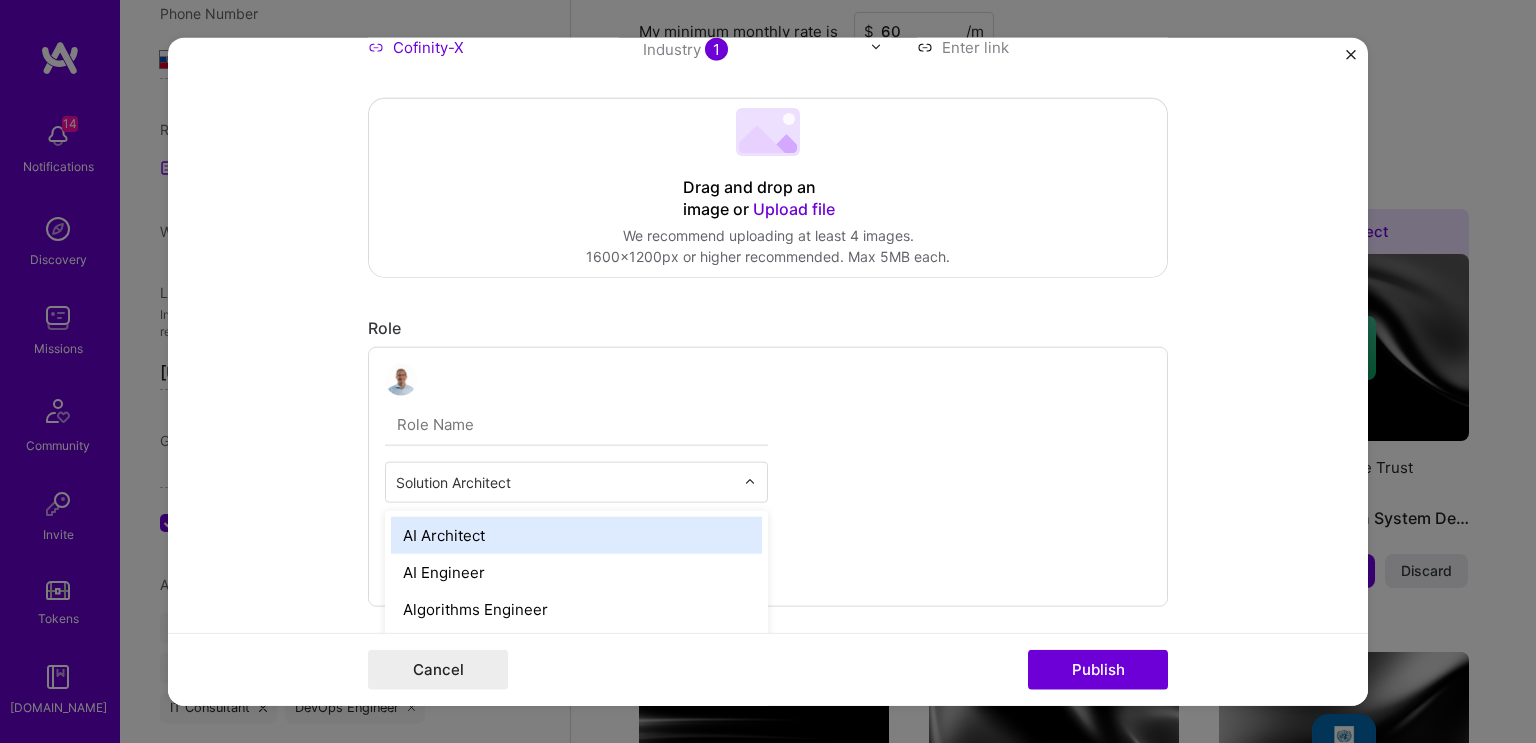 scroll, scrollTop: 1440, scrollLeft: 0, axis: vertical 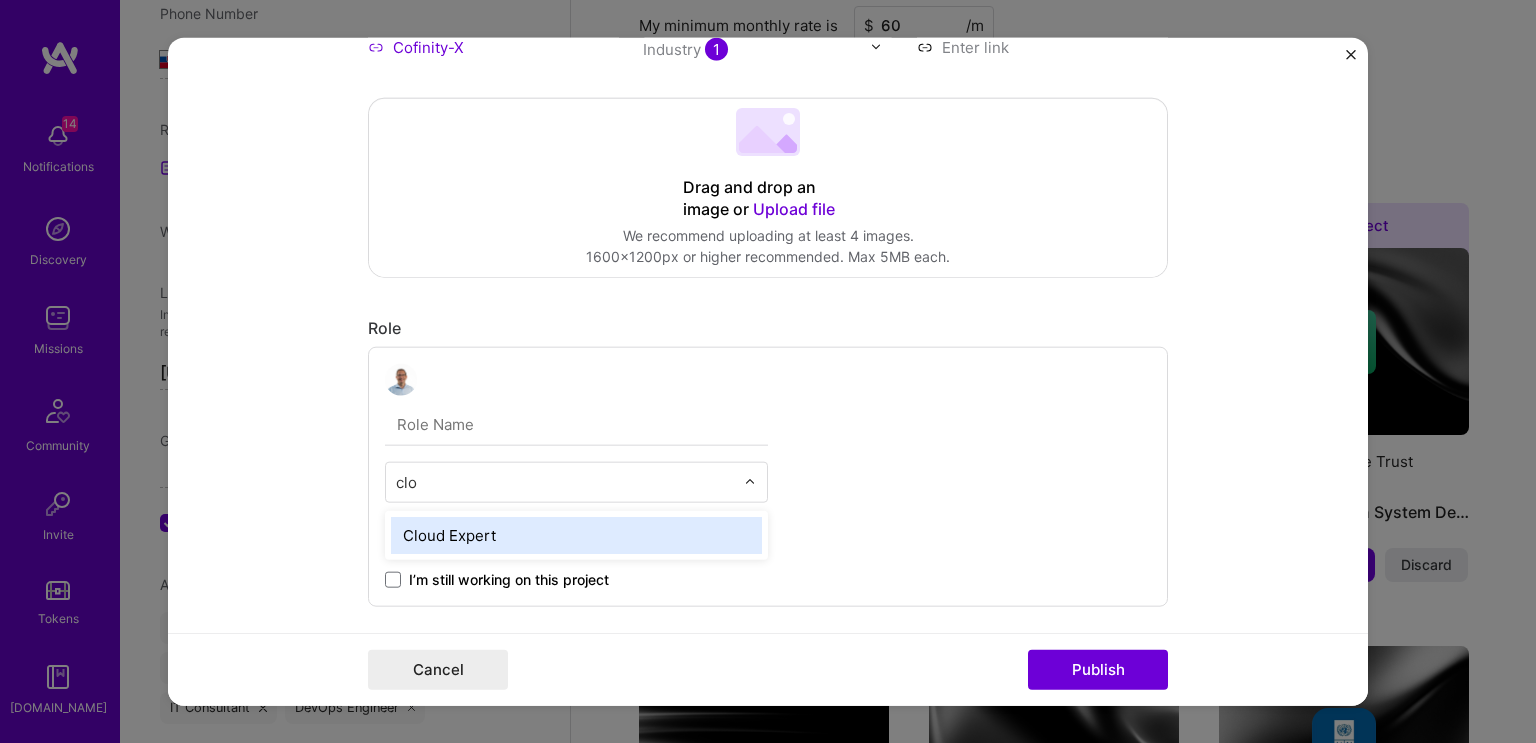 type on "clou" 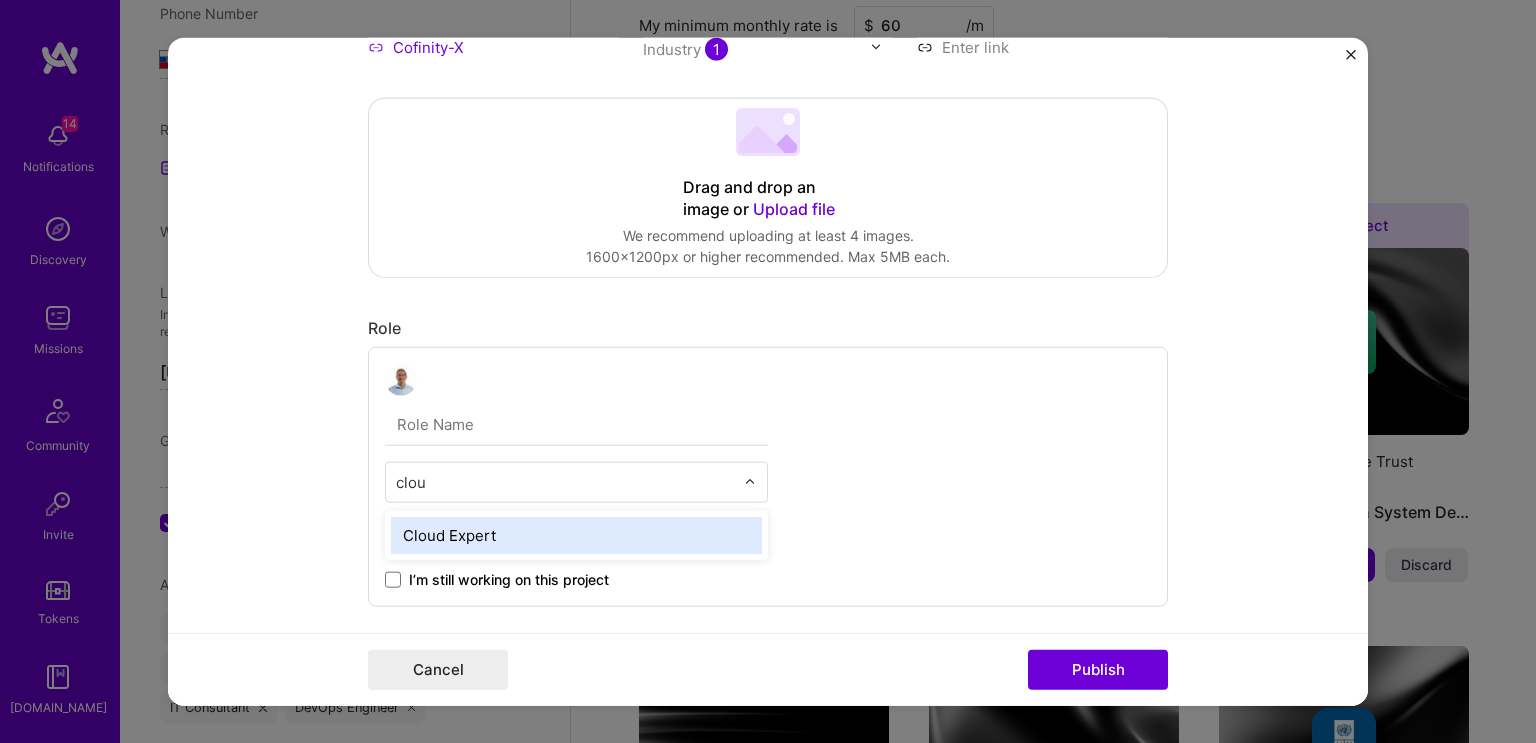 click on "Cloud Expert" at bounding box center (576, 534) 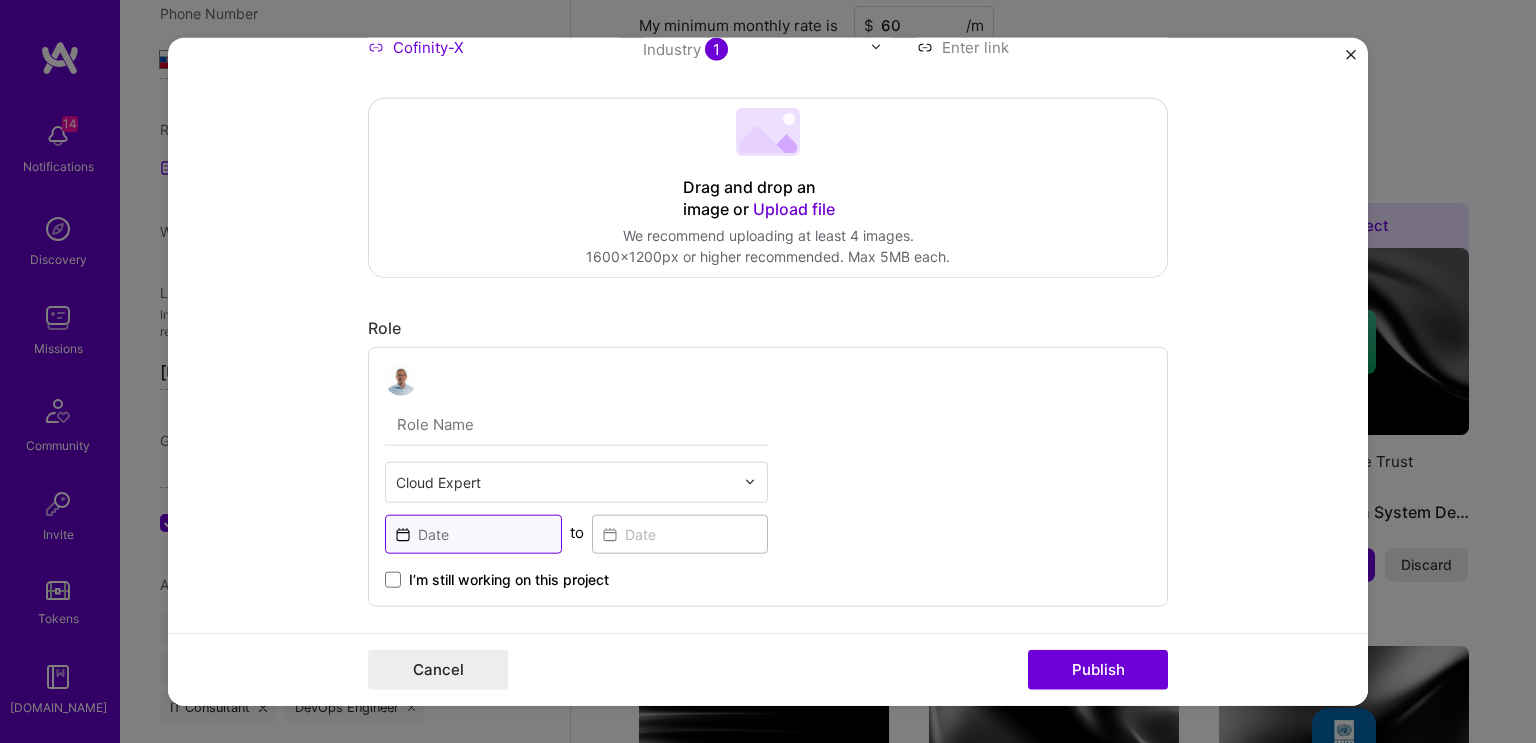 click at bounding box center [473, 533] 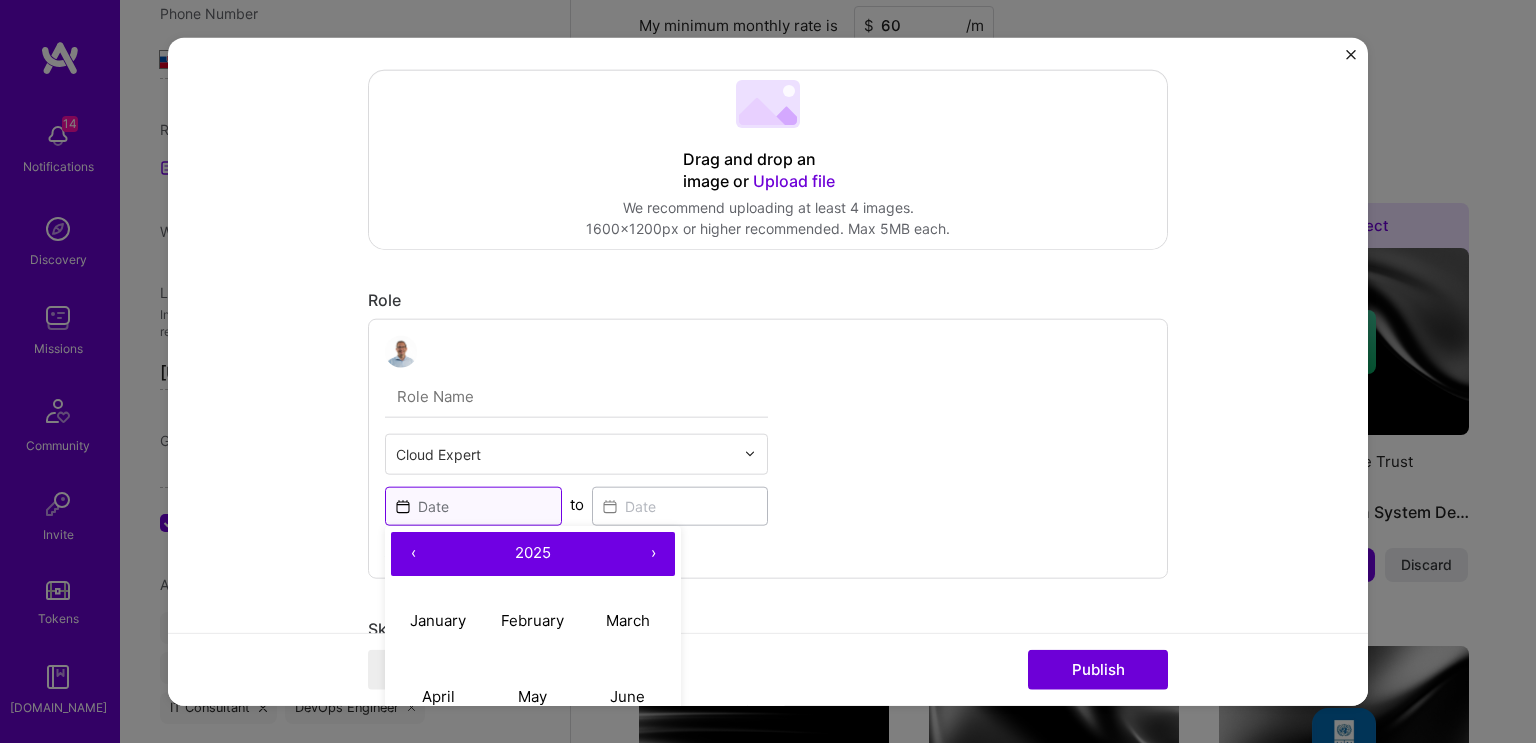 scroll, scrollTop: 433, scrollLeft: 0, axis: vertical 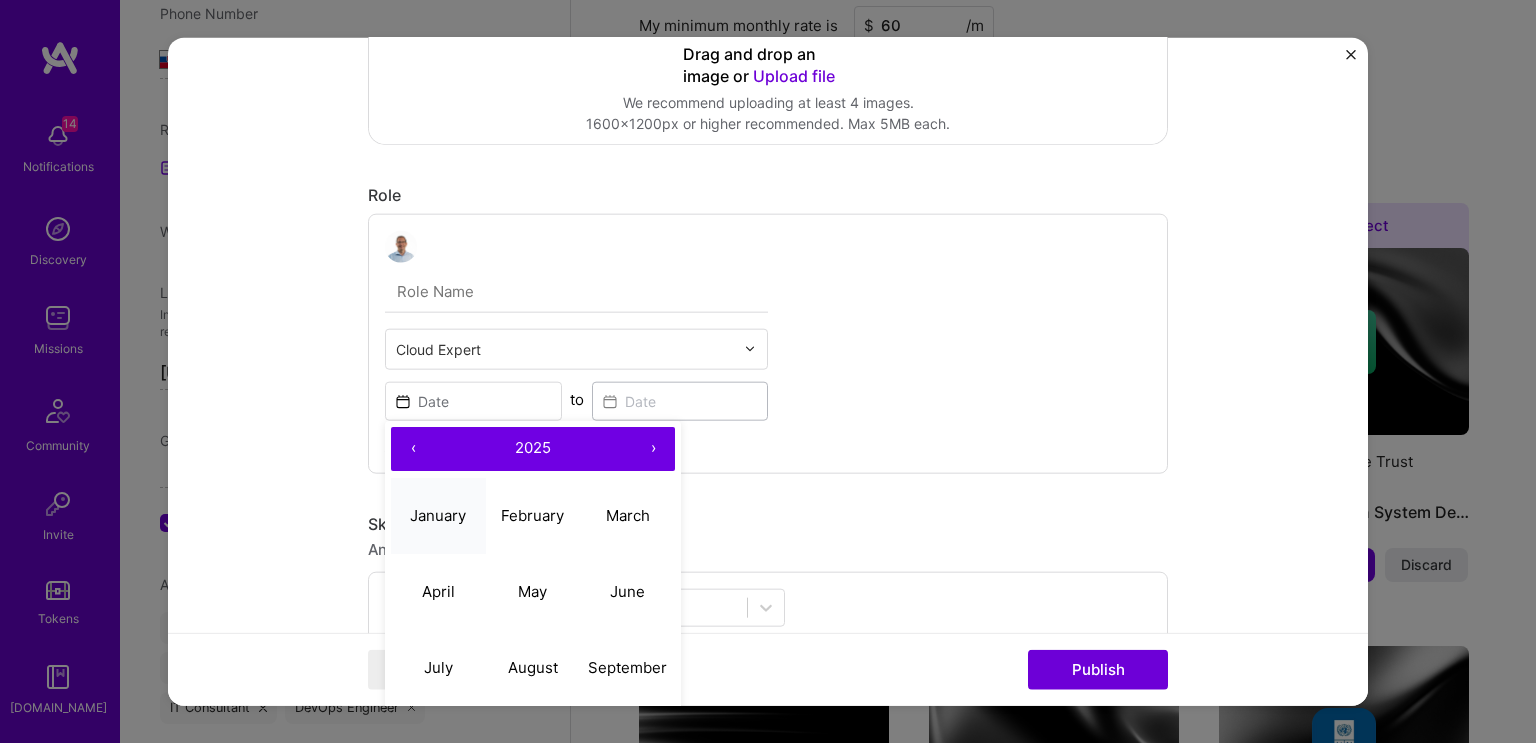 click on "January" at bounding box center (438, 515) 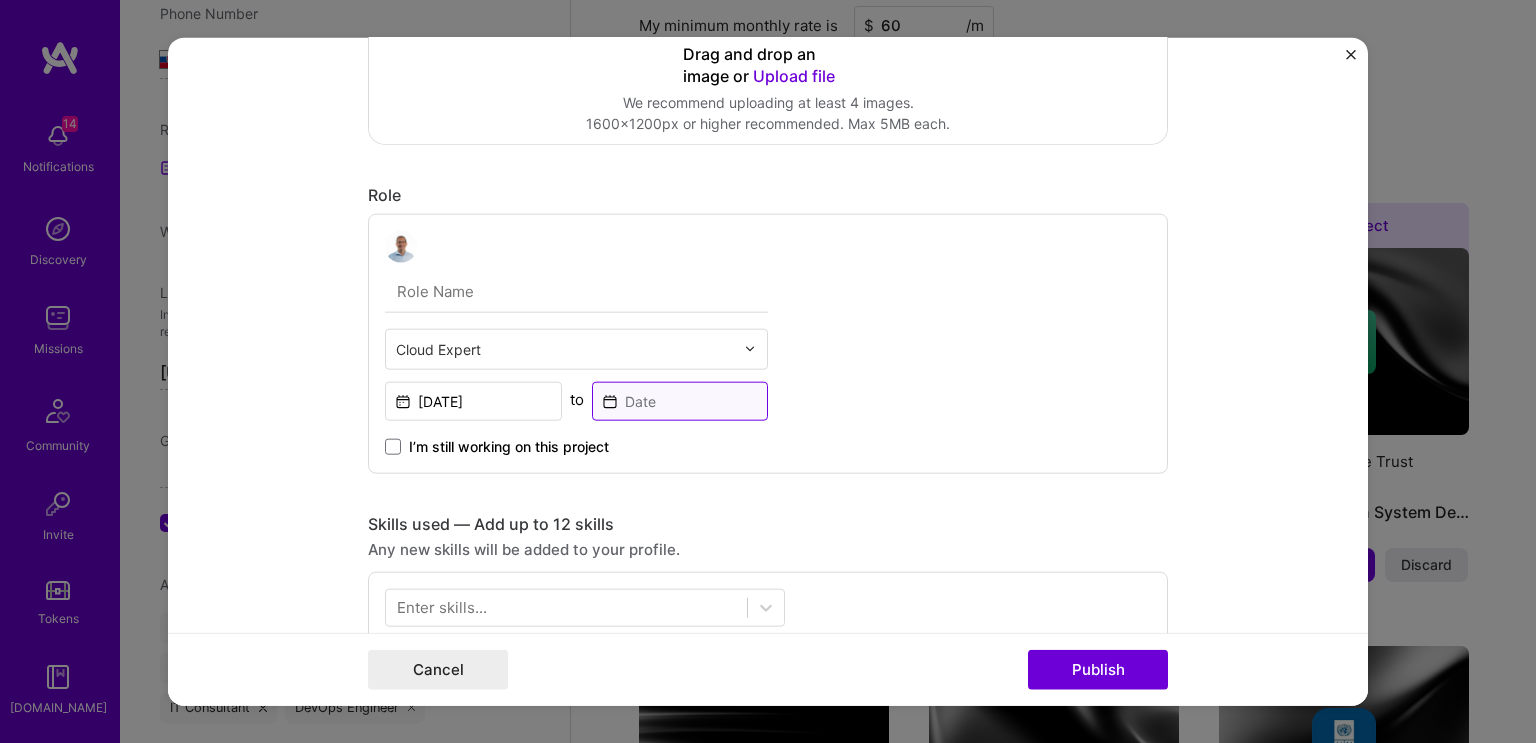 click at bounding box center [680, 400] 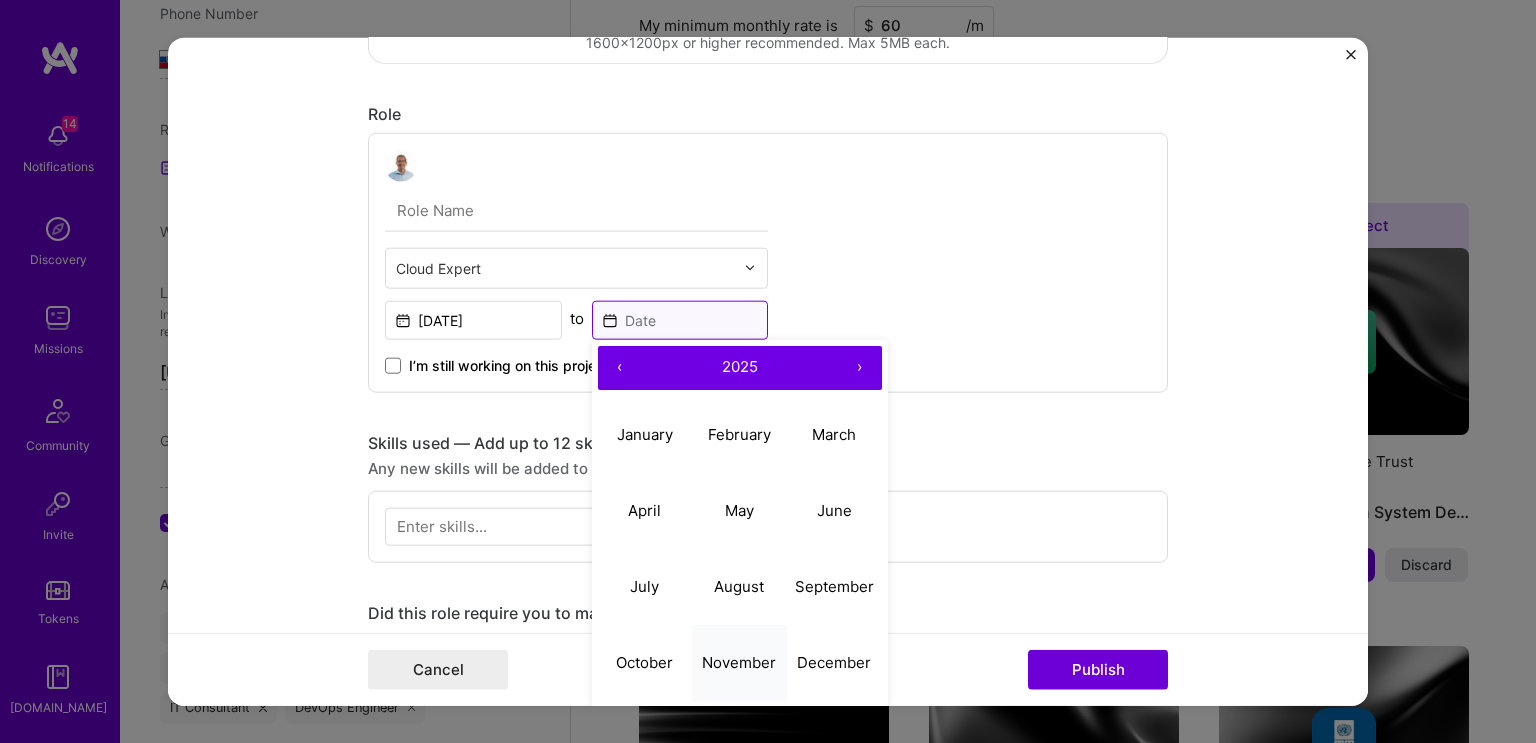 scroll, scrollTop: 633, scrollLeft: 0, axis: vertical 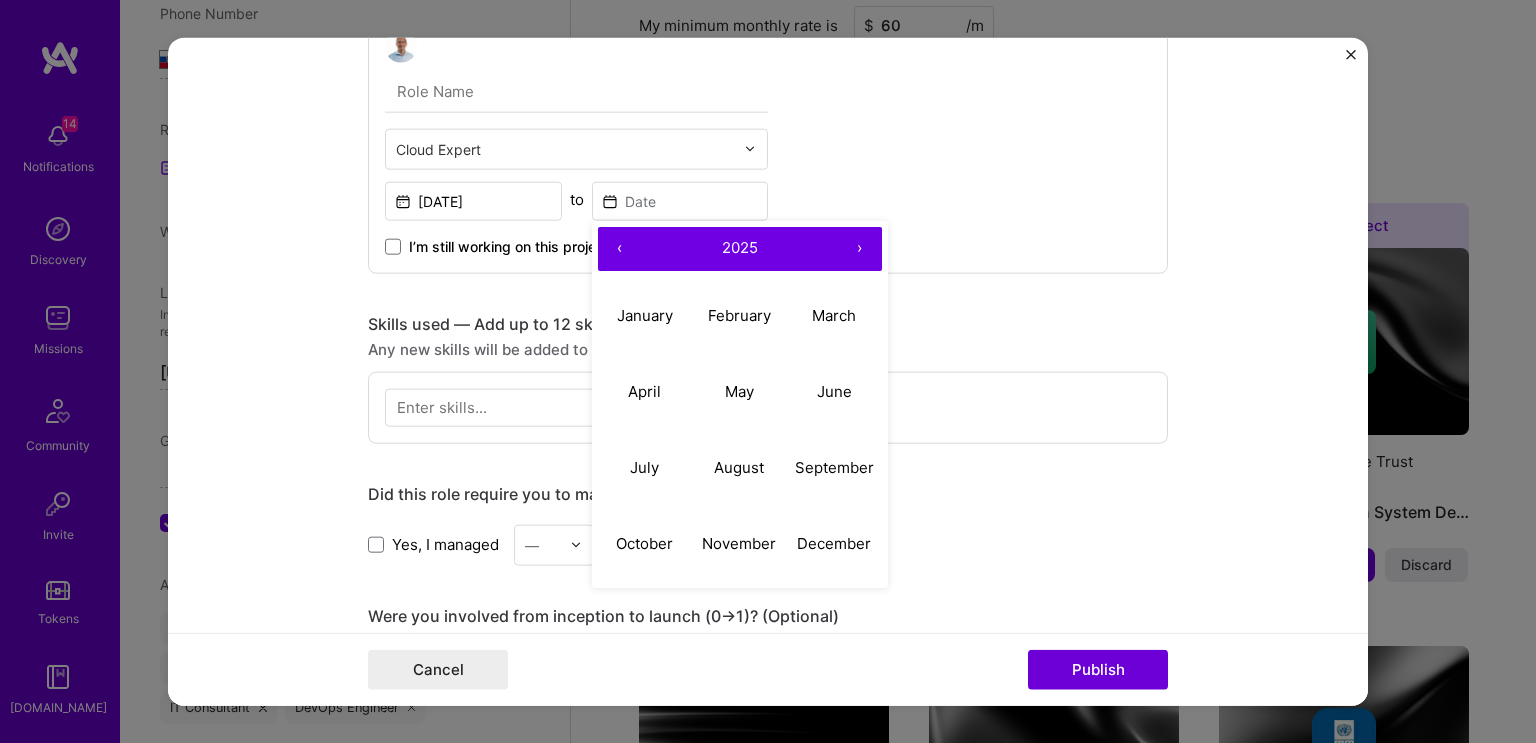 drag, startPoint x: 900, startPoint y: 166, endPoint x: 871, endPoint y: 174, distance: 30.083218 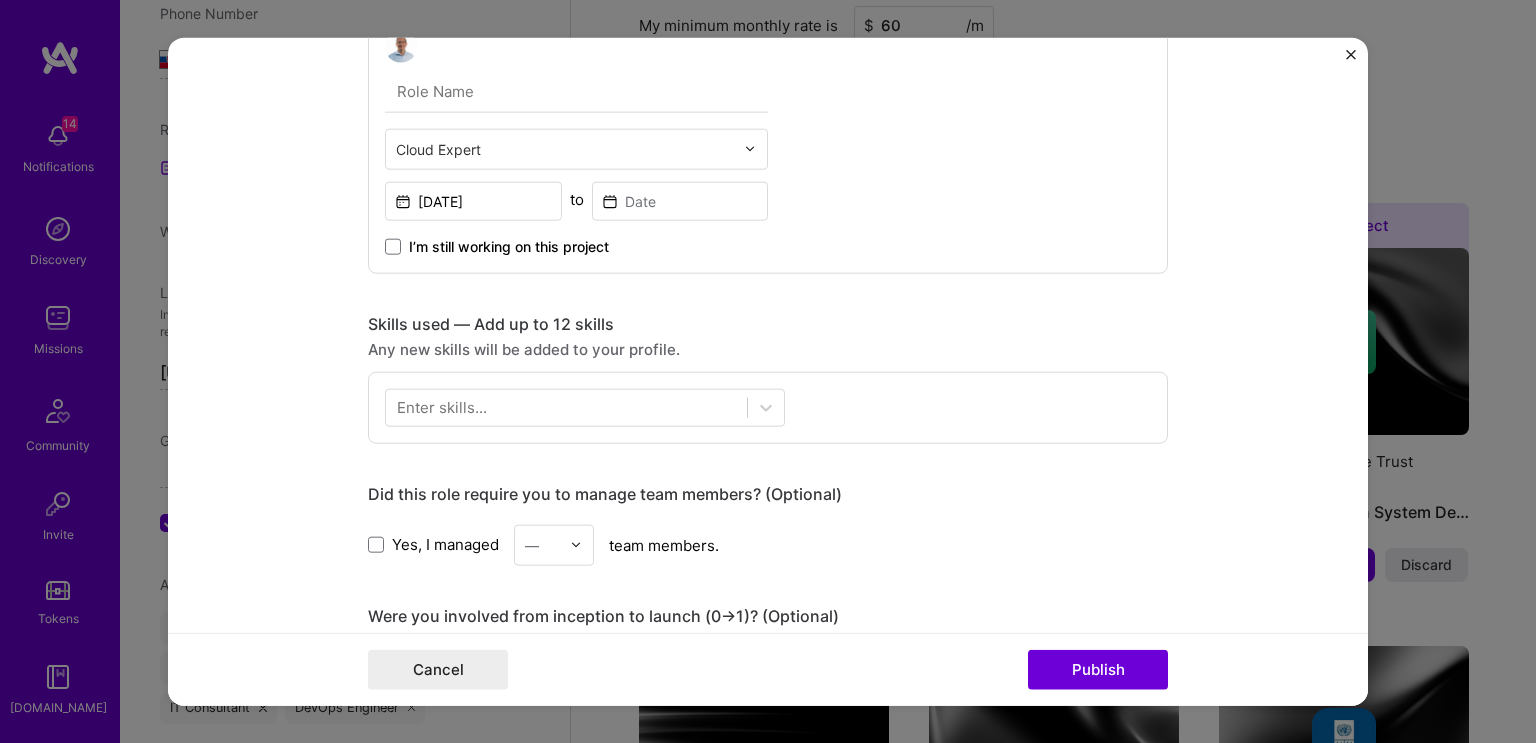 click on "I’m still working on this project" at bounding box center [509, 246] 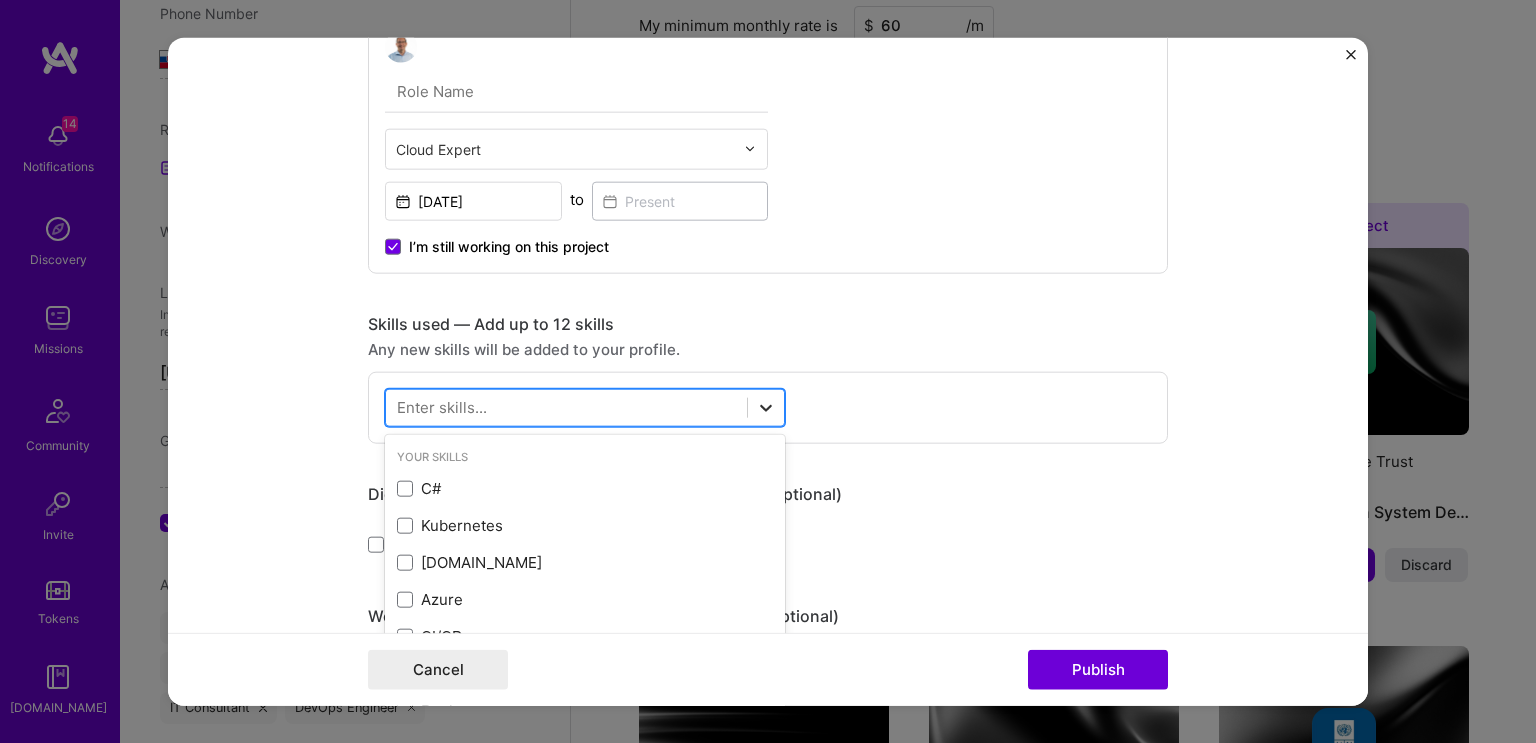 click 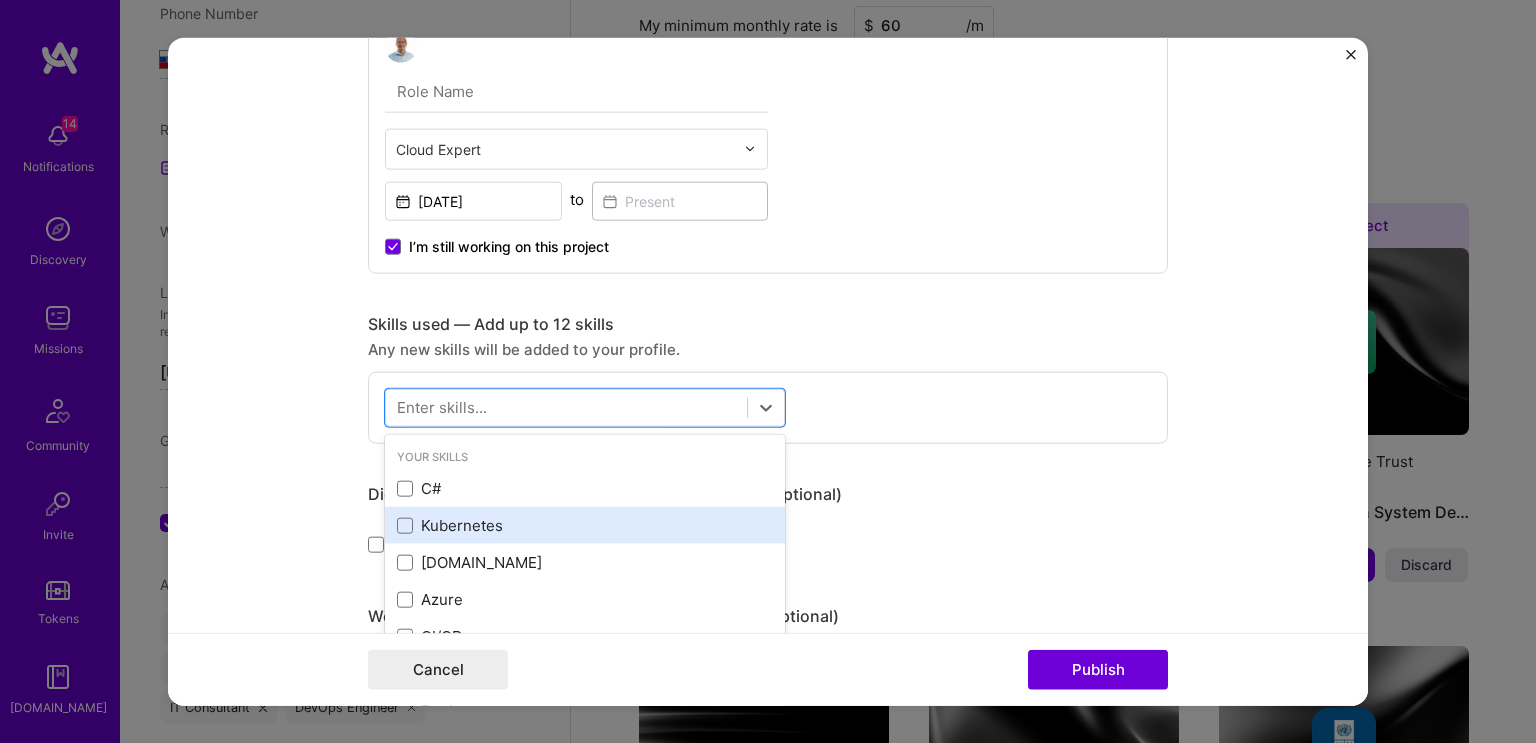 click on "Kubernetes" at bounding box center [585, 525] 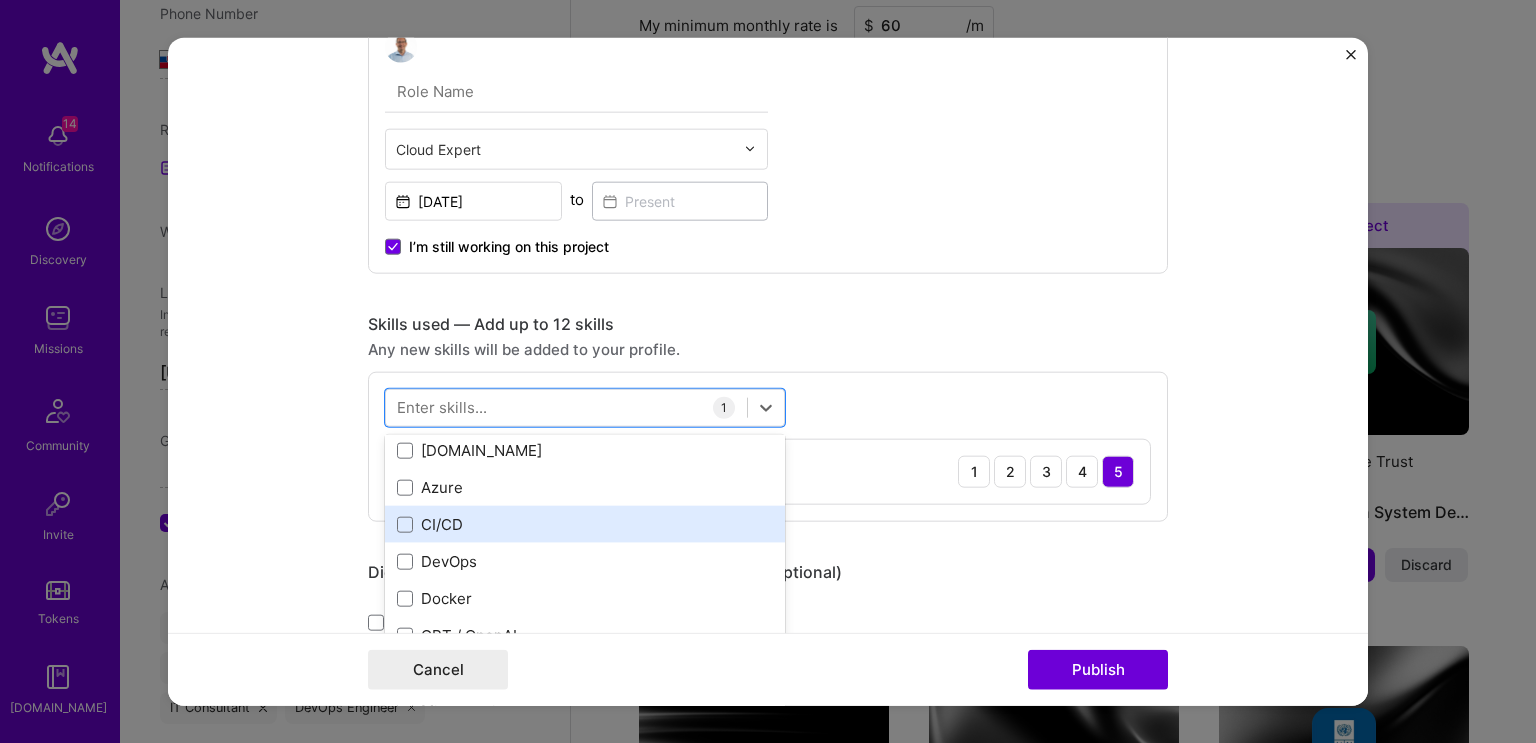 scroll, scrollTop: 133, scrollLeft: 0, axis: vertical 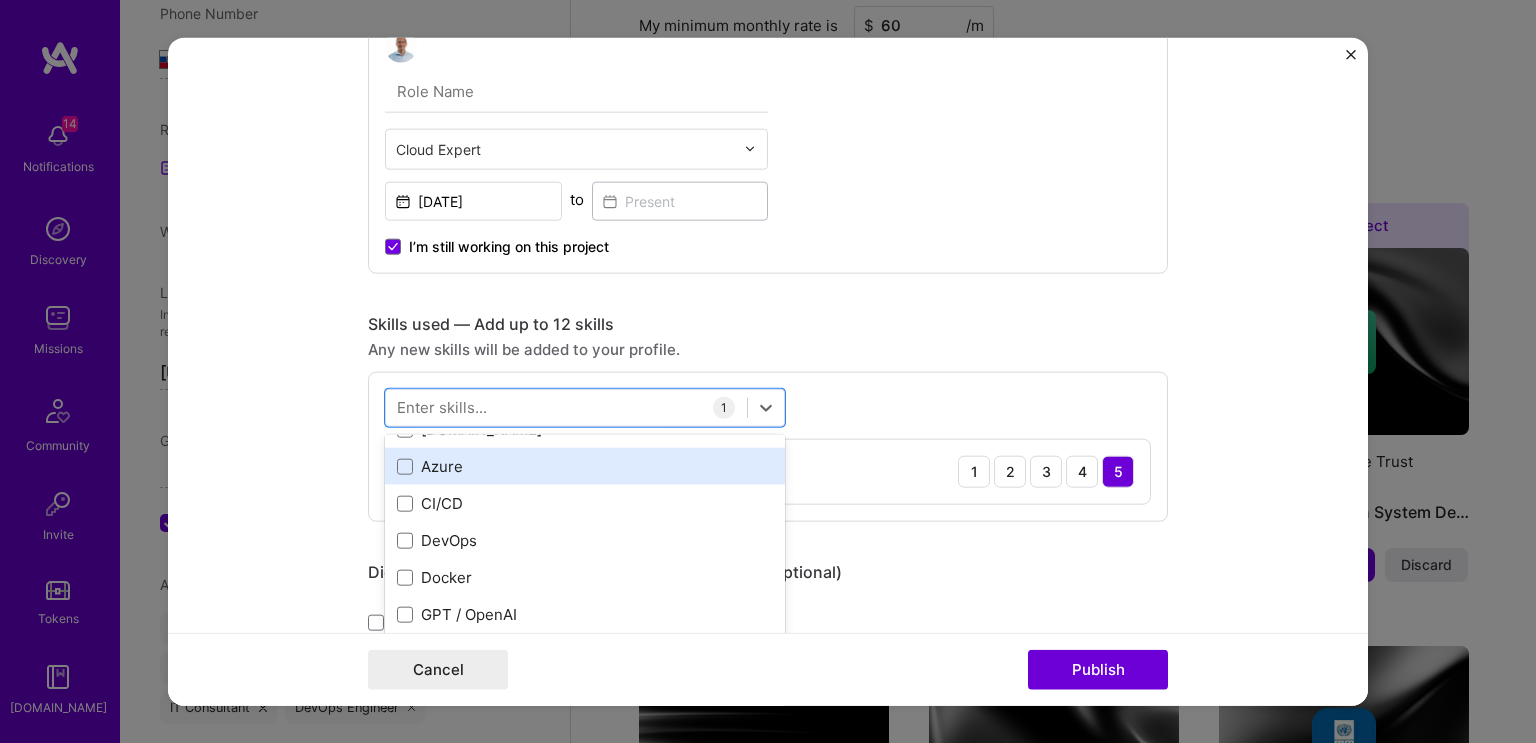 click on "Azure" at bounding box center [585, 466] 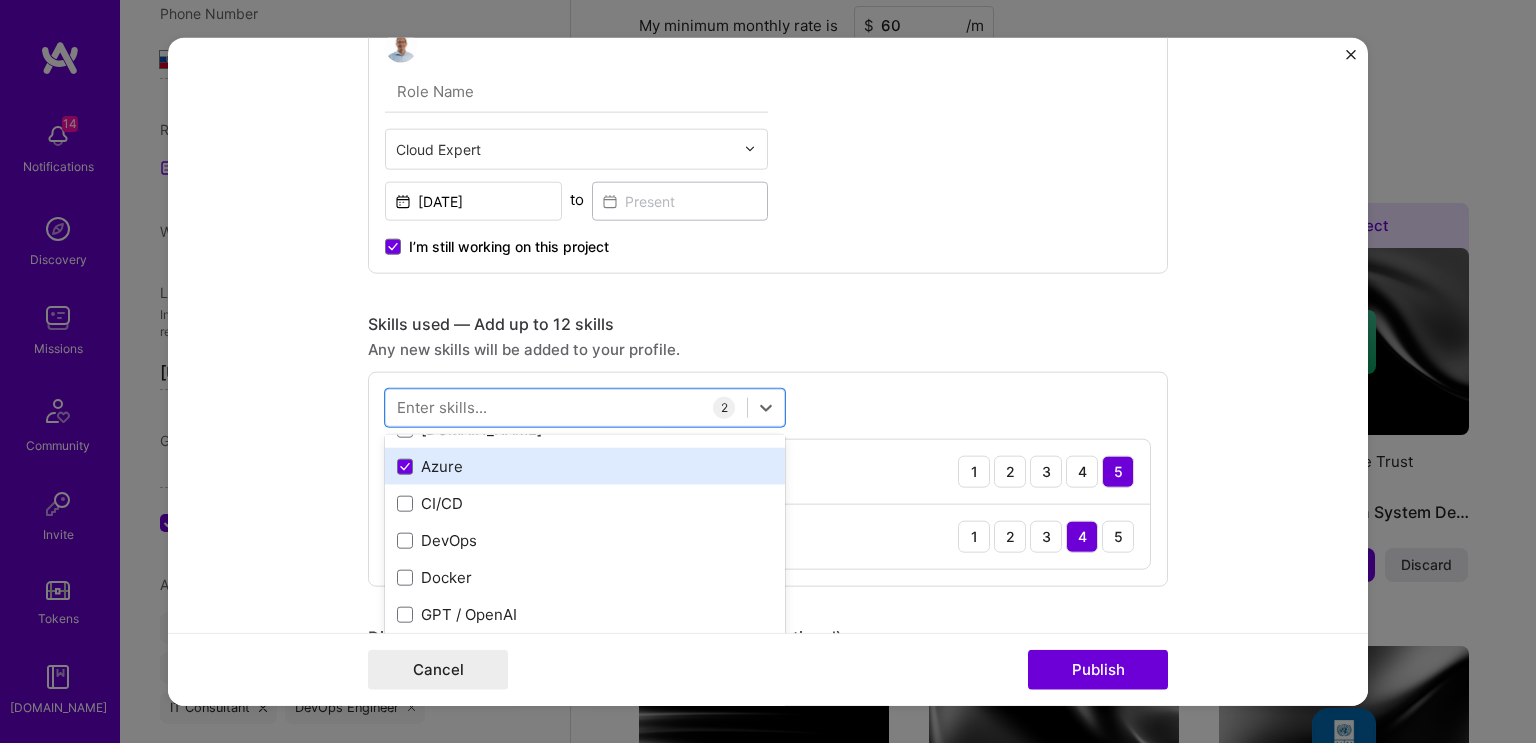 scroll, scrollTop: 0, scrollLeft: 0, axis: both 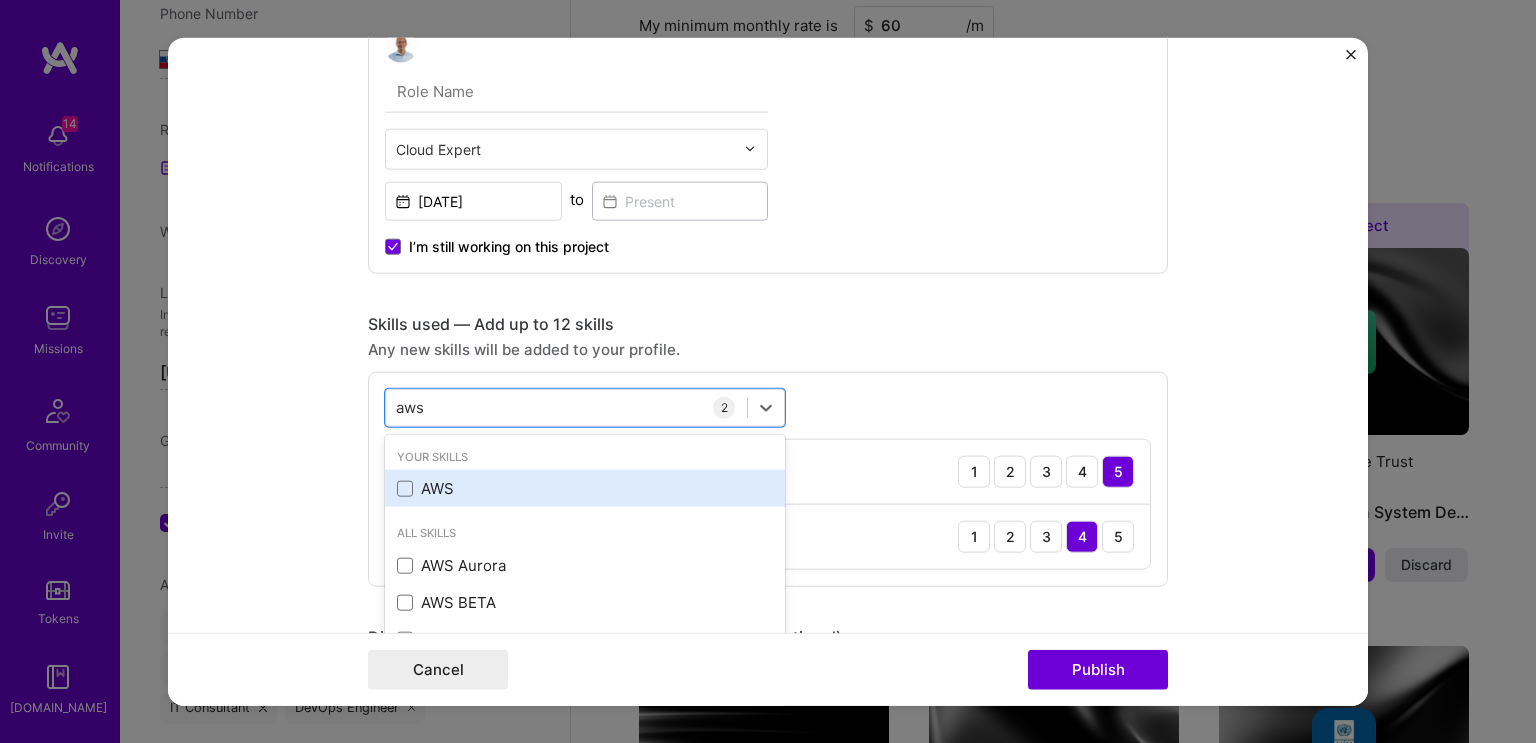 click on "AWS" at bounding box center (585, 488) 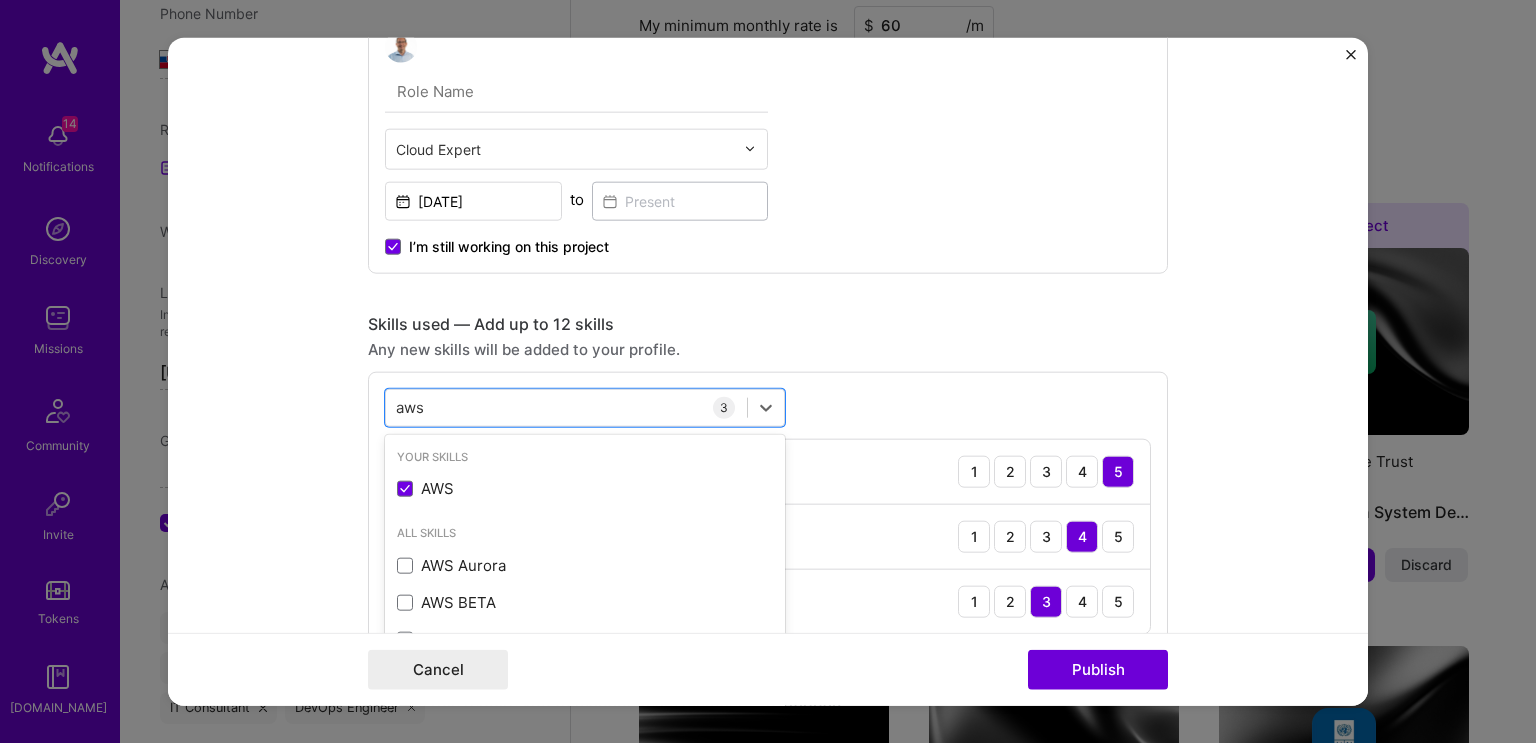 click on "Project title Cloud Engineer Company Cofinity-X
Project industry Industry 1 Project Link (Optional)
Drag and drop an image or   Upload file Upload file We recommend uploading at least 4 images. 1600x1200px or higher recommended. Max 5MB each. Role Cloud Expert [DATE]
to
I’m still working on this project Skills used — Add up to 12 skills Any new skills will be added to your profile. option AWS, selected. option AWS selected, 0 of 2. 8 results available for search term aws. Use Up and Down to choose options, press Enter to select the currently focused option, press Escape to exit the menu, press Tab to select the option and exit the menu. aws aws Your Skills AWS All Skills AWS Aurora AWS BETA AWS CDK AWS CloudFormation AWS Lambda AWS Neptune AWS RDS 3 Kubernetes 1 2 3 4 5 Azure 1 2 3 4 5 AWS 1 2 3 4 5 Did this role require you to manage team members? (Optional) Yes, I managed — team members. ->  1)? (Optional)   0 /" at bounding box center [768, 619] 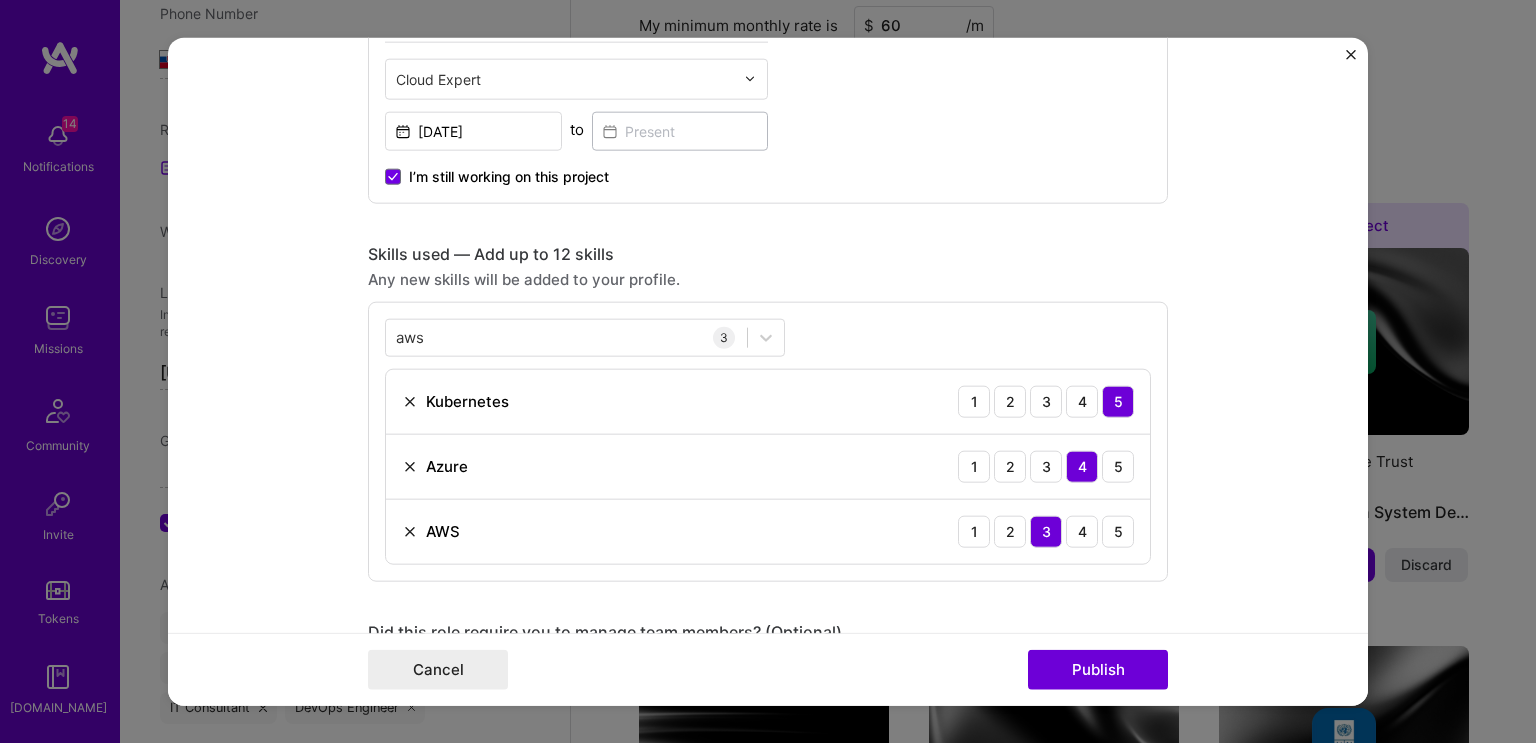 scroll, scrollTop: 666, scrollLeft: 0, axis: vertical 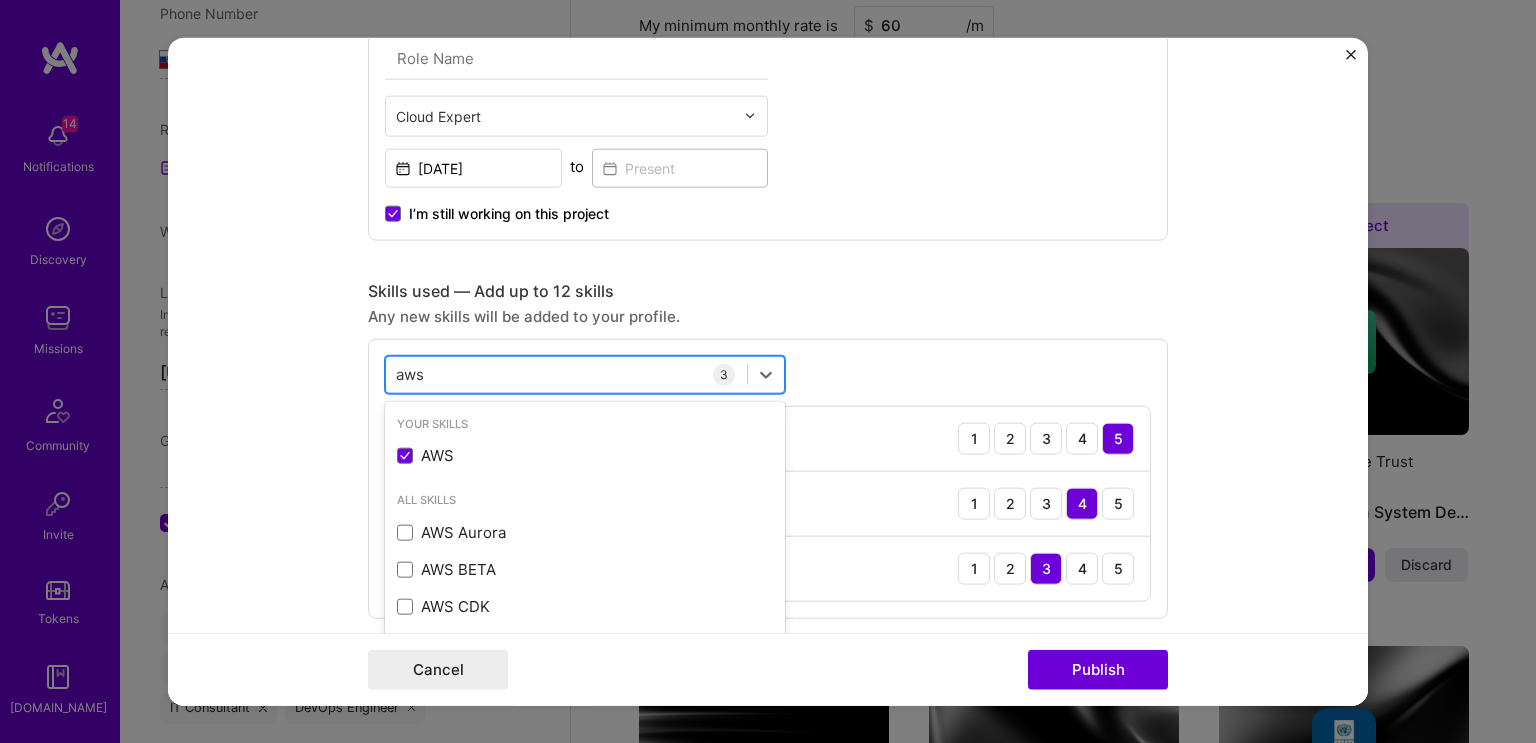 click on "aws aws" at bounding box center (566, 374) 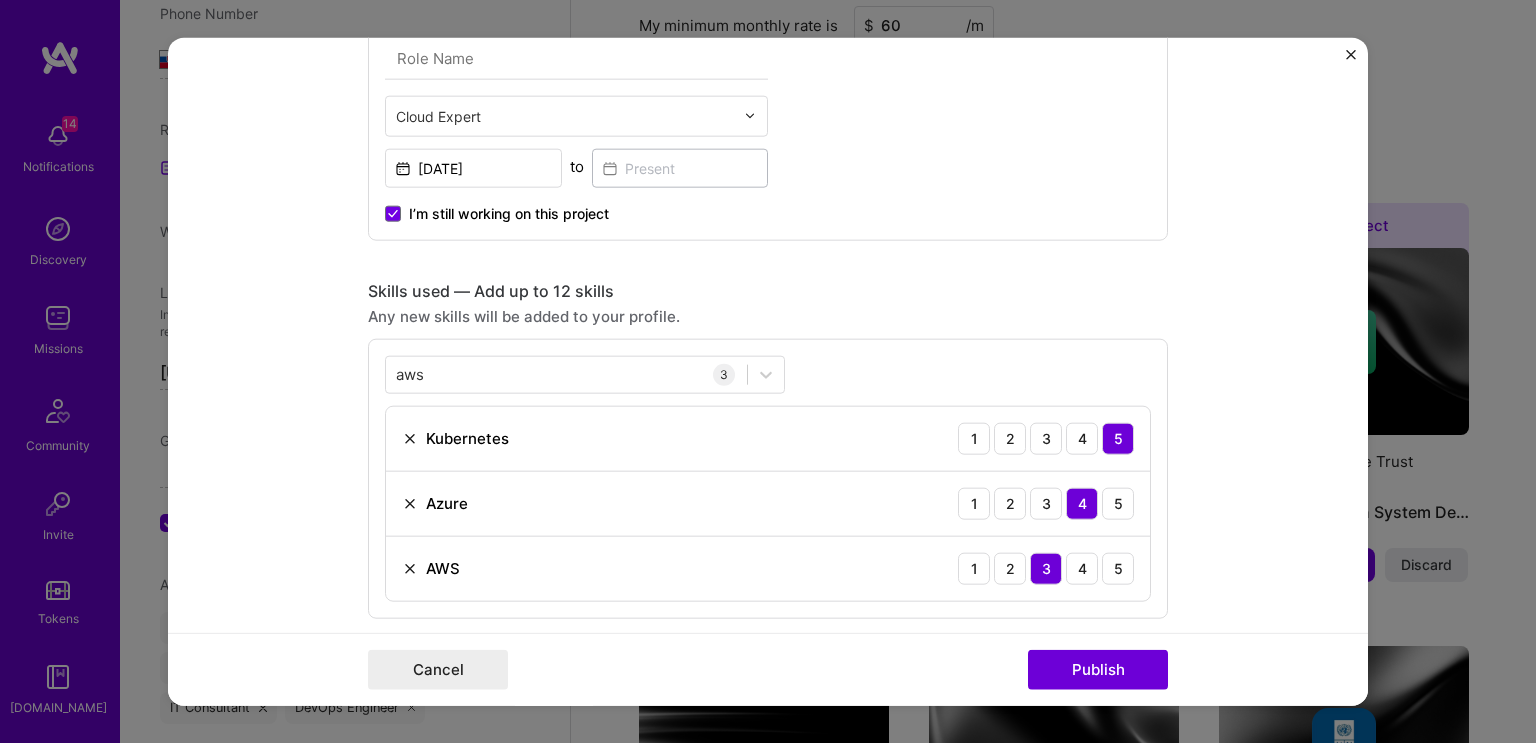 click on "Project title Cloud Engineer Company Cofinity-X
Project industry Industry 1 Project Link (Optional)
Drag and drop an image or   Upload file Upload file We recommend uploading at least 4 images. 1600x1200px or higher recommended. Max 5MB each. Role Cloud Expert [DATE]
to
I’m still working on this project Skills used — Add up to 12 skills Any new skills will be added to your profile. aws aws 3 Kubernetes 1 2 3 4 5 Azure 1 2 3 4 5 AWS 1 2 3 4 5 Did this role require you to manage team members? (Optional) Yes, I managed — team members. Were you involved from inception to launch (0  ->  1)? (Optional) Zero to one is creation and development of a unique product from the ground up. I was involved in zero to one with this project Add metrics (Optional) Metrics help you visually show the outcome of a project. You can add up to 3 metrics. Project details   100 characters minimum 0 / 1,000  characters Add a collaborator" at bounding box center [768, 586] 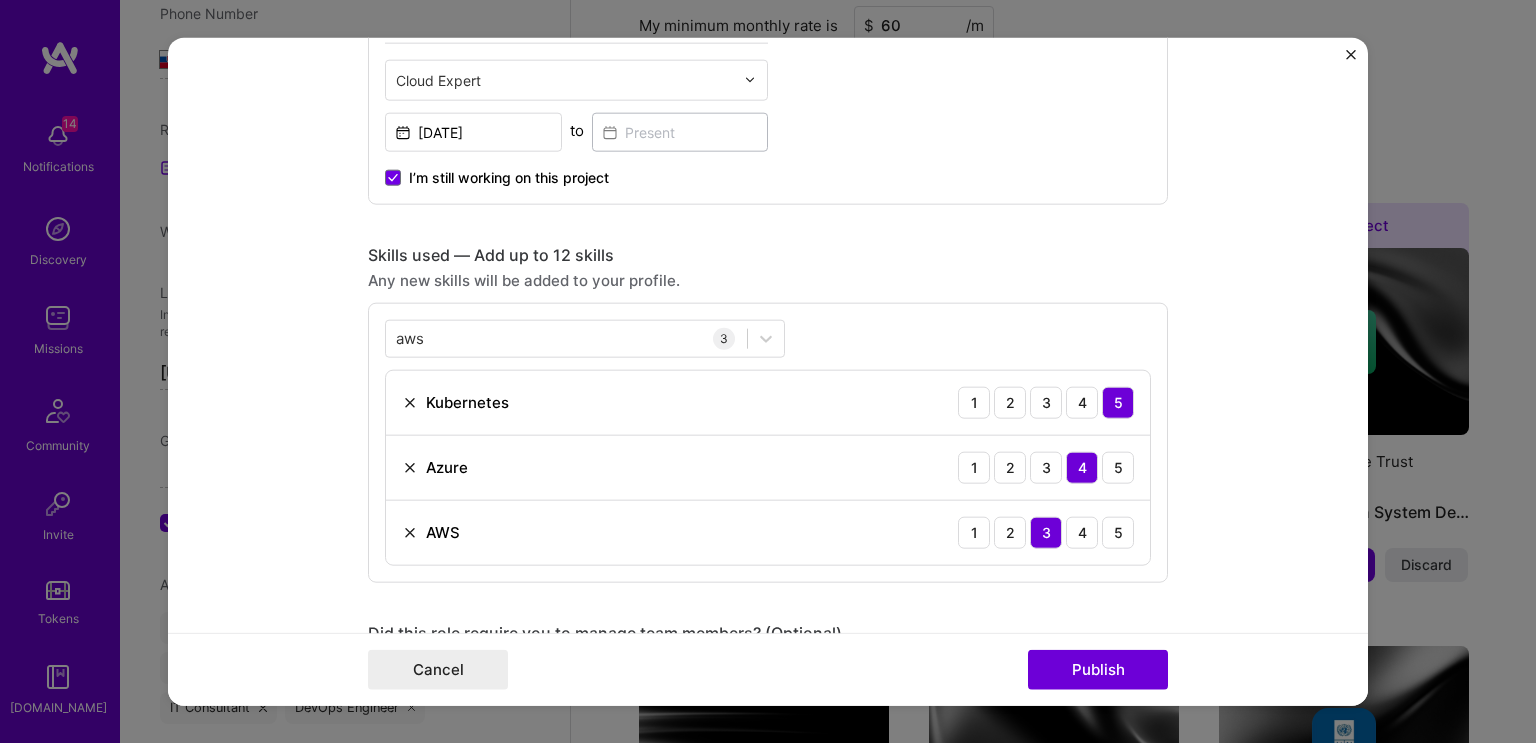 scroll, scrollTop: 766, scrollLeft: 0, axis: vertical 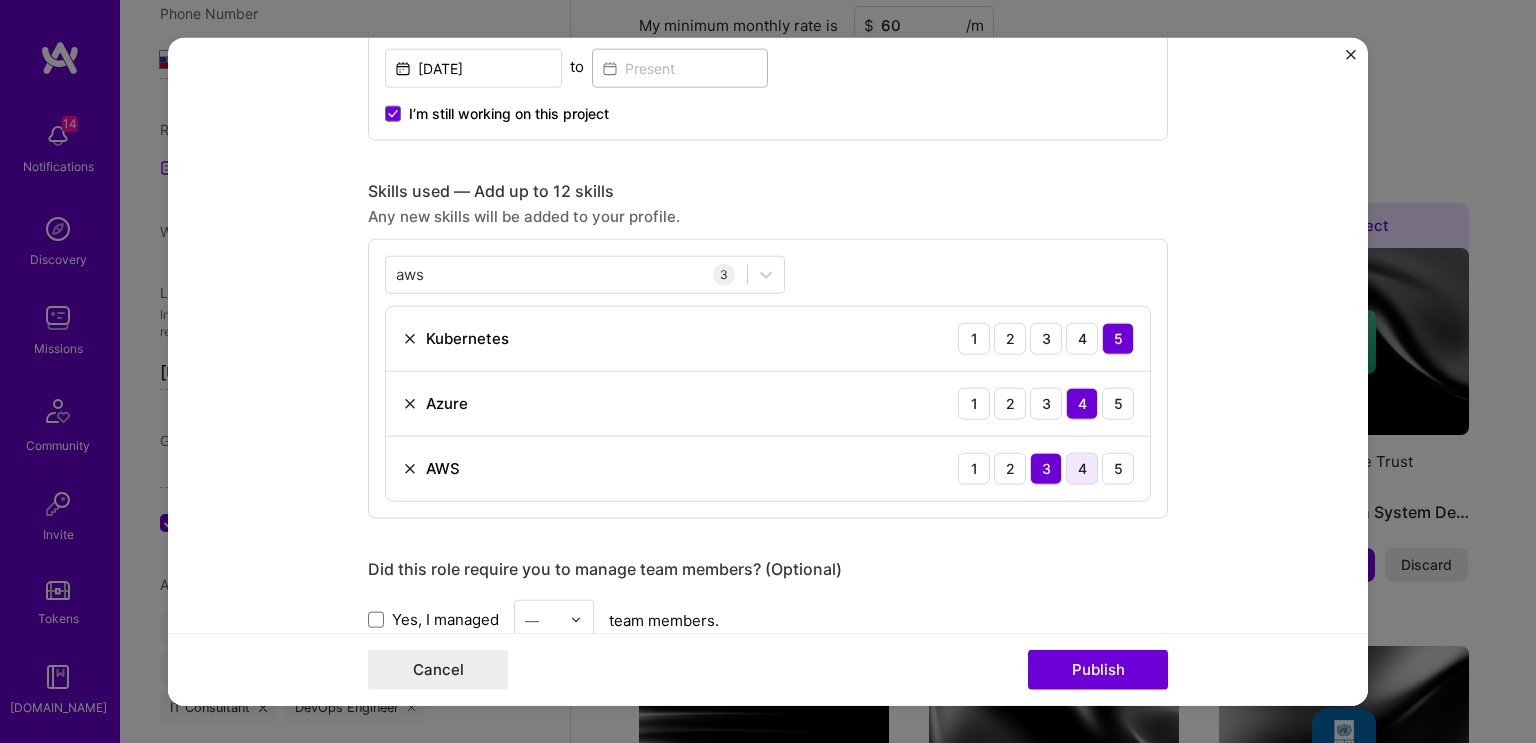 click on "4" at bounding box center [1082, 468] 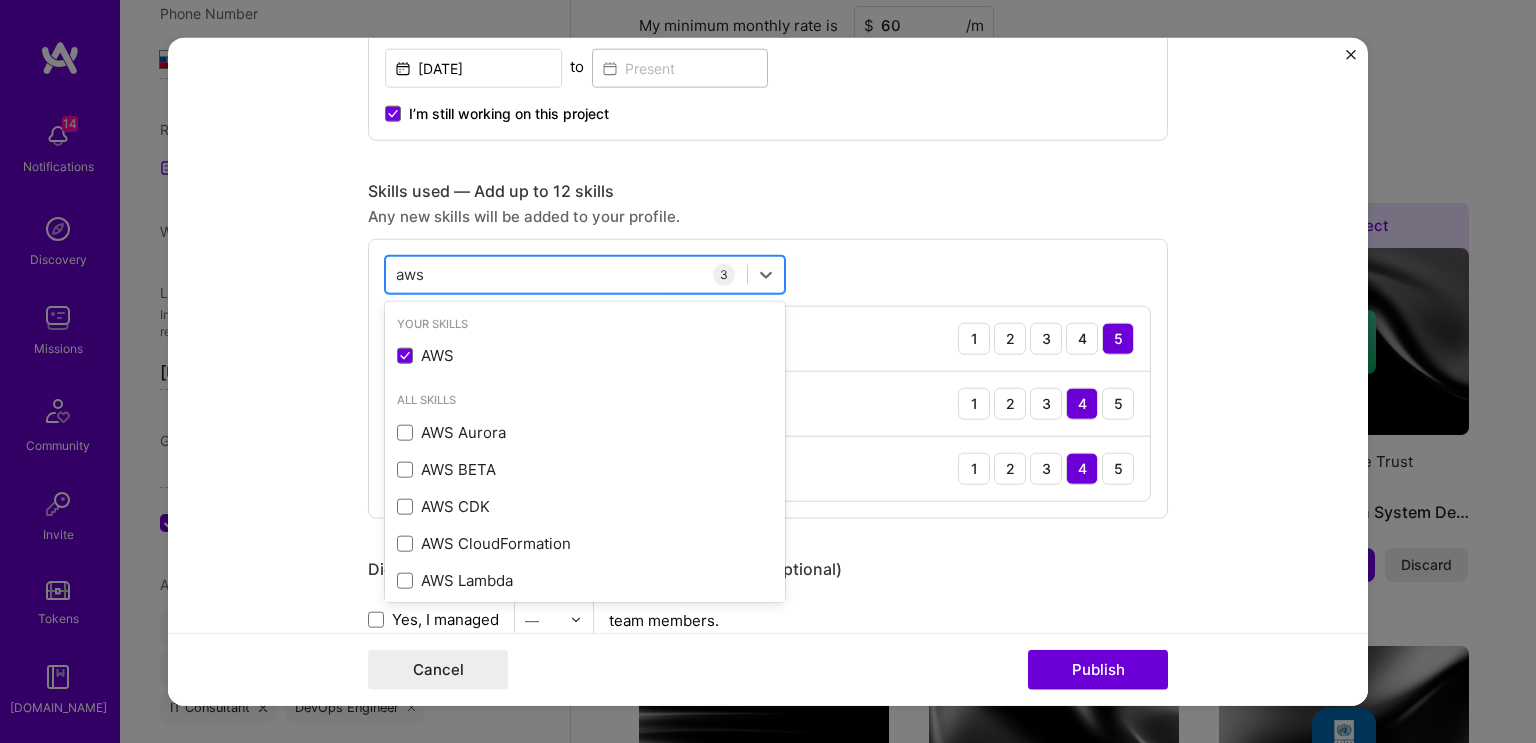 click on "aws aws" at bounding box center [566, 274] 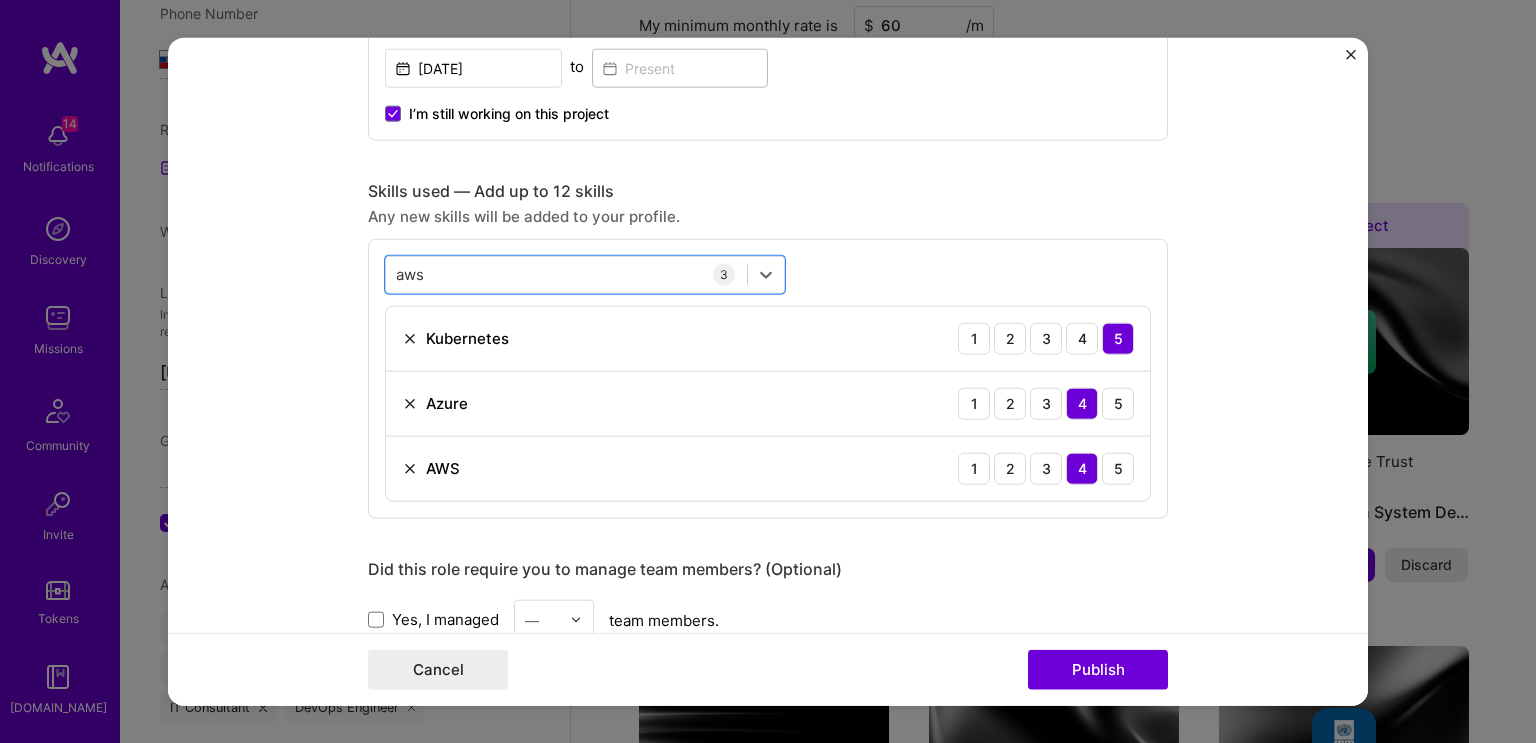 drag, startPoint x: 533, startPoint y: 261, endPoint x: 218, endPoint y: 261, distance: 315 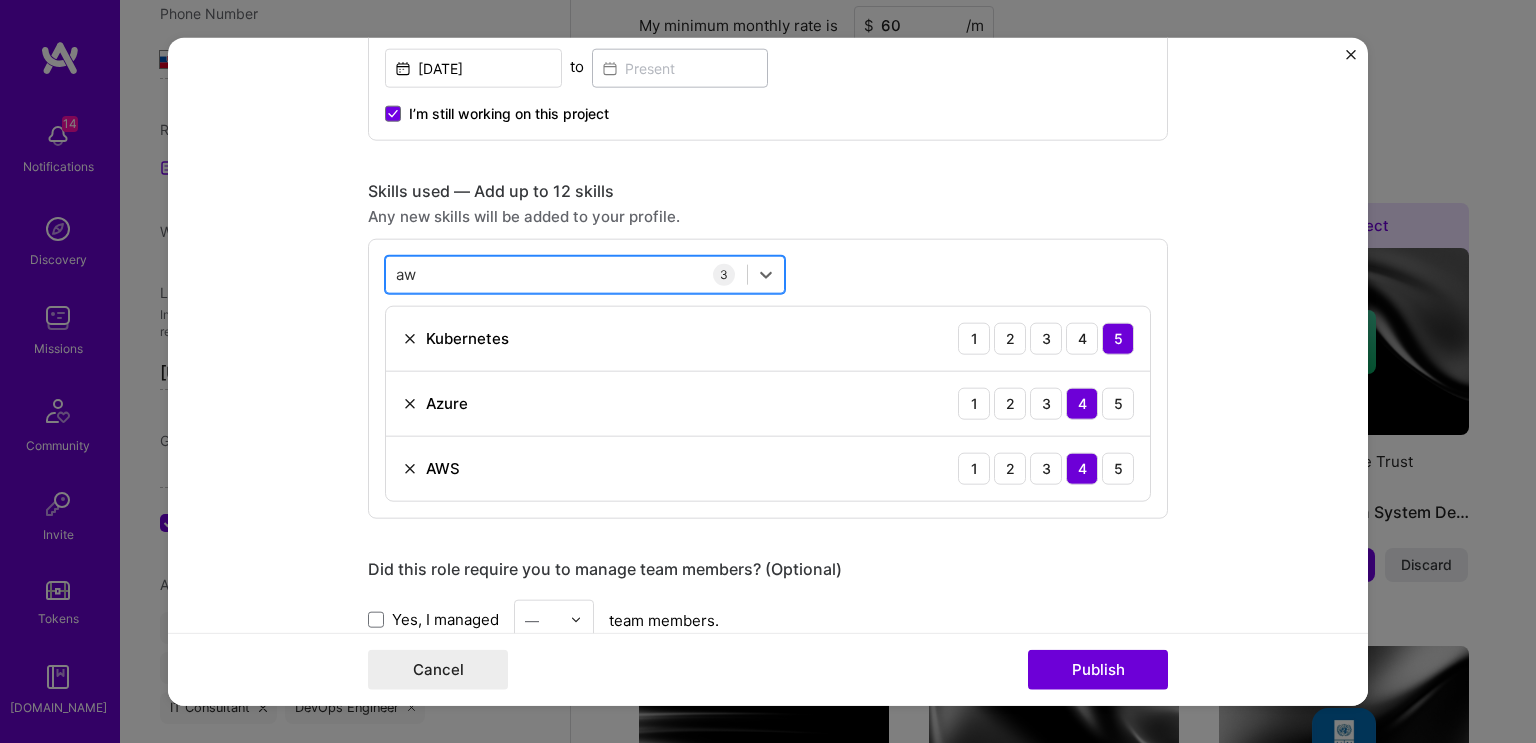 type on "a" 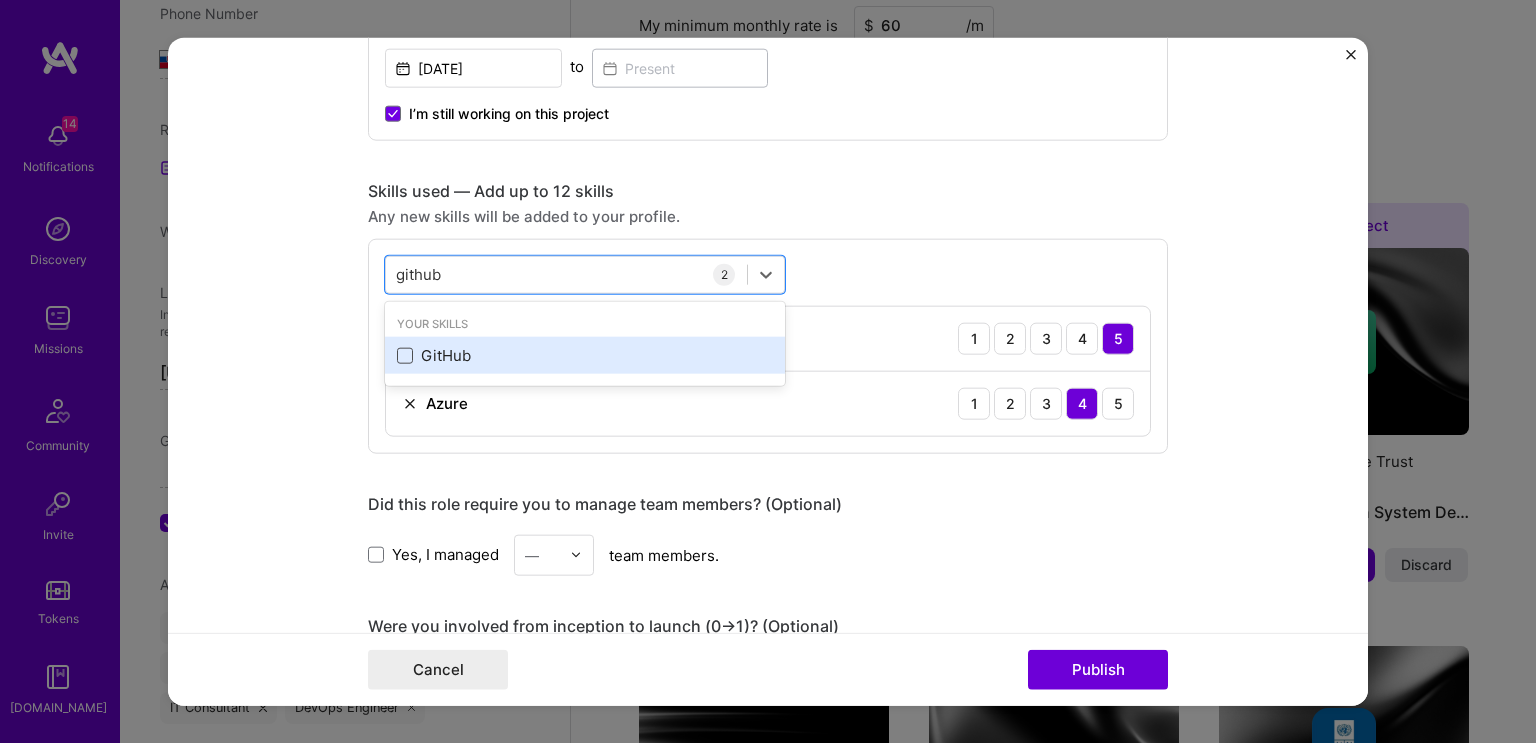 click at bounding box center [405, 355] 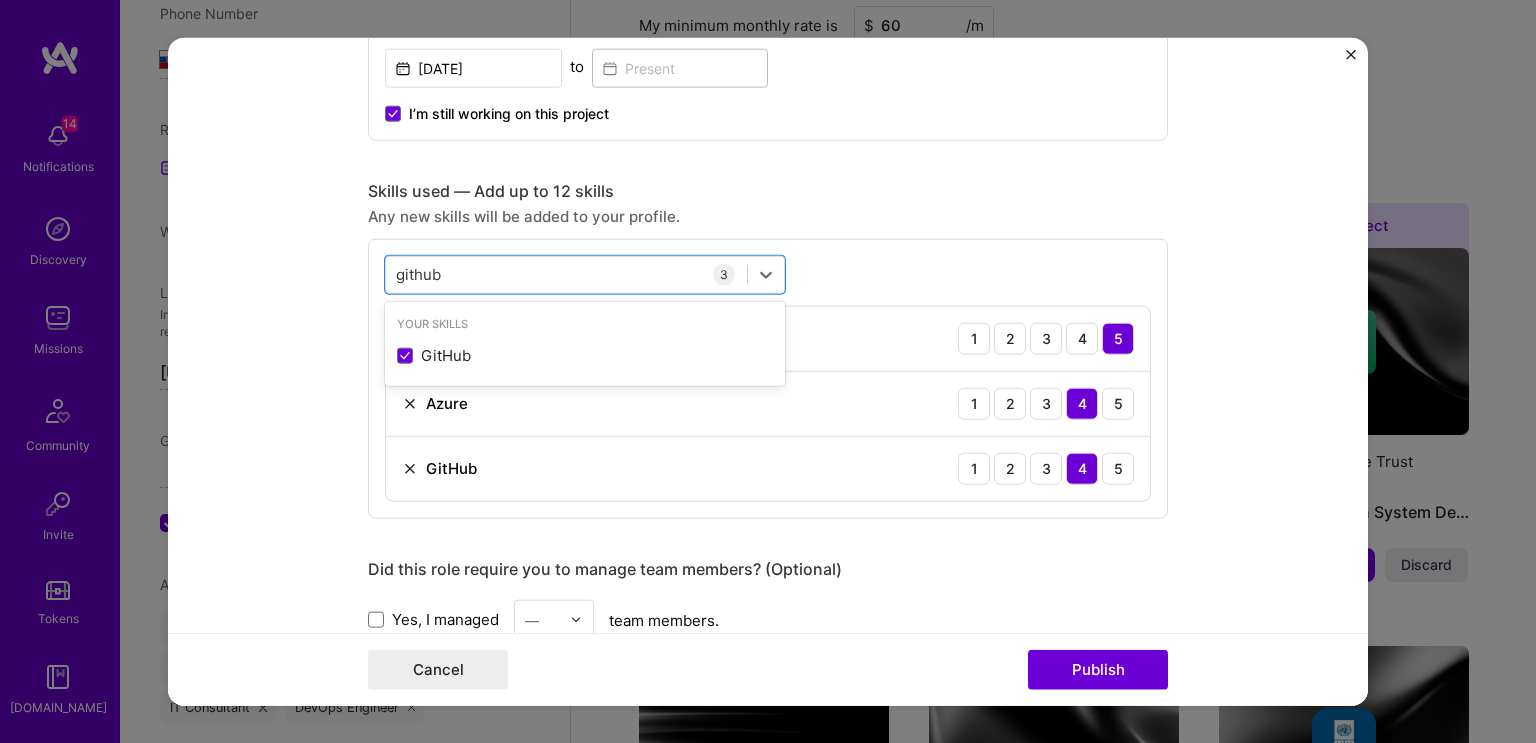 click on "Skills used — Add up to 12 skills" at bounding box center (768, 190) 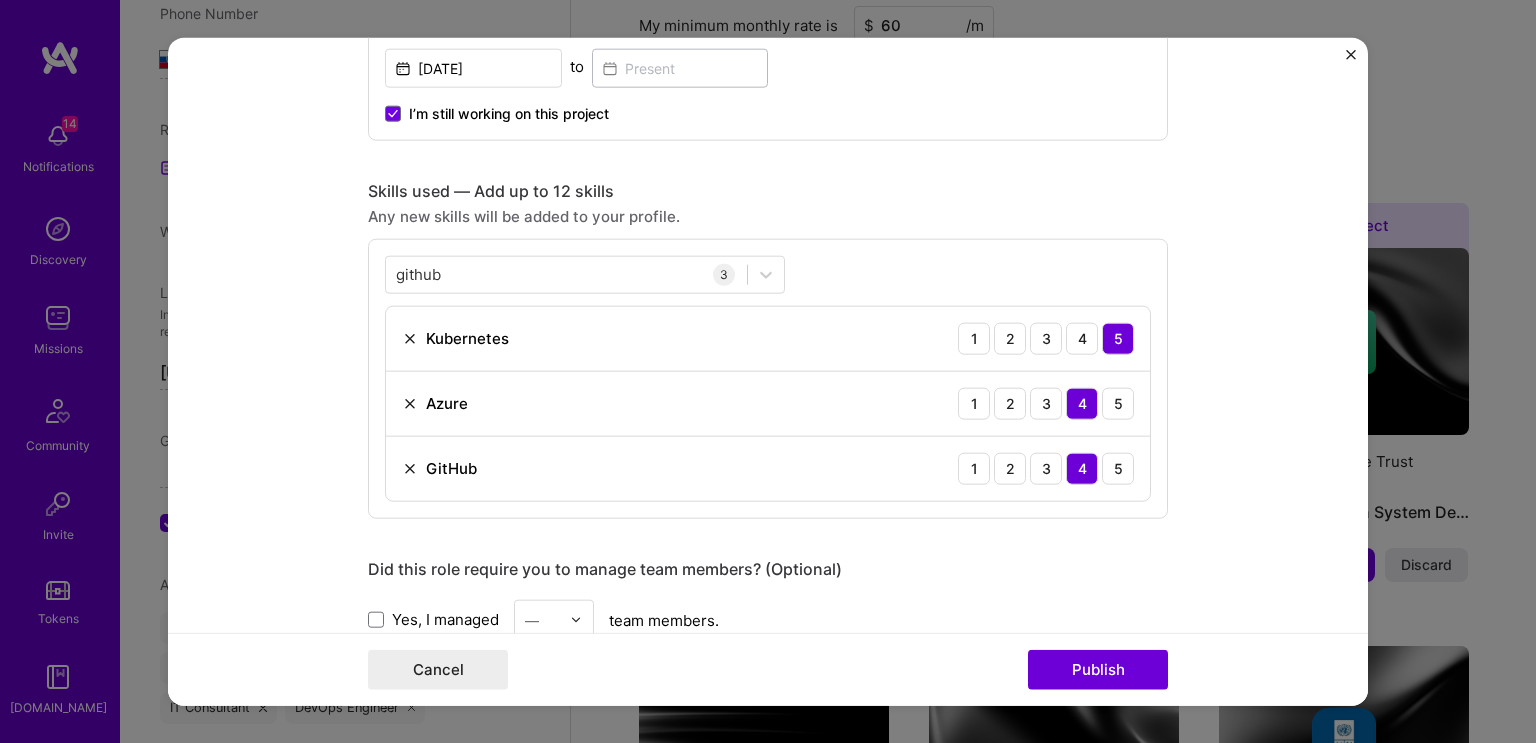 click on "Project title Cloud Engineer Company Cofinity-X
Project industry Industry 1 Project Link (Optional)
Drag and drop an image or   Upload file Upload file We recommend uploading at least 4 images. 1600x1200px or higher recommended. Max 5MB each. Role Cloud Expert [DATE]
to
I’m still working on this project Skills used — Add up to 12 skills Any new skills will be added to your profile. github github 3 Kubernetes 1 2 3 4 5 Azure 1 2 3 4 5 GitHub 1 2 3 4 5 Did this role require you to manage team members? (Optional) Yes, I managed — team members. Were you involved from inception to launch (0  ->  1)? (Optional) Zero to one is creation and development of a unique product from the ground up. I was involved in zero to one with this project Add metrics (Optional) Metrics help you visually show the outcome of a project. You can add up to 3 metrics. Project details   100 characters minimum 0 / 1,000  characters Select role" at bounding box center [768, 486] 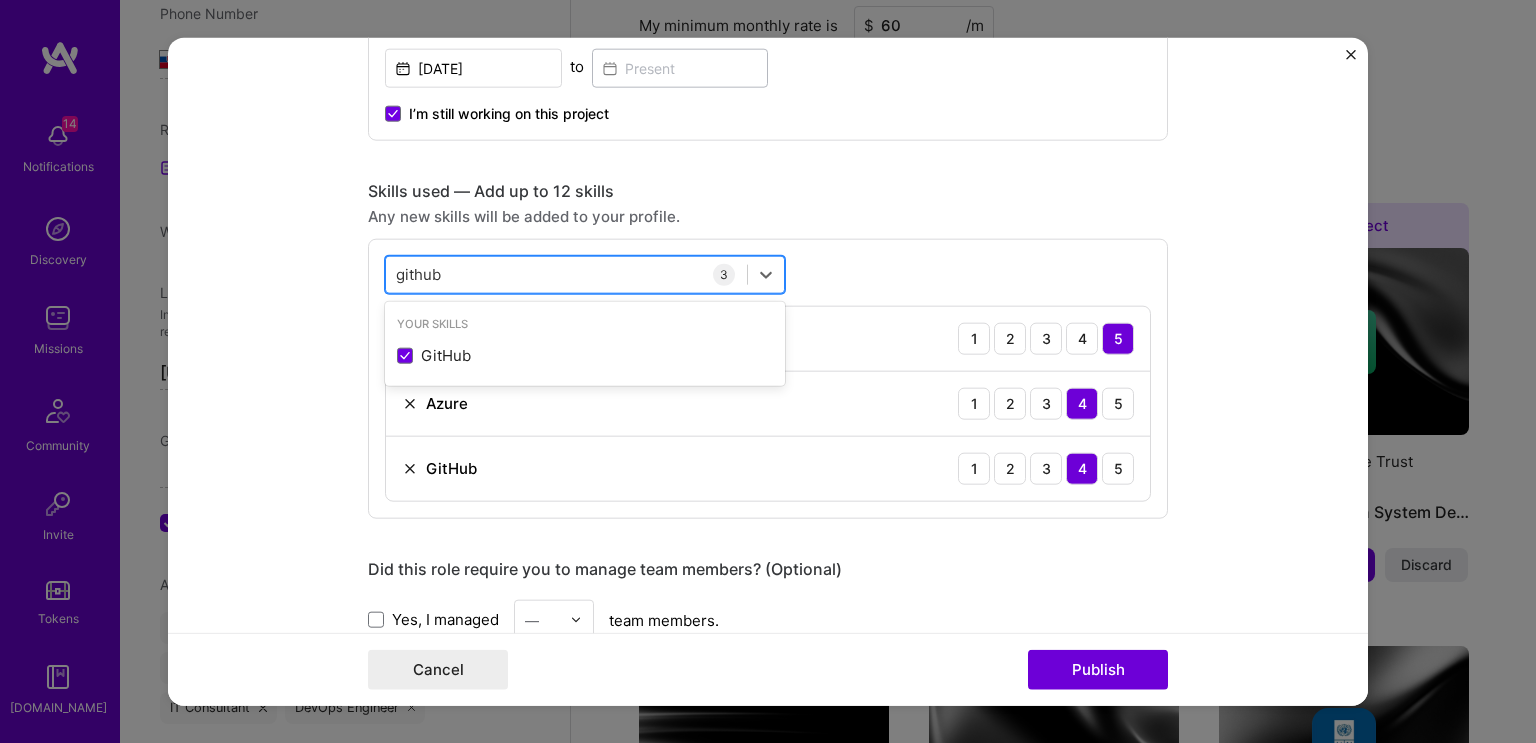 click on "github github" at bounding box center [566, 274] 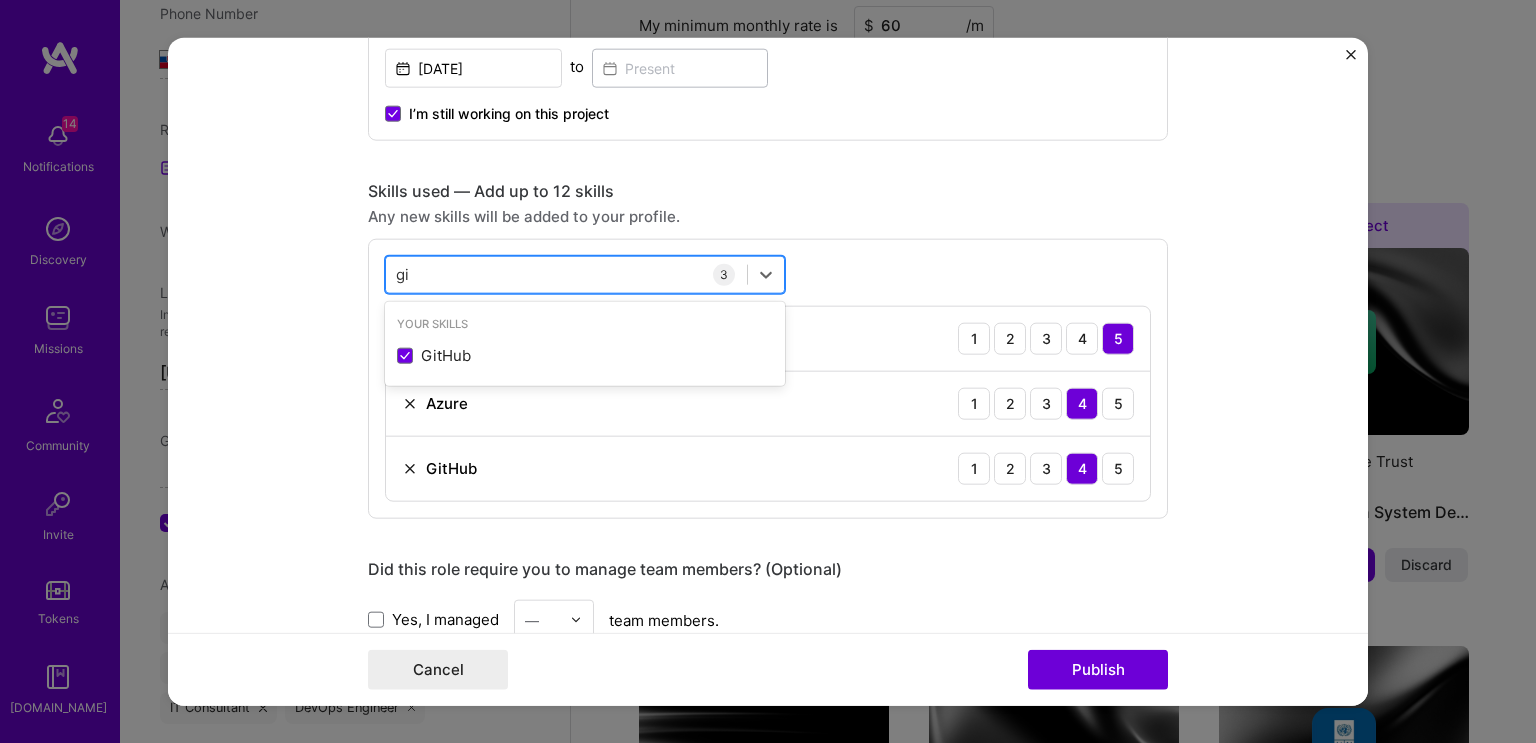 type on "g" 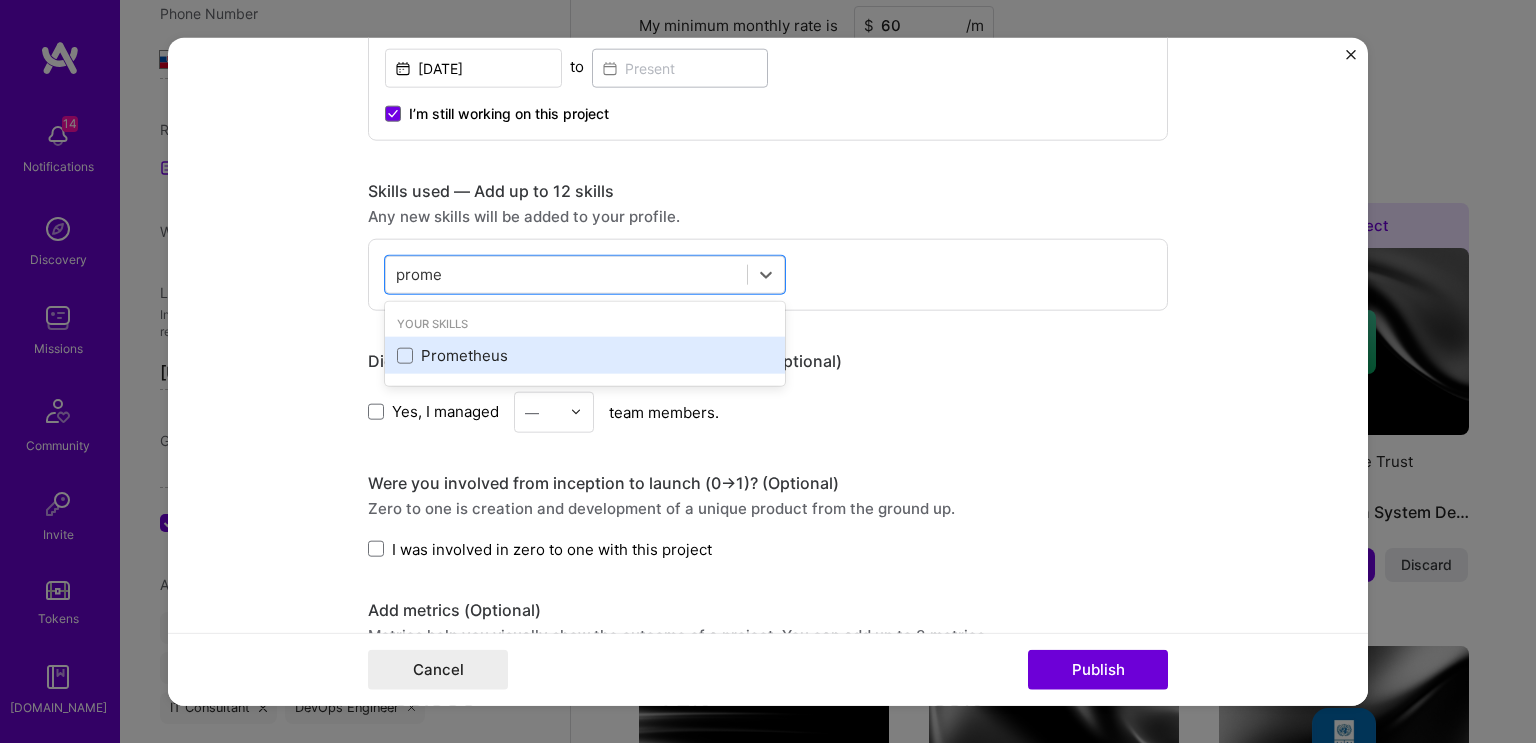 click on "Prometheus" at bounding box center [585, 355] 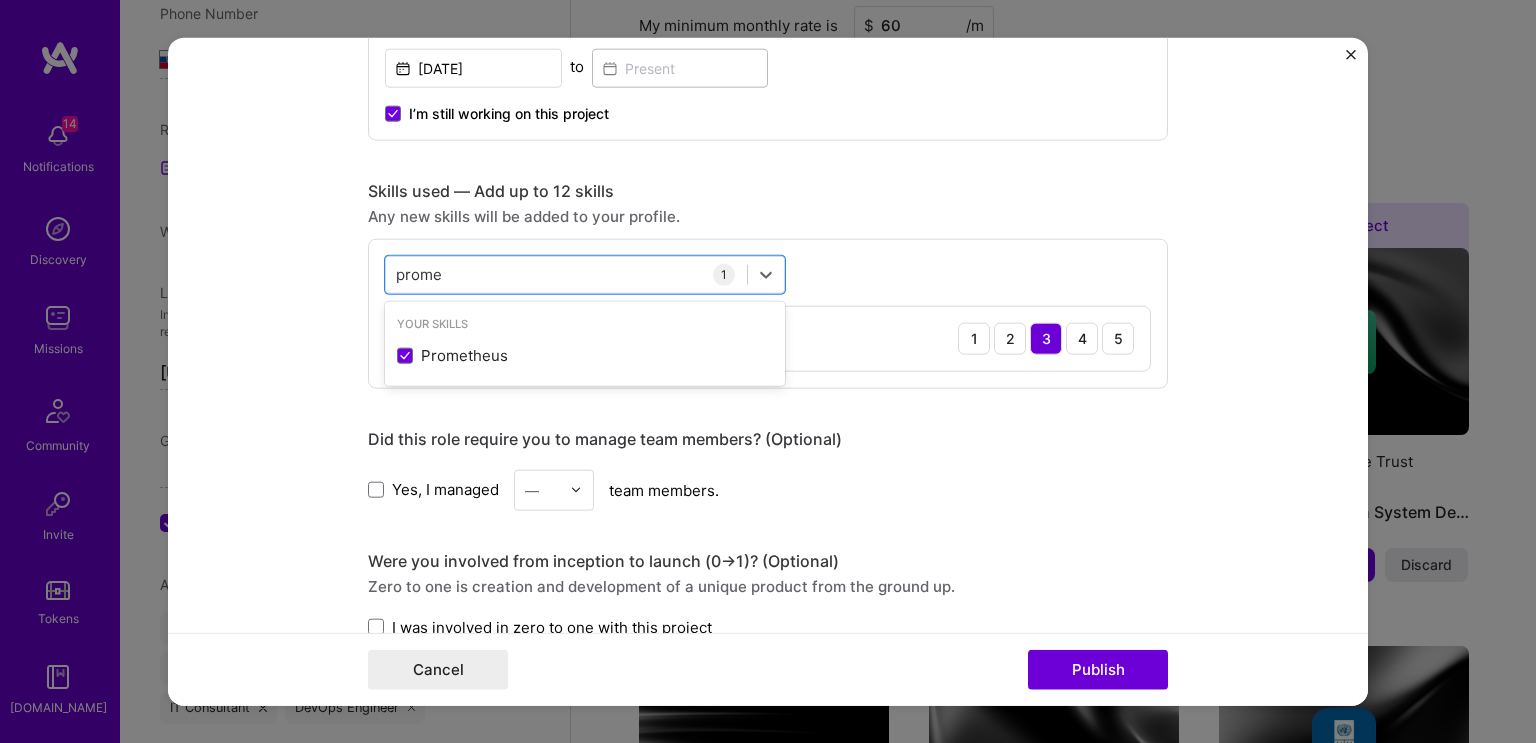 click on "Cloud Expert [DATE]
to
I’m still working on this project" at bounding box center [768, 10] 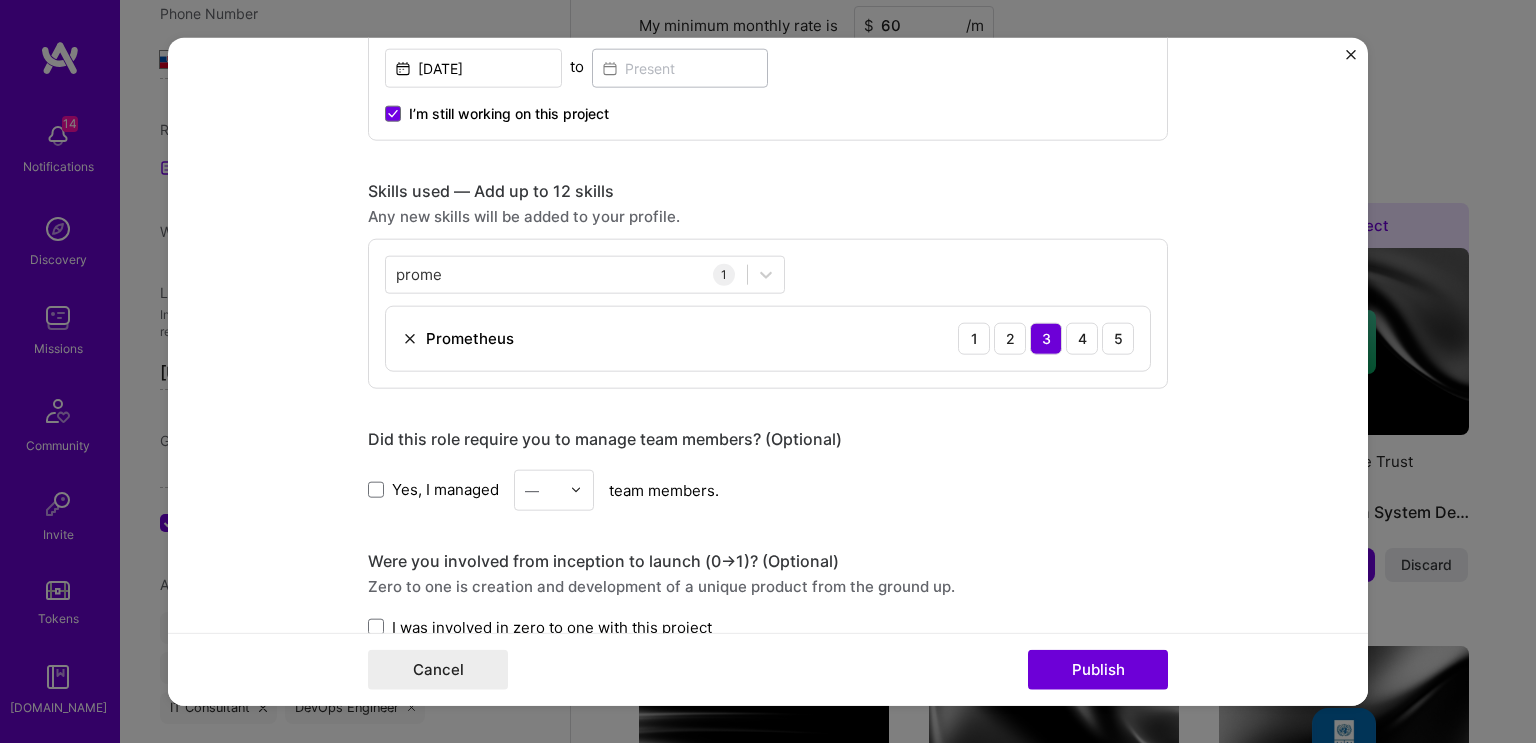 click on "Project title Cloud Engineer Company Cofinity-X
Project industry Industry 1 Project Link (Optional)
Drag and drop an image or   Upload file Upload file We recommend uploading at least 4 images. 1600x1200px or higher recommended. Max 5MB each. Role Cloud Expert [DATE]
to
I’m still working on this project Skills used — Add up to 12 skills Any new skills will be added to your profile. prome prome 1 Prometheus 1 2 3 4 5 Did this role require you to manage team members? (Optional) Yes, I managed — team members. Were you involved from inception to launch (0  ->  1)? (Optional) Zero to one is creation and development of a unique product from the ground up. I was involved in zero to one with this project Add metrics (Optional) Metrics help you visually show the outcome of a project. You can add up to 3 metrics. Project details   100 characters minimum 0 / 1,000  characters Add collaborators (Optional) Add a collaborator" at bounding box center [768, 421] 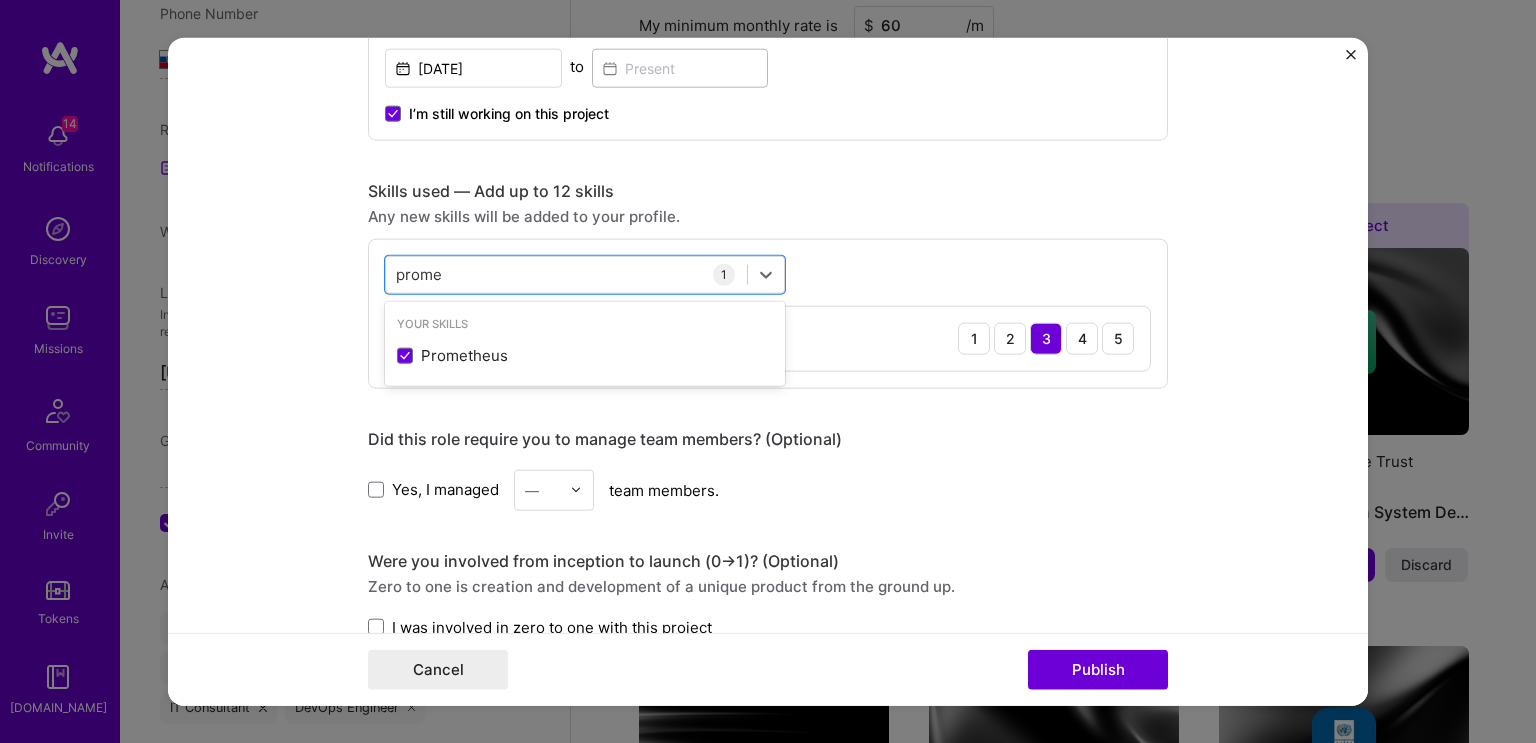 drag, startPoint x: 616, startPoint y: 275, endPoint x: 312, endPoint y: 279, distance: 304.0263 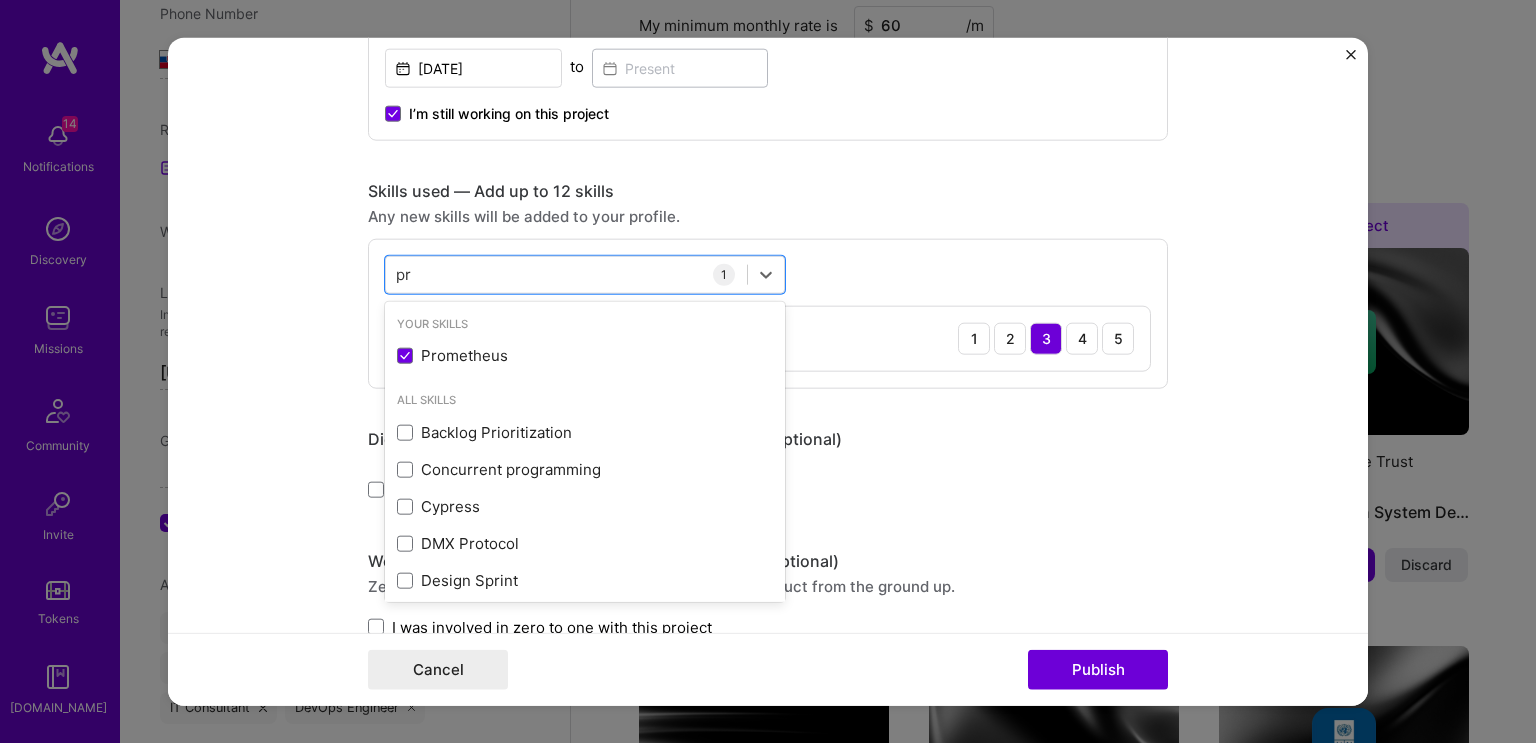 type on "p" 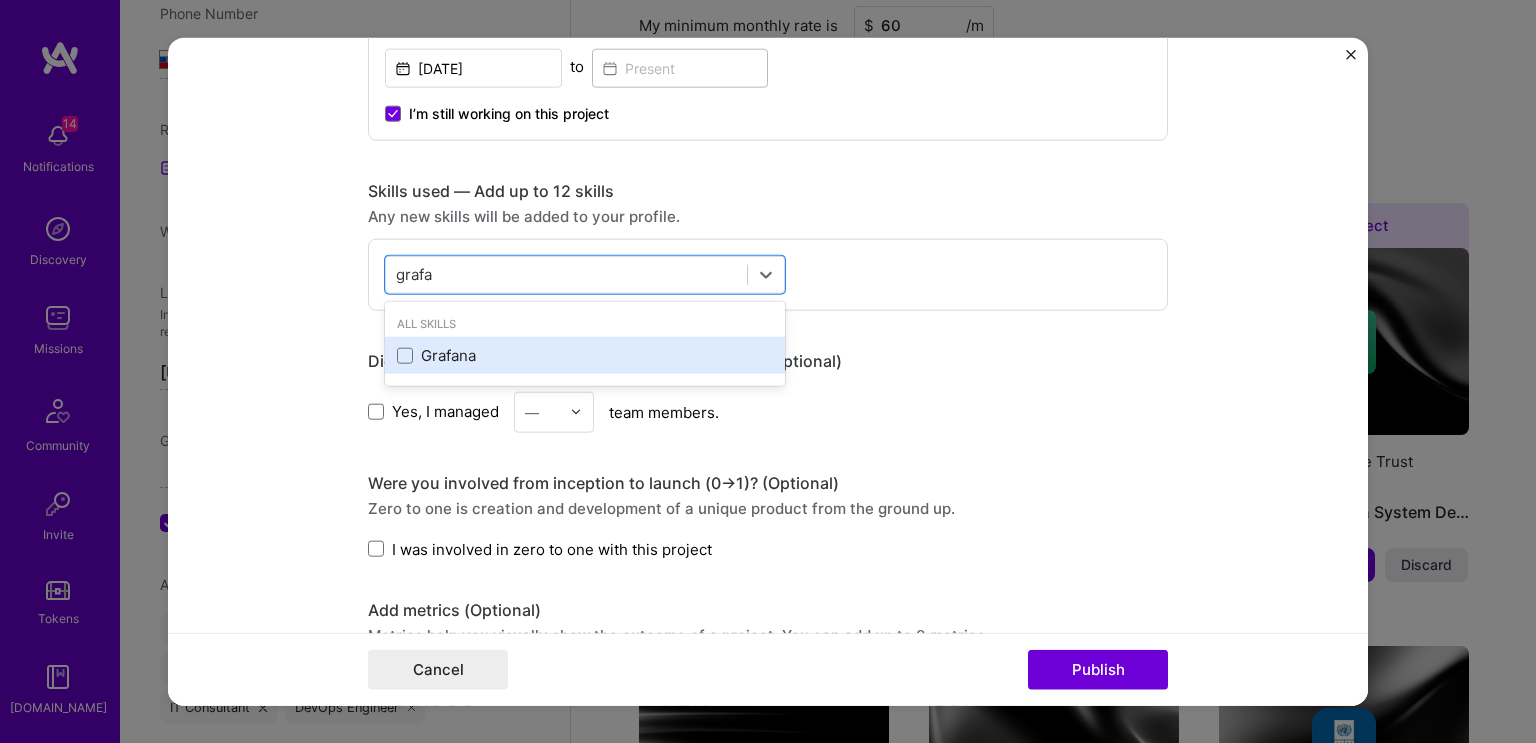 click on "Grafana" at bounding box center (585, 355) 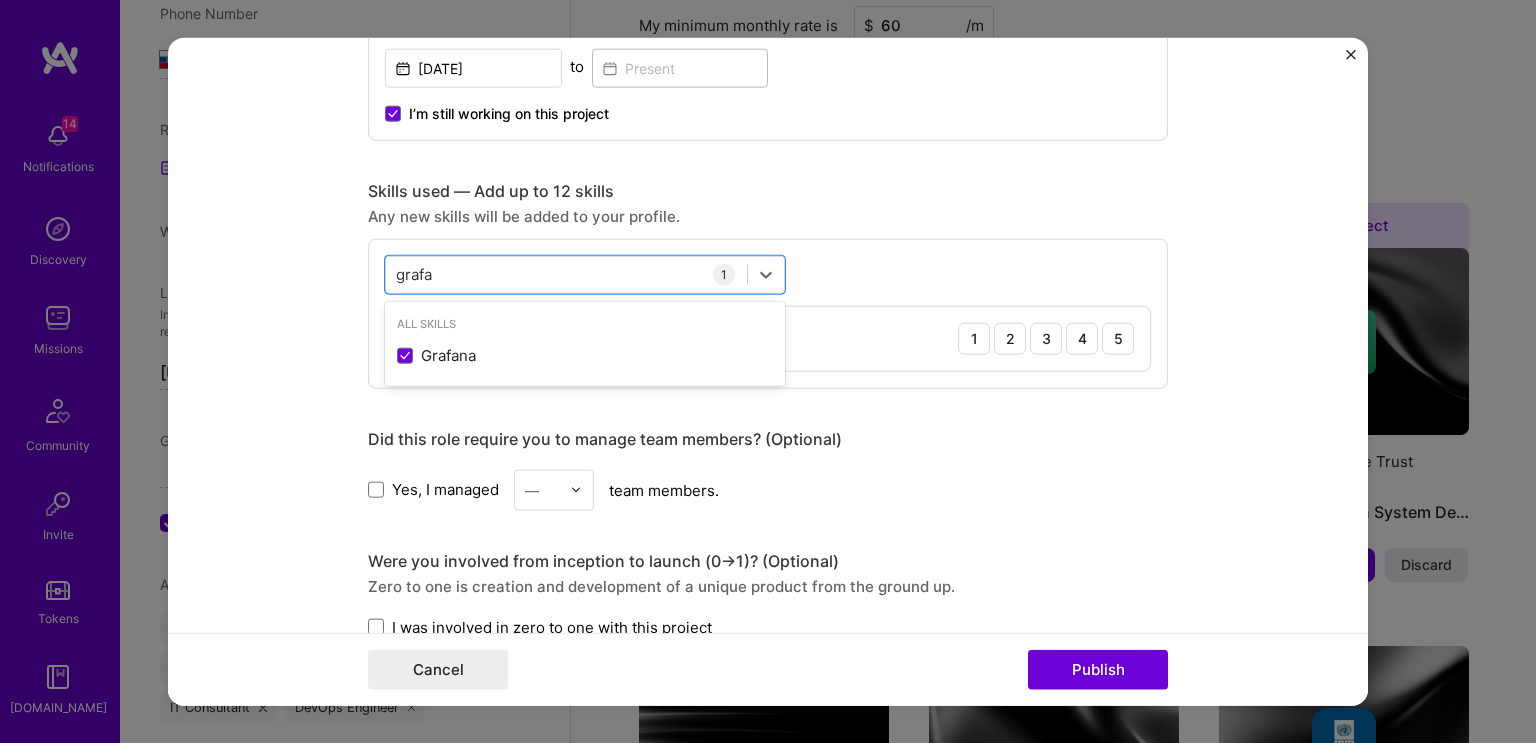 click on "Skills used — Add up to 12 skills" at bounding box center [768, 190] 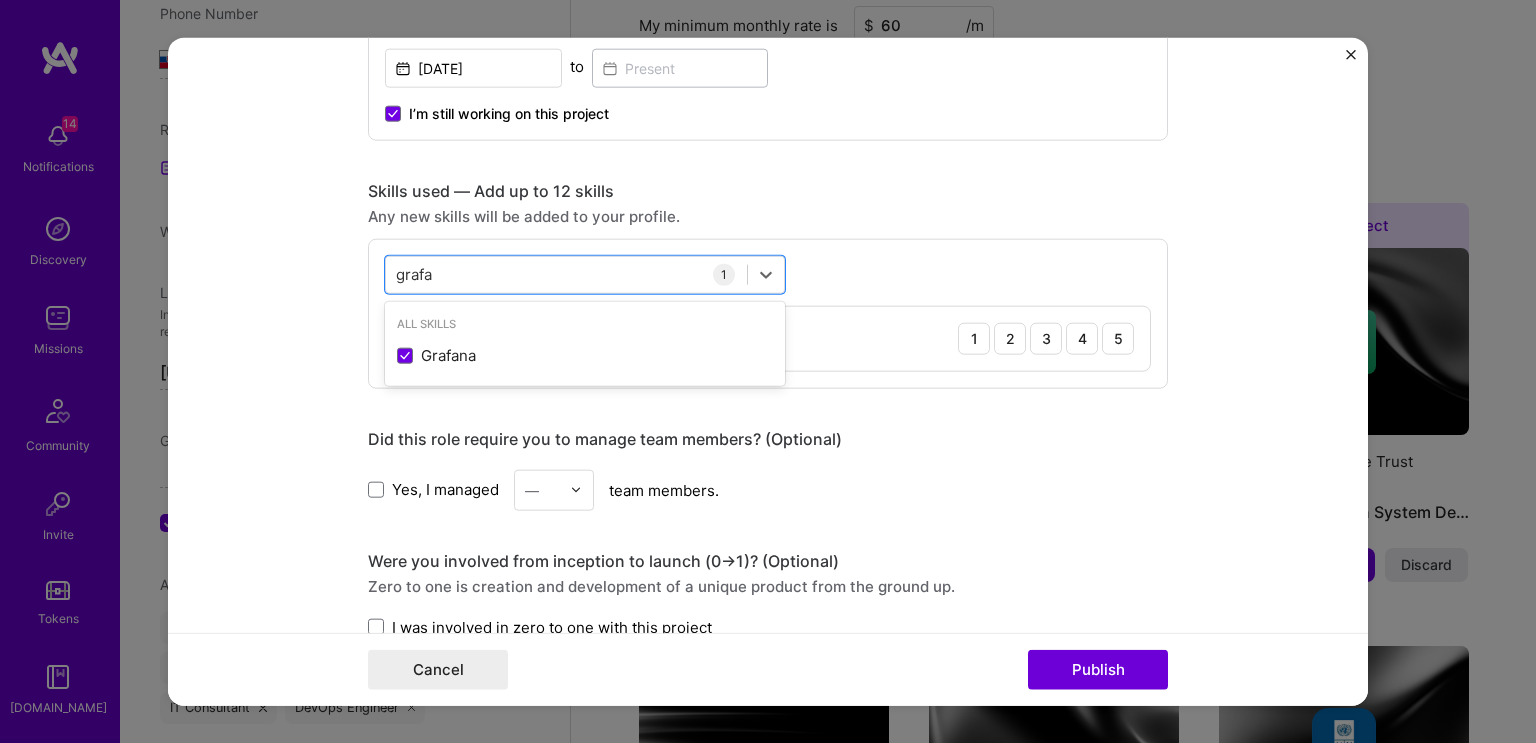 drag, startPoint x: 520, startPoint y: 275, endPoint x: 174, endPoint y: 269, distance: 346.05203 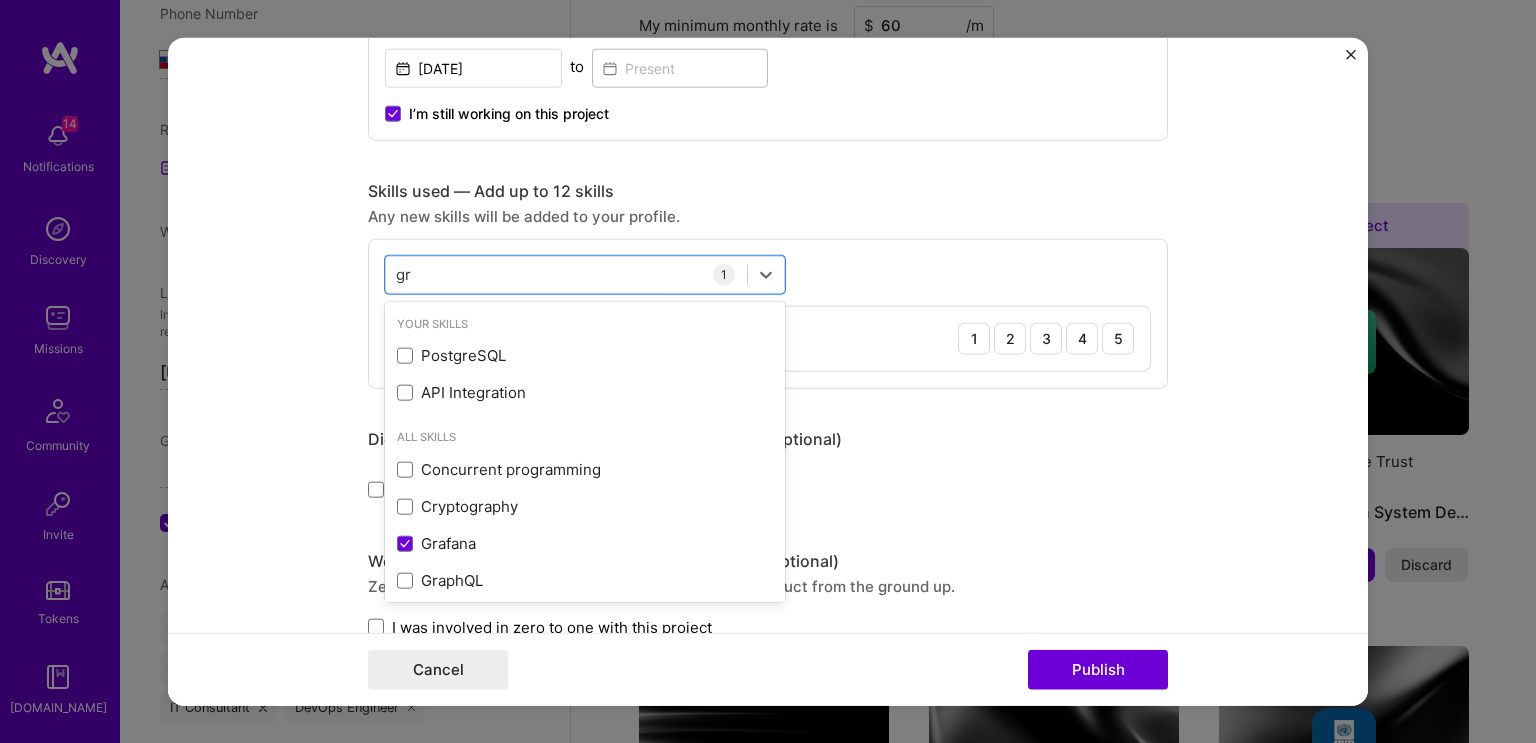 type on "g" 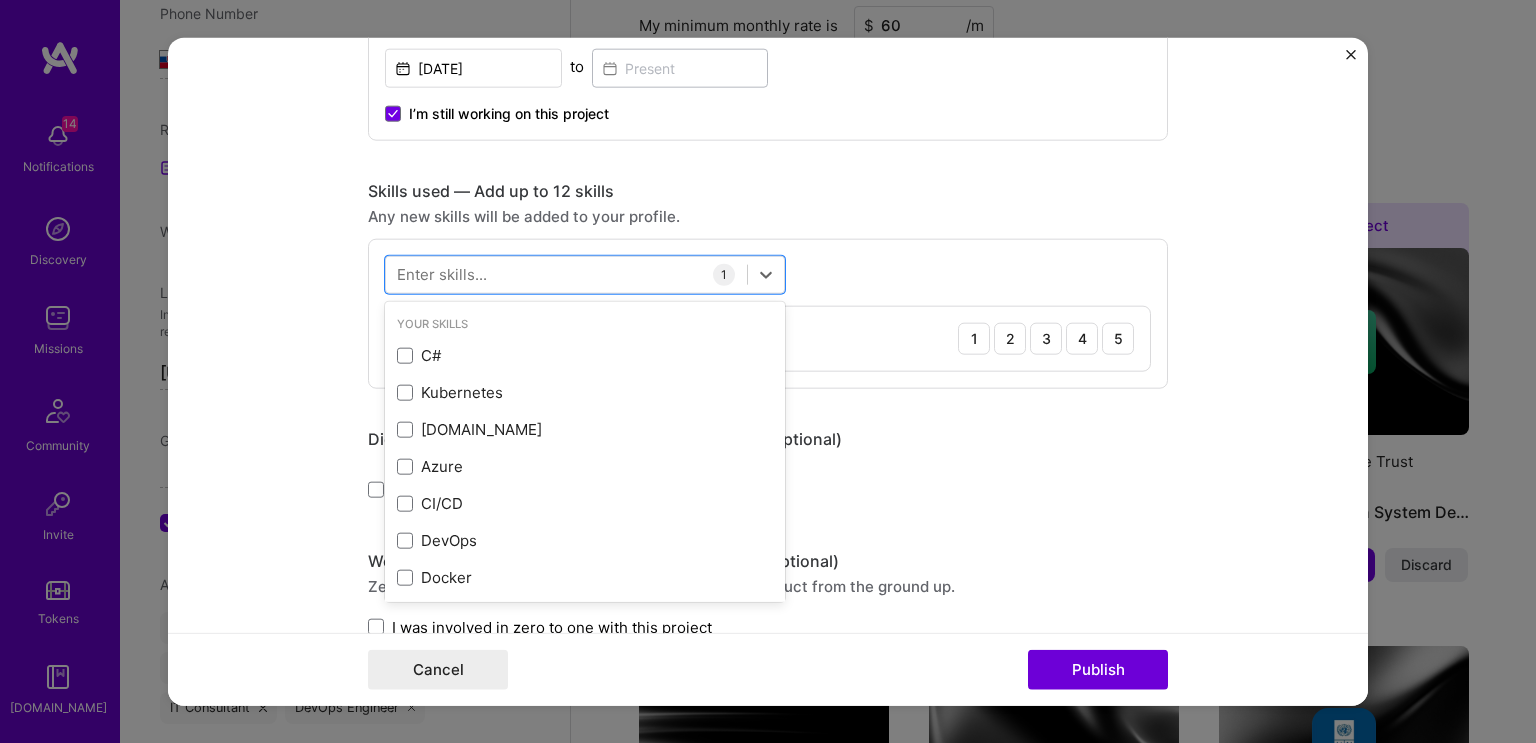 type 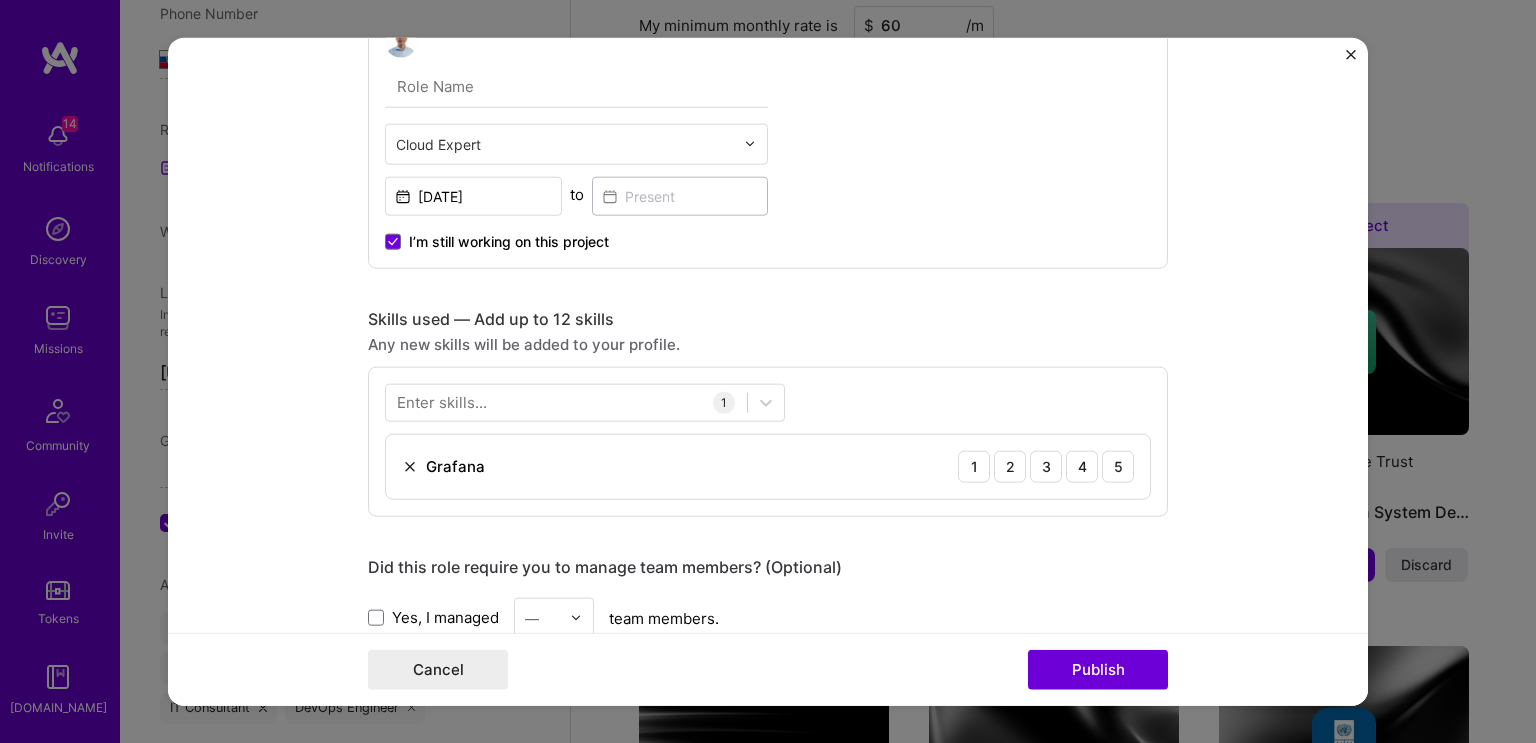 scroll, scrollTop: 633, scrollLeft: 0, axis: vertical 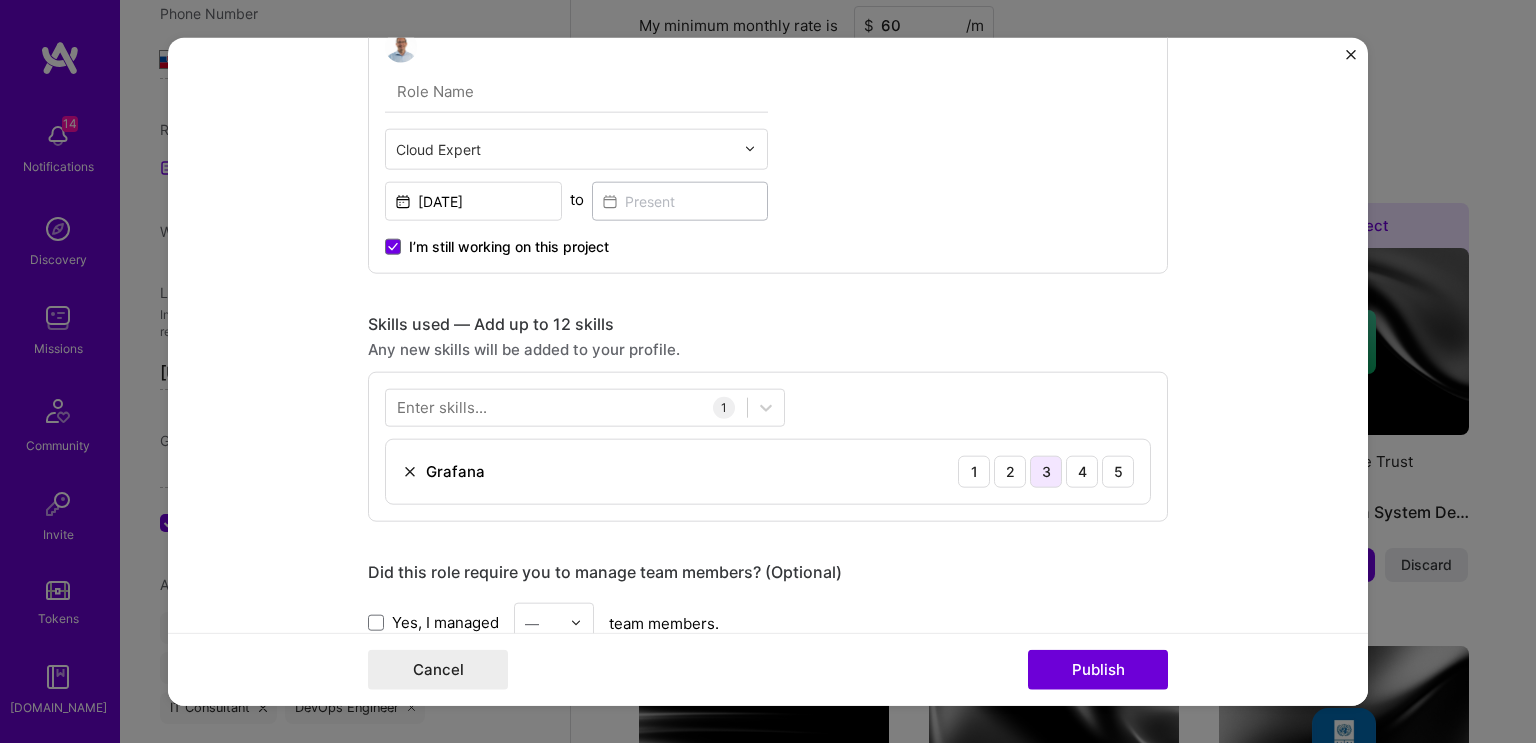 click on "3" at bounding box center [1046, 471] 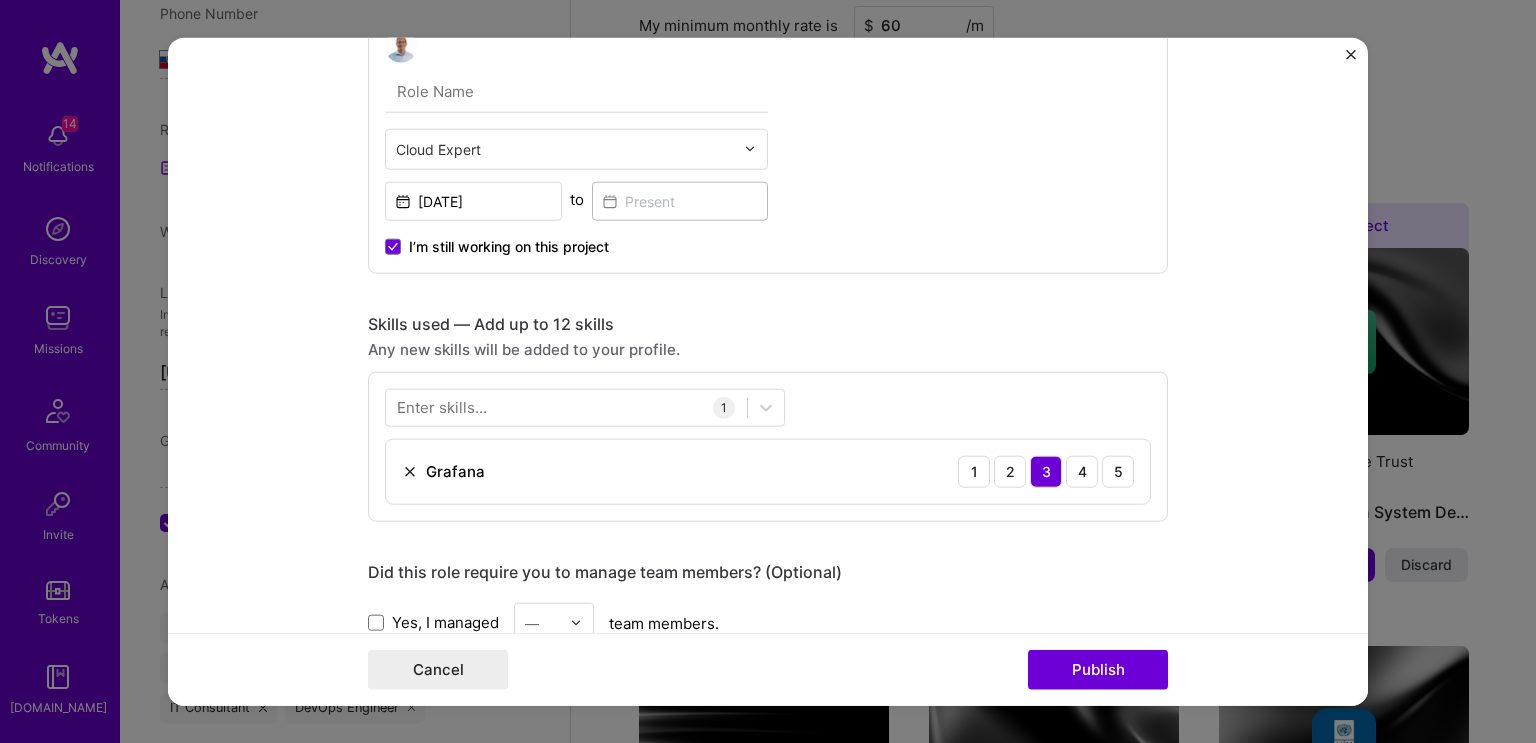 click on "Project title Cloud Engineer Company Cofinity-X
Project industry Industry 1 Project Link (Optional)
Drag and drop an image or   Upload file Upload file We recommend uploading at least 4 images. 1600x1200px or higher recommended. Max 5MB each. Role Cloud Expert [DATE]
to
I’m still working on this project Skills used — Add up to 12 skills Any new skills will be added to your profile. Enter skills... 1 Grafana 1 2 3 4 5 Did this role require you to manage team members? (Optional) Yes, I managed — team members. Were you involved from inception to launch (0  ->  1)? (Optional) Zero to one is creation and development of a unique product from the ground up. I was involved in zero to one with this project Add metrics (Optional) Metrics help you visually show the outcome of a project. You can add up to 3 metrics. Project details   100 characters minimum 0 / 1,000  characters Add collaborators (Optional) Add a collaborator" at bounding box center (768, 554) 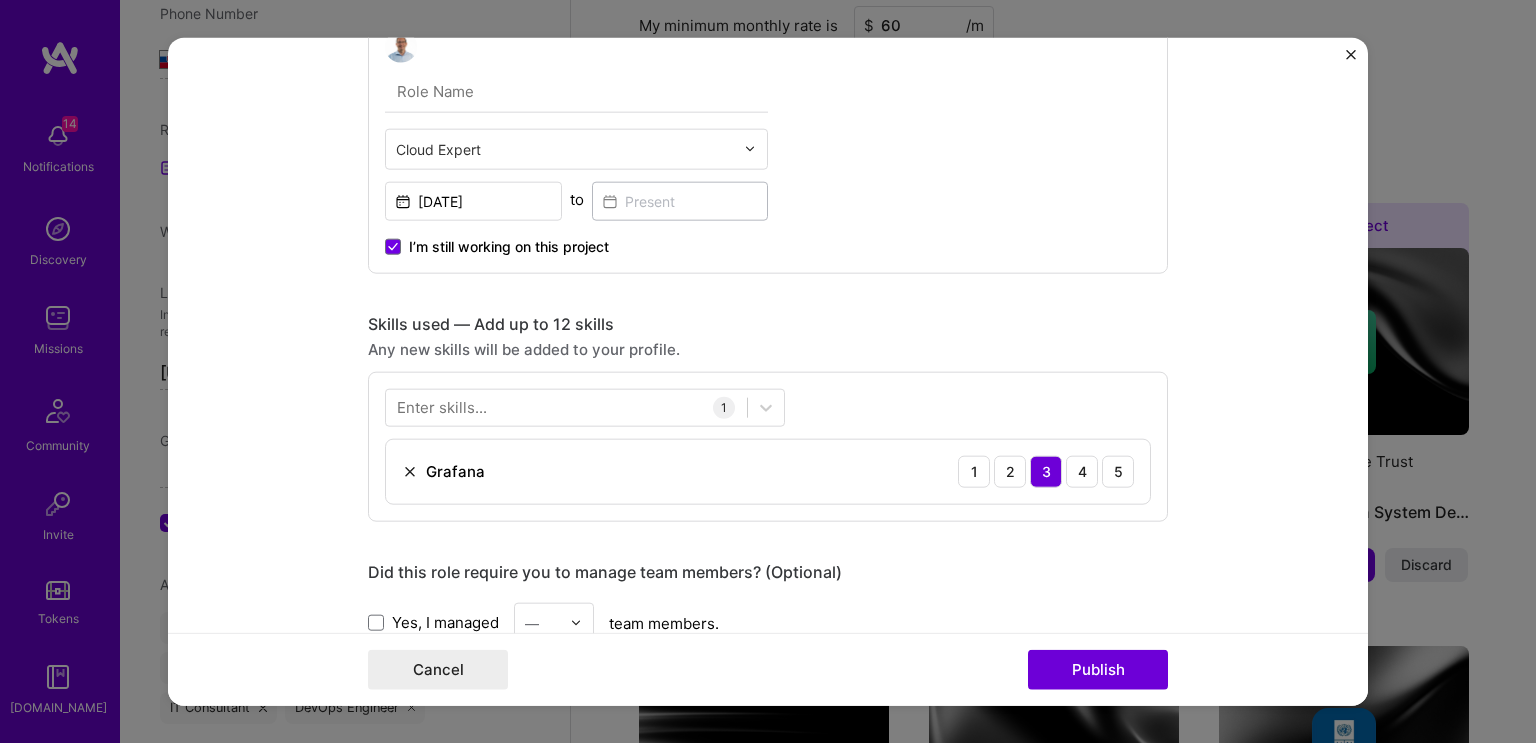 click on "Project title Cloud Engineer Company Cofinity-X
Project industry Industry 1 Project Link (Optional)
Drag and drop an image or   Upload file Upload file We recommend uploading at least 4 images. 1600x1200px or higher recommended. Max 5MB each. Role Cloud Expert [DATE]
to
I’m still working on this project Skills used — Add up to 12 skills Any new skills will be added to your profile. Enter skills... 1 Grafana 1 2 3 4 5 Did this role require you to manage team members? (Optional) Yes, I managed — team members. Were you involved from inception to launch (0  ->  1)? (Optional) Zero to one is creation and development of a unique product from the ground up. I was involved in zero to one with this project Add metrics (Optional) Metrics help you visually show the outcome of a project. You can add up to 3 metrics. Project details   100 characters minimum 0 / 1,000  characters Add collaborators (Optional) Add a collaborator" at bounding box center (768, 371) 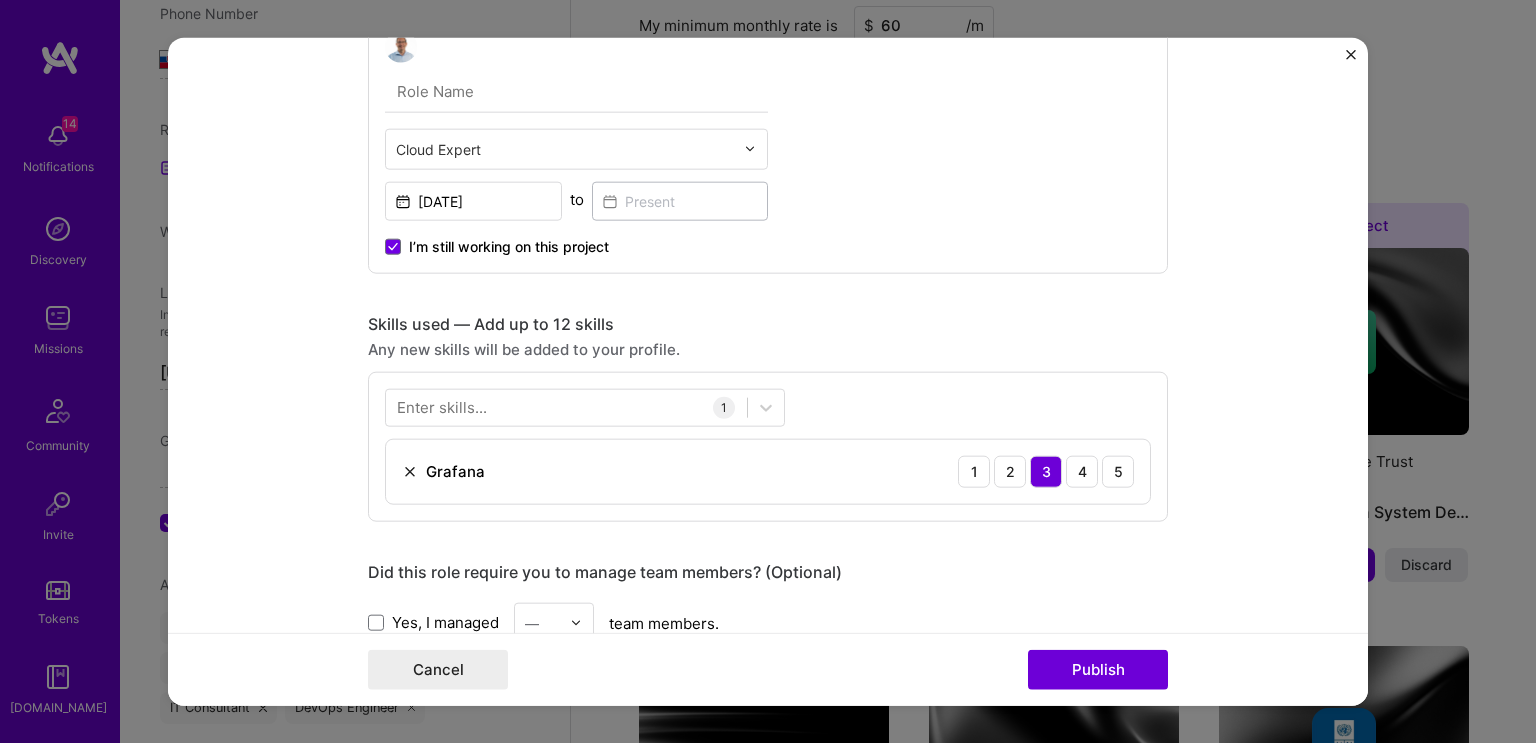 click on "I’m still working on this project" at bounding box center (509, 246) 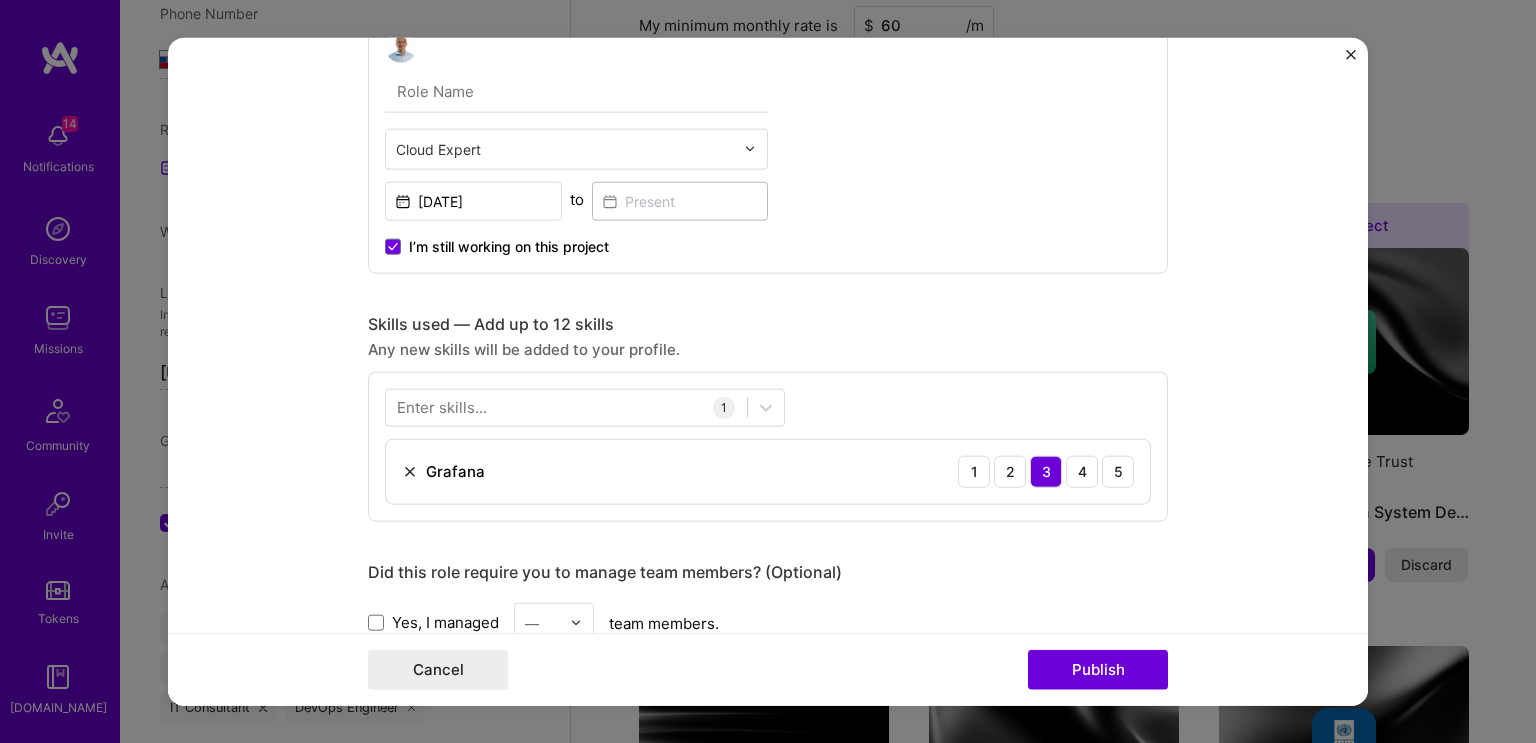 click on "I’m still working on this project" at bounding box center [0, 0] 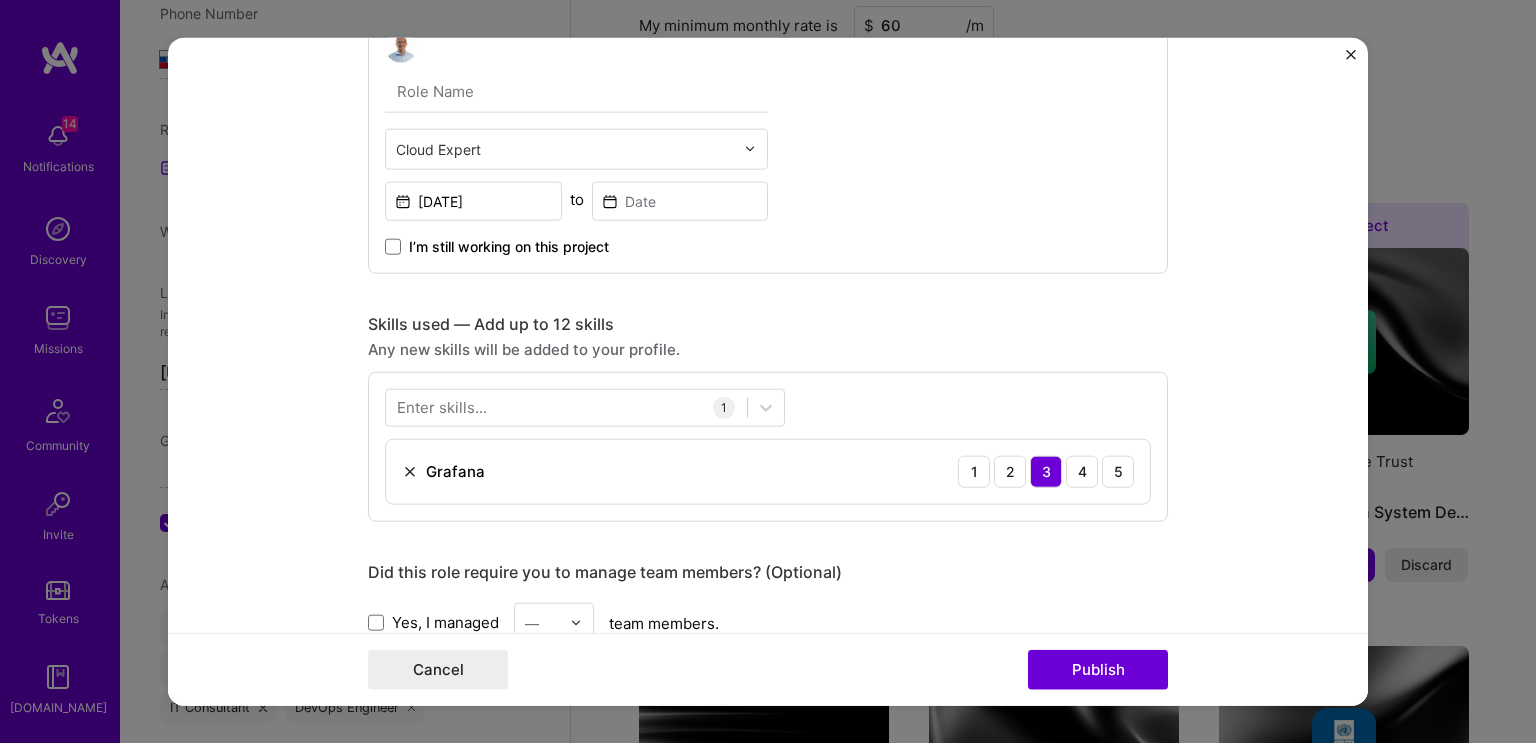 click on "I’m still working on this project" at bounding box center [509, 246] 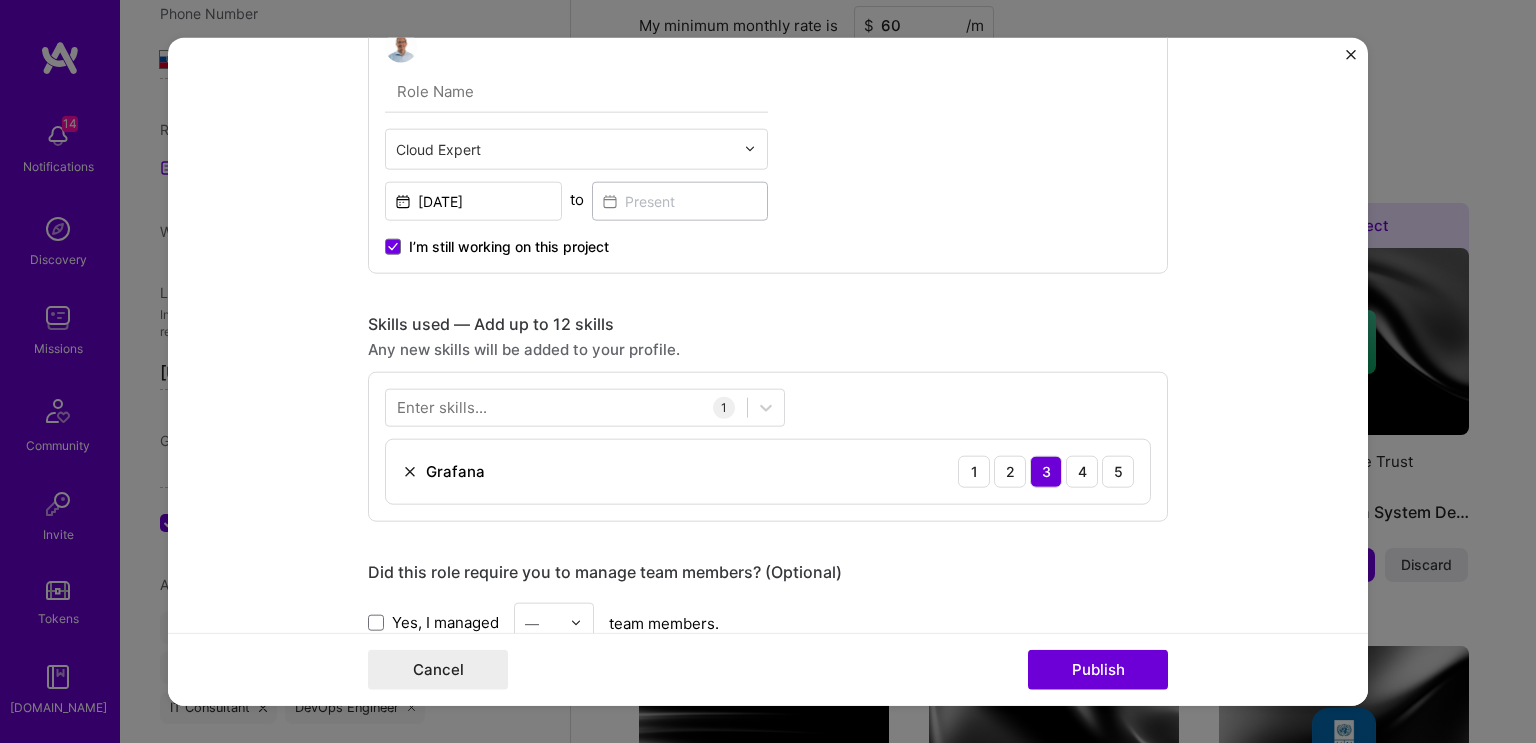 click on "Project title Cloud Engineer Company Cofinity-X
Project industry Industry 1 Project Link (Optional)
Drag and drop an image or   Upload file Upload file We recommend uploading at least 4 images. 1600x1200px or higher recommended. Max 5MB each. Role Cloud Expert [DATE]
to
I’m still working on this project Skills used — Add up to 12 skills Any new skills will be added to your profile. Enter skills... 1 Grafana 1 2 3 4 5 Did this role require you to manage team members? (Optional) Yes, I managed — team members. Were you involved from inception to launch (0  ->  1)? (Optional) Zero to one is creation and development of a unique product from the ground up. I was involved in zero to one with this project Add metrics (Optional) Metrics help you visually show the outcome of a project. You can add up to 3 metrics. Project details   100 characters minimum 0 / 1,000  characters Add collaborators (Optional) Add a collaborator" at bounding box center (768, 371) 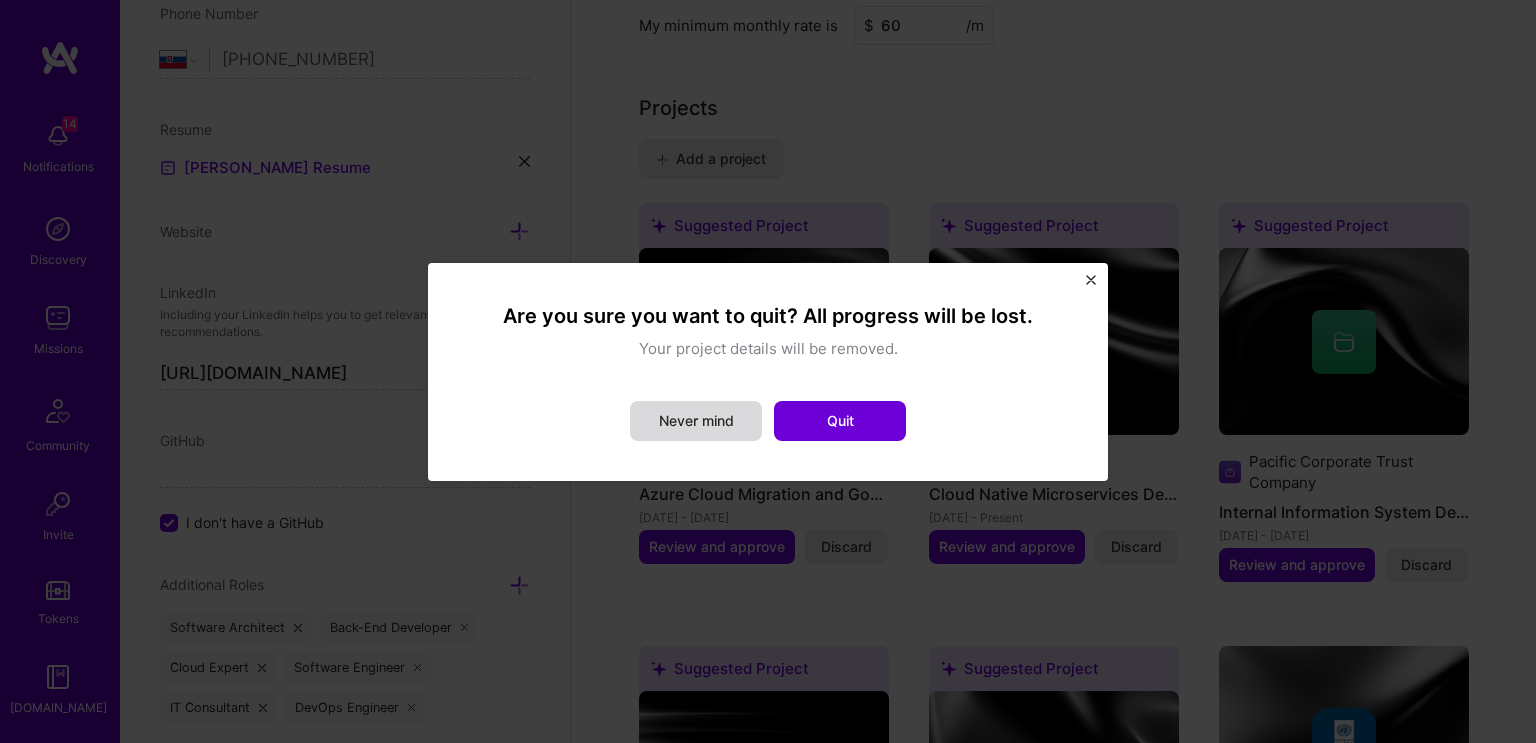 click on "Never mind" at bounding box center [696, 421] 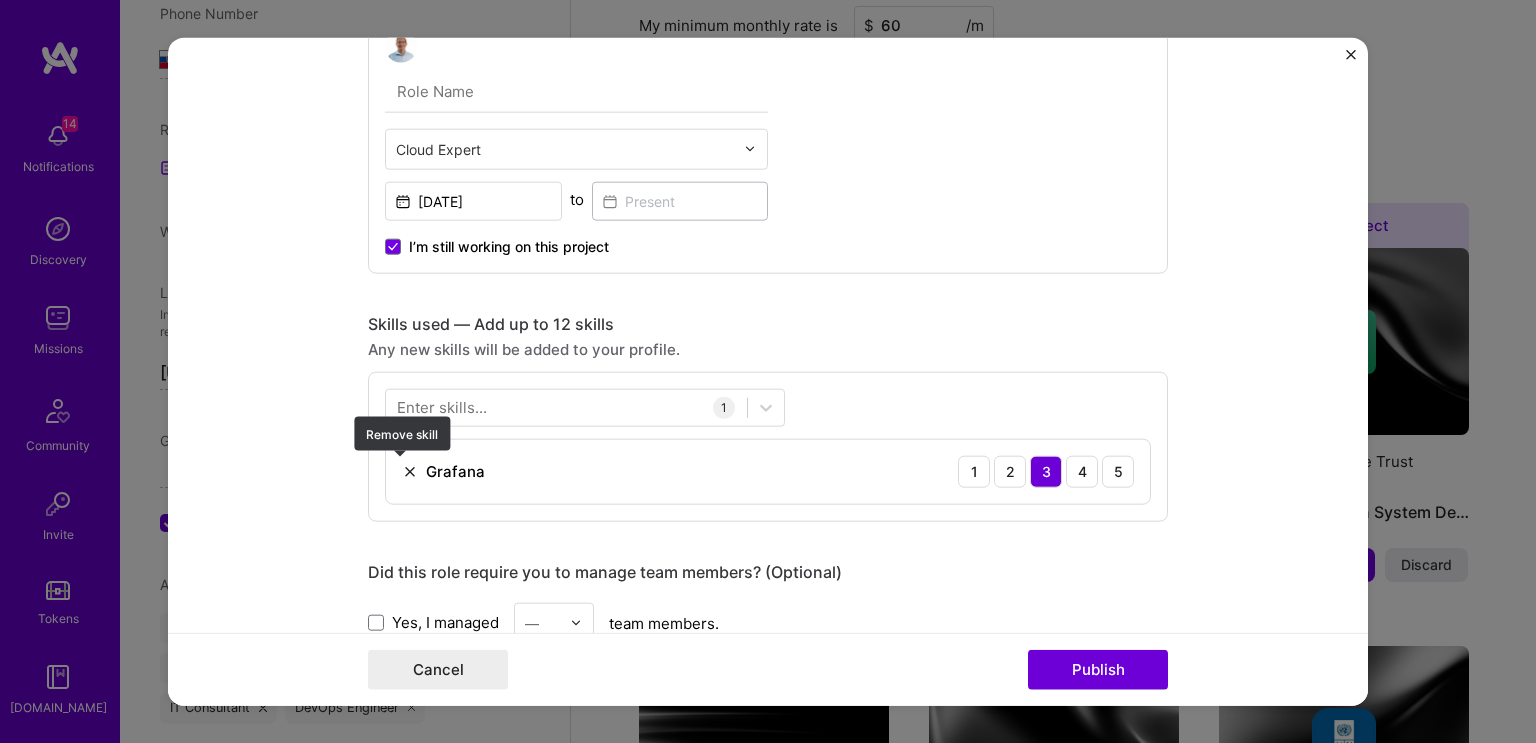click at bounding box center [410, 471] 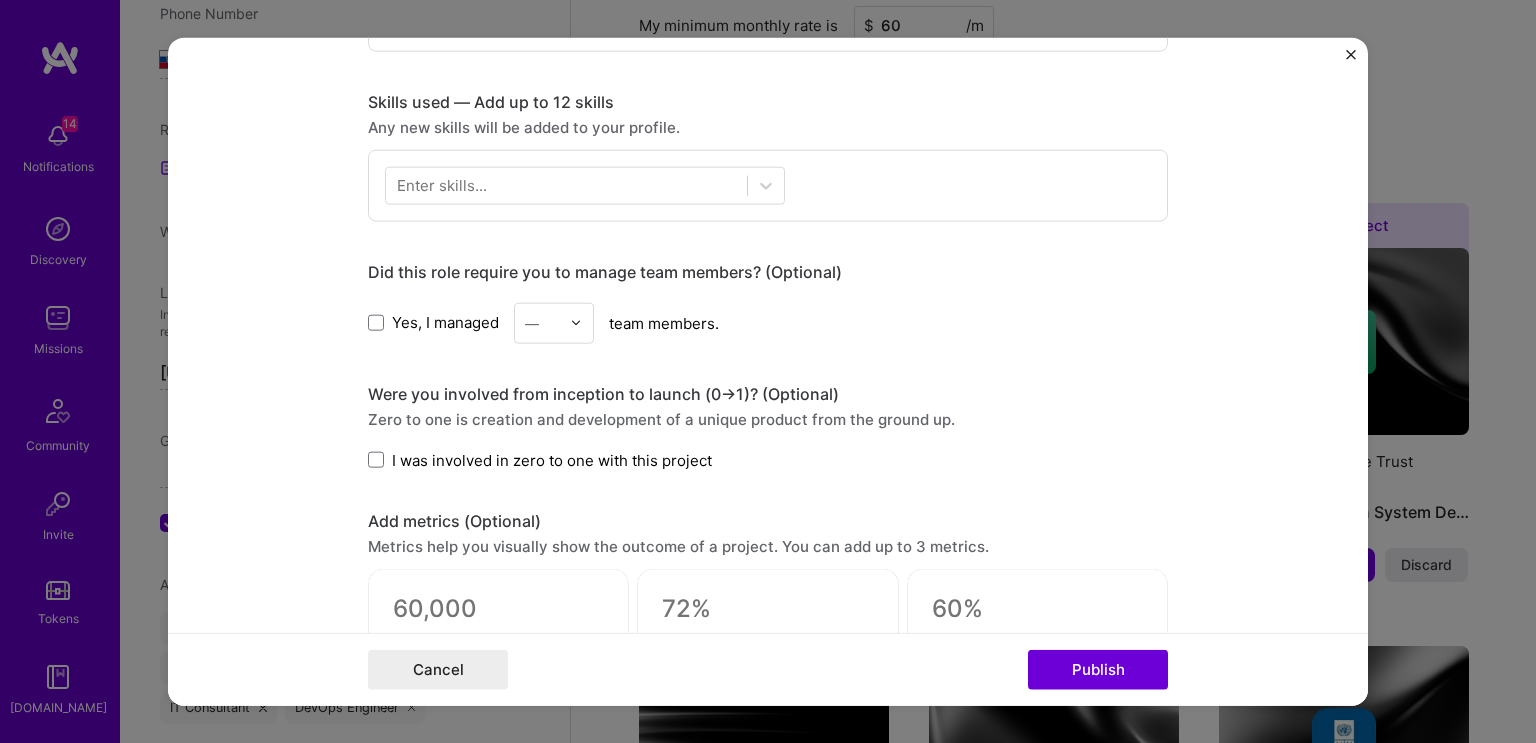 scroll, scrollTop: 866, scrollLeft: 0, axis: vertical 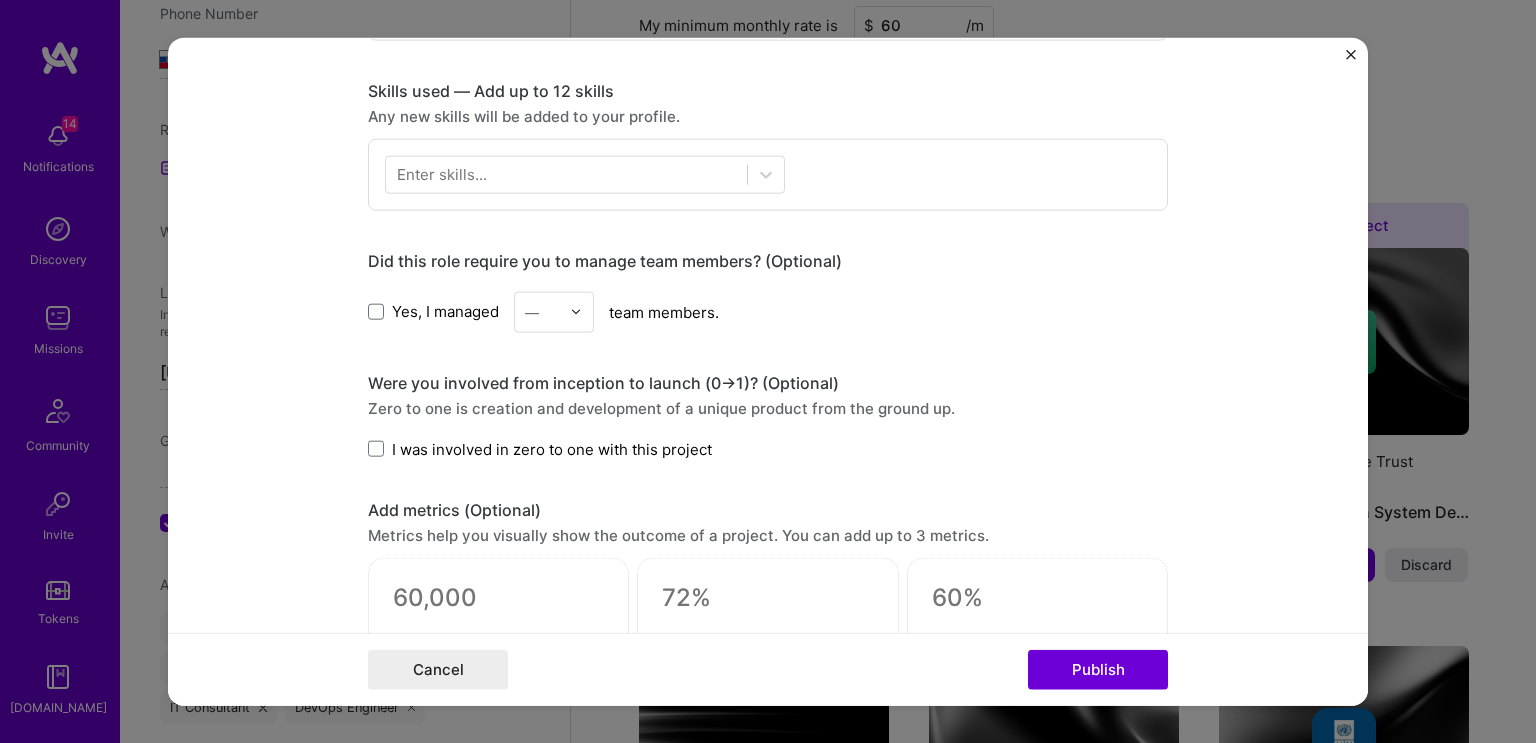 click on "I was involved in zero to one with this project" at bounding box center (552, 448) 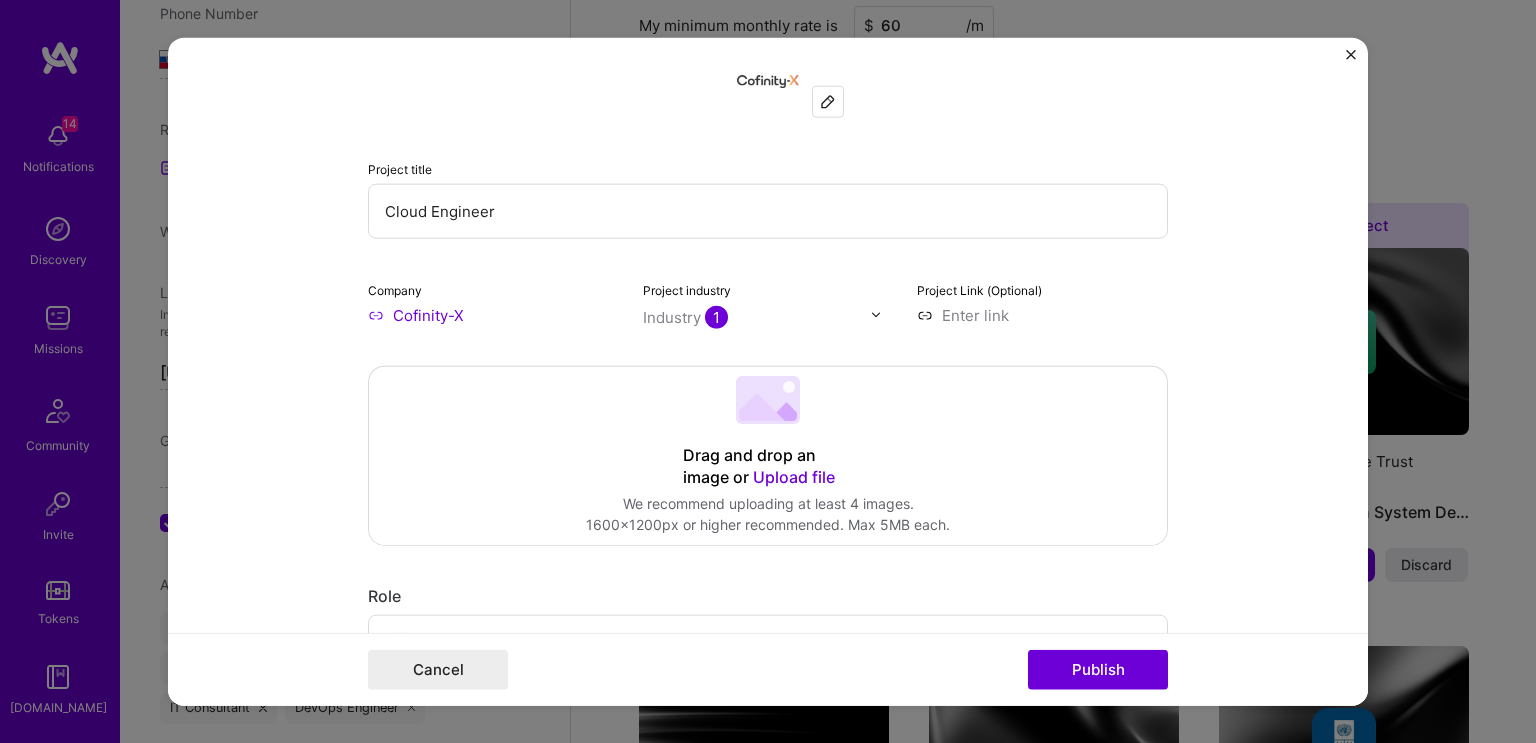 scroll, scrollTop: 0, scrollLeft: 0, axis: both 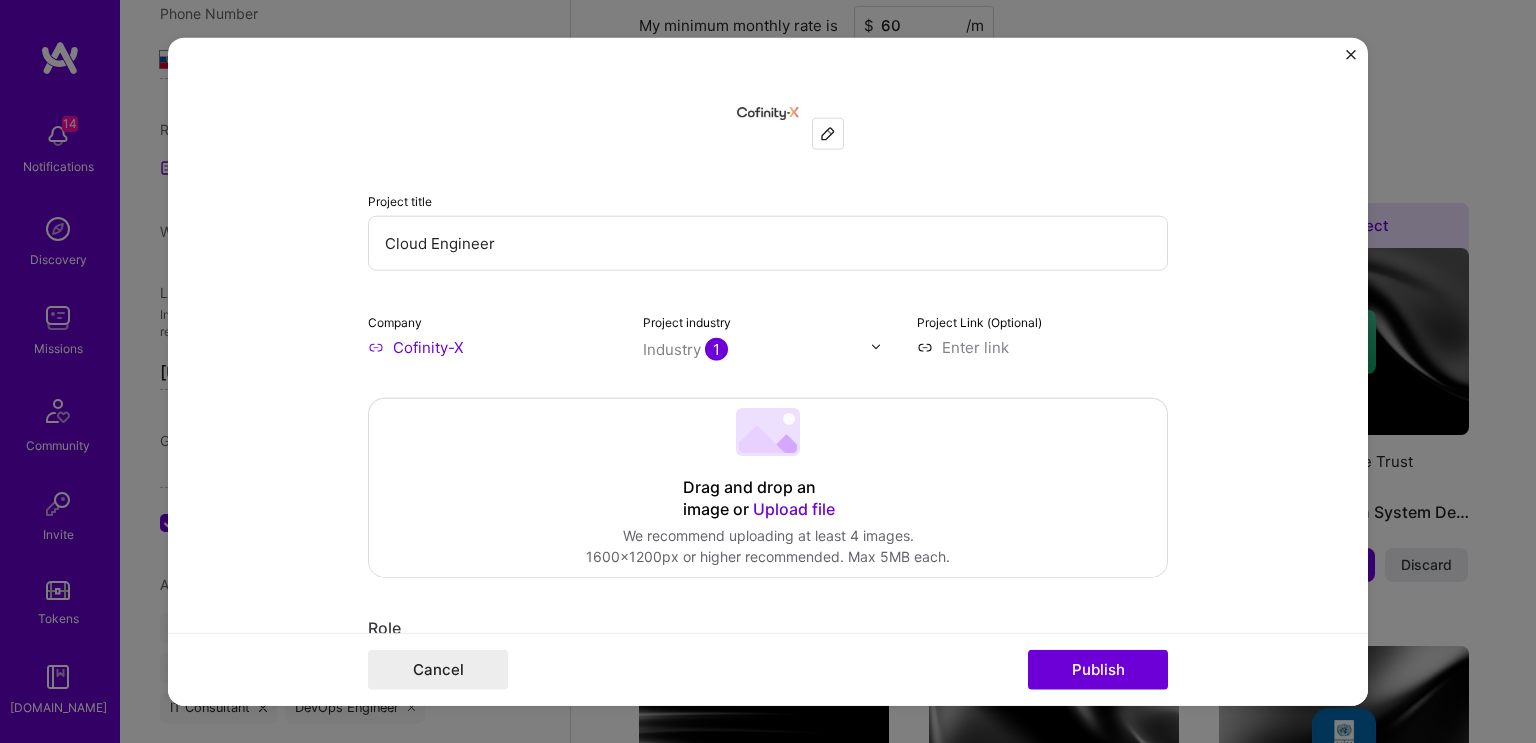 drag, startPoint x: 510, startPoint y: 246, endPoint x: 220, endPoint y: 253, distance: 290.08447 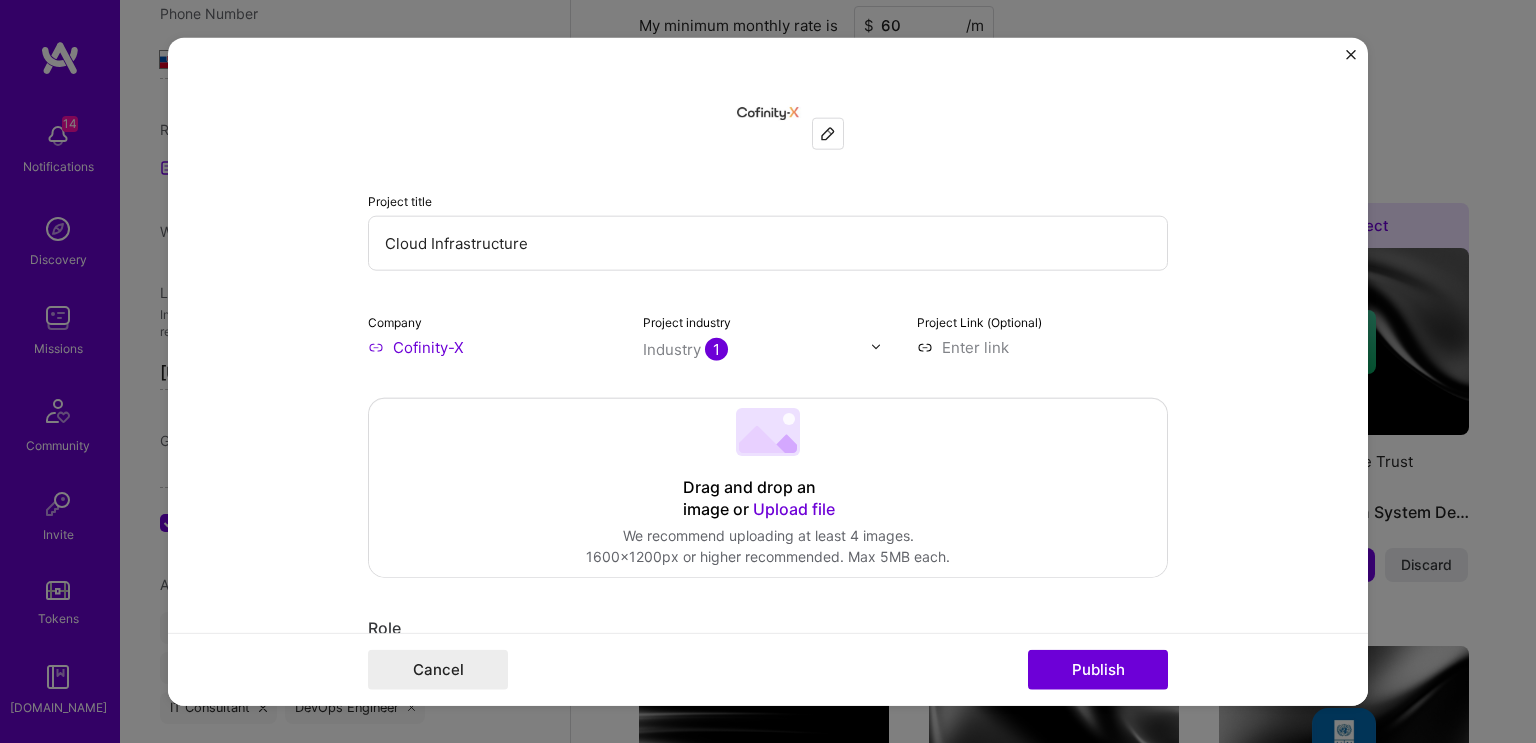 type on "Cloud Infrastructure" 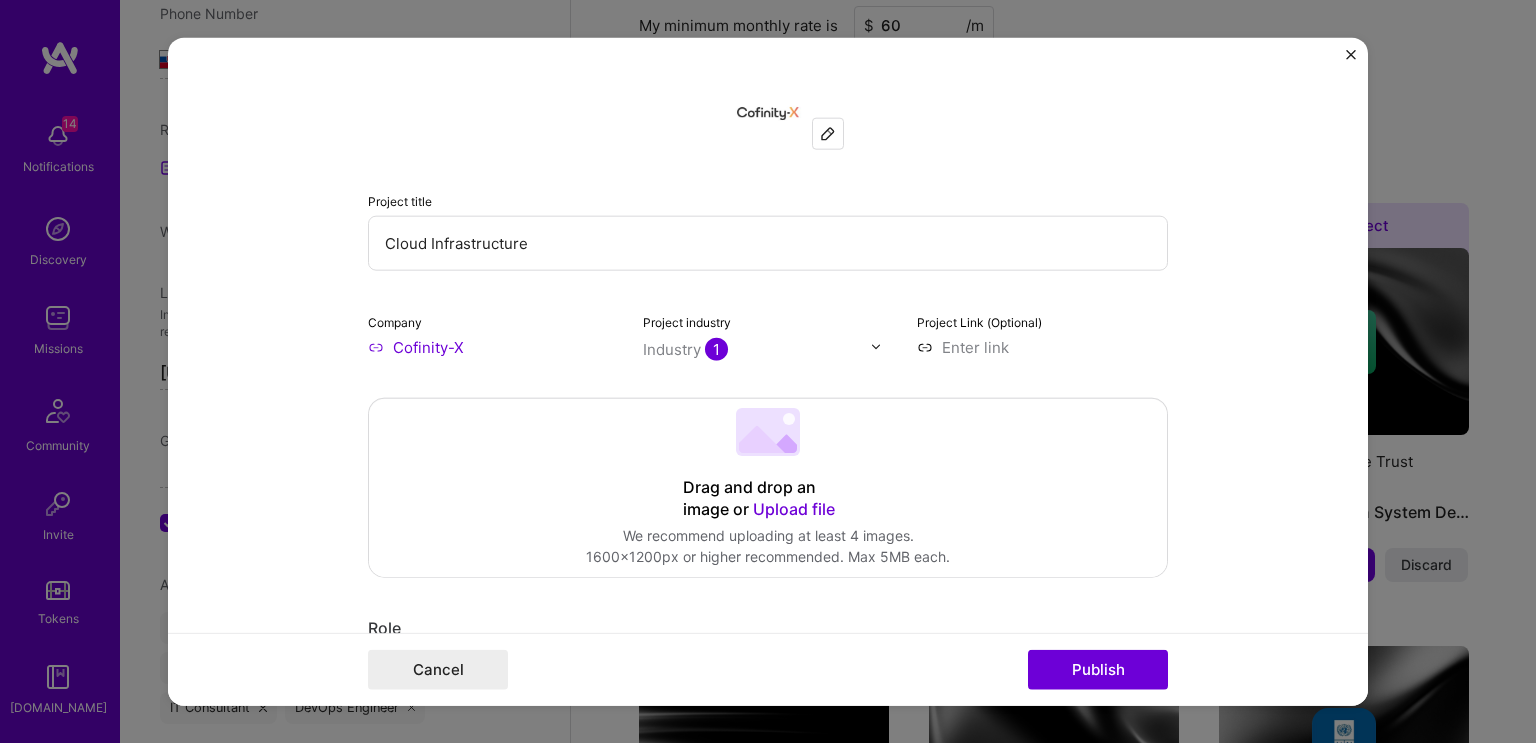 click on "Project title Cloud Infrastructure Company Cofinity-X
Project industry Industry 1 Project Link (Optional)" at bounding box center [768, 217] 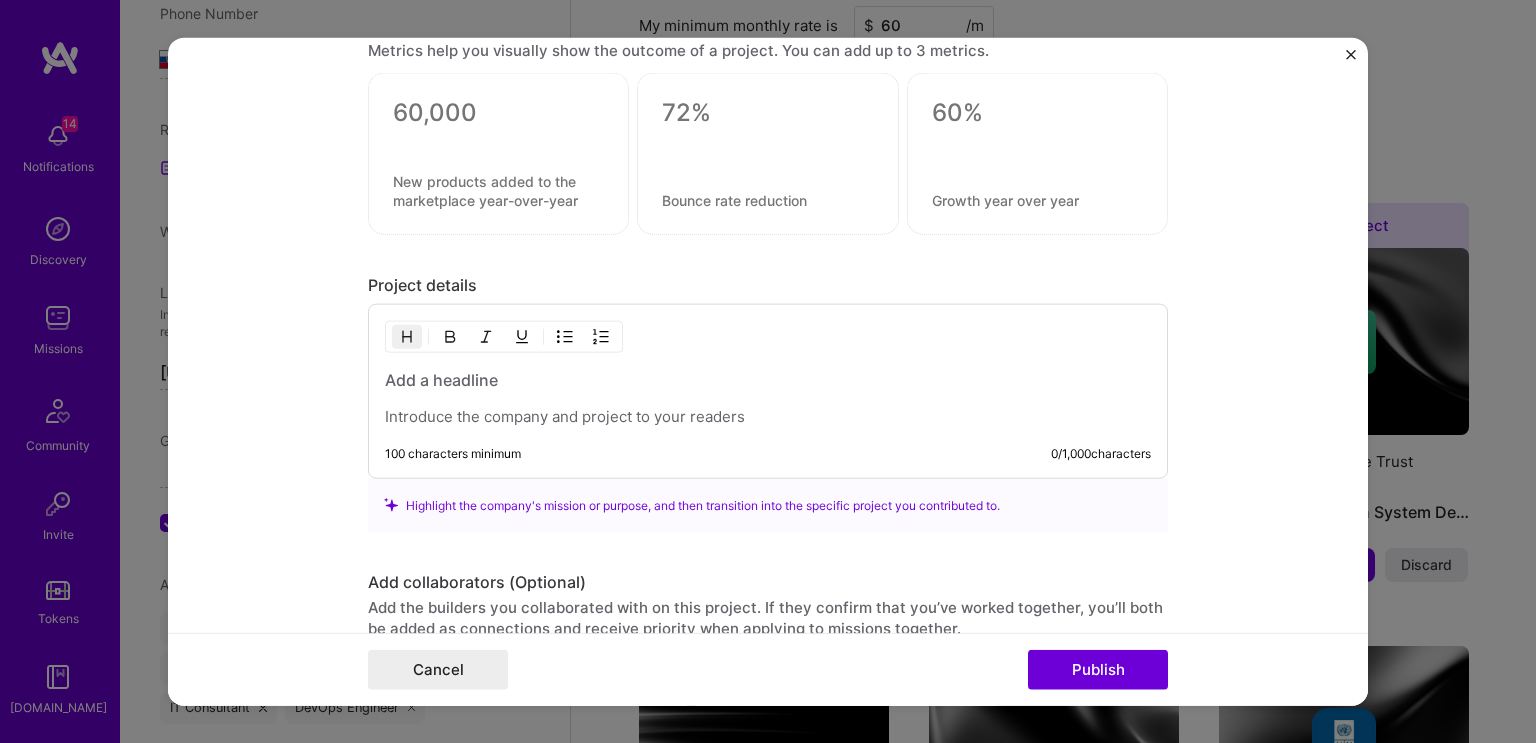 scroll, scrollTop: 1366, scrollLeft: 0, axis: vertical 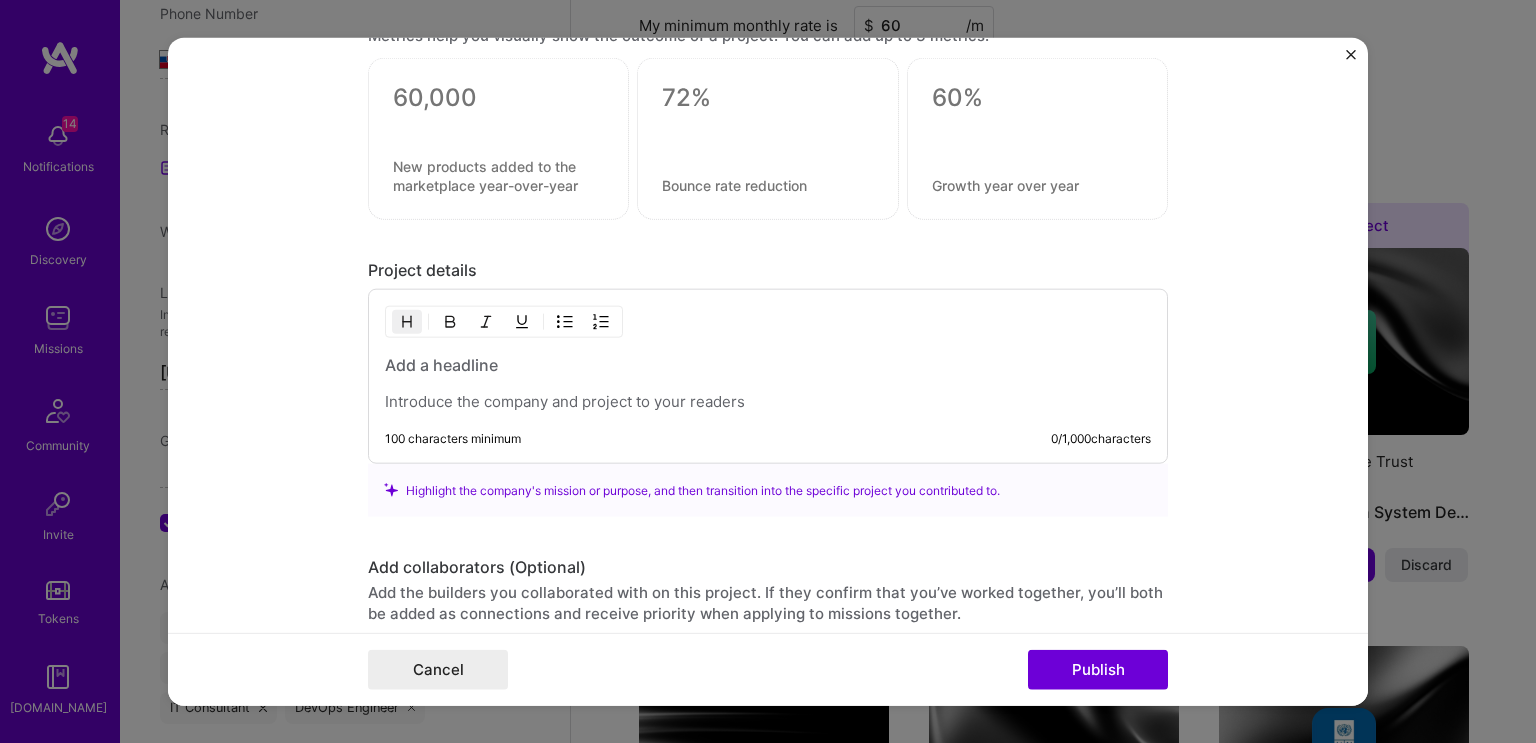 click at bounding box center (768, 365) 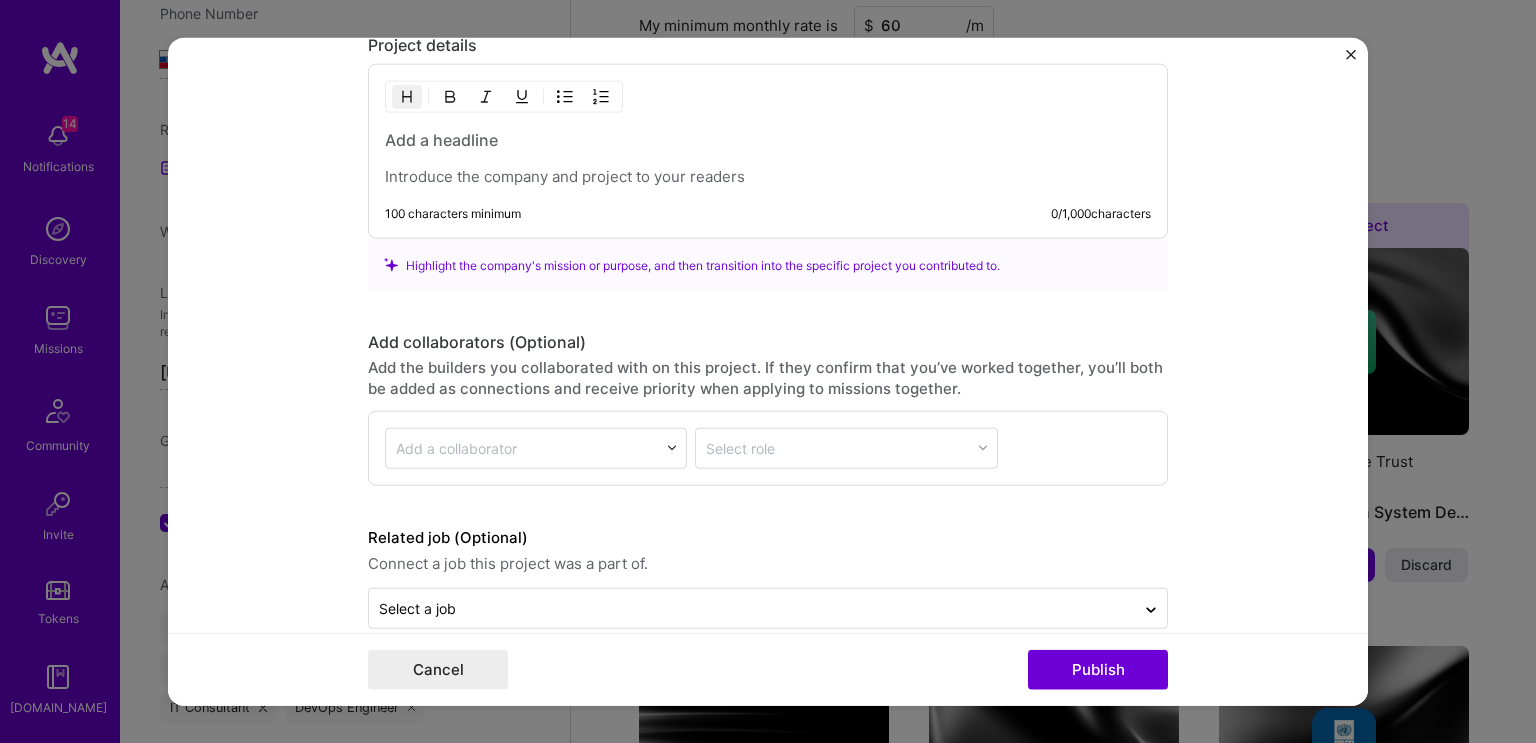 scroll, scrollTop: 1618, scrollLeft: 0, axis: vertical 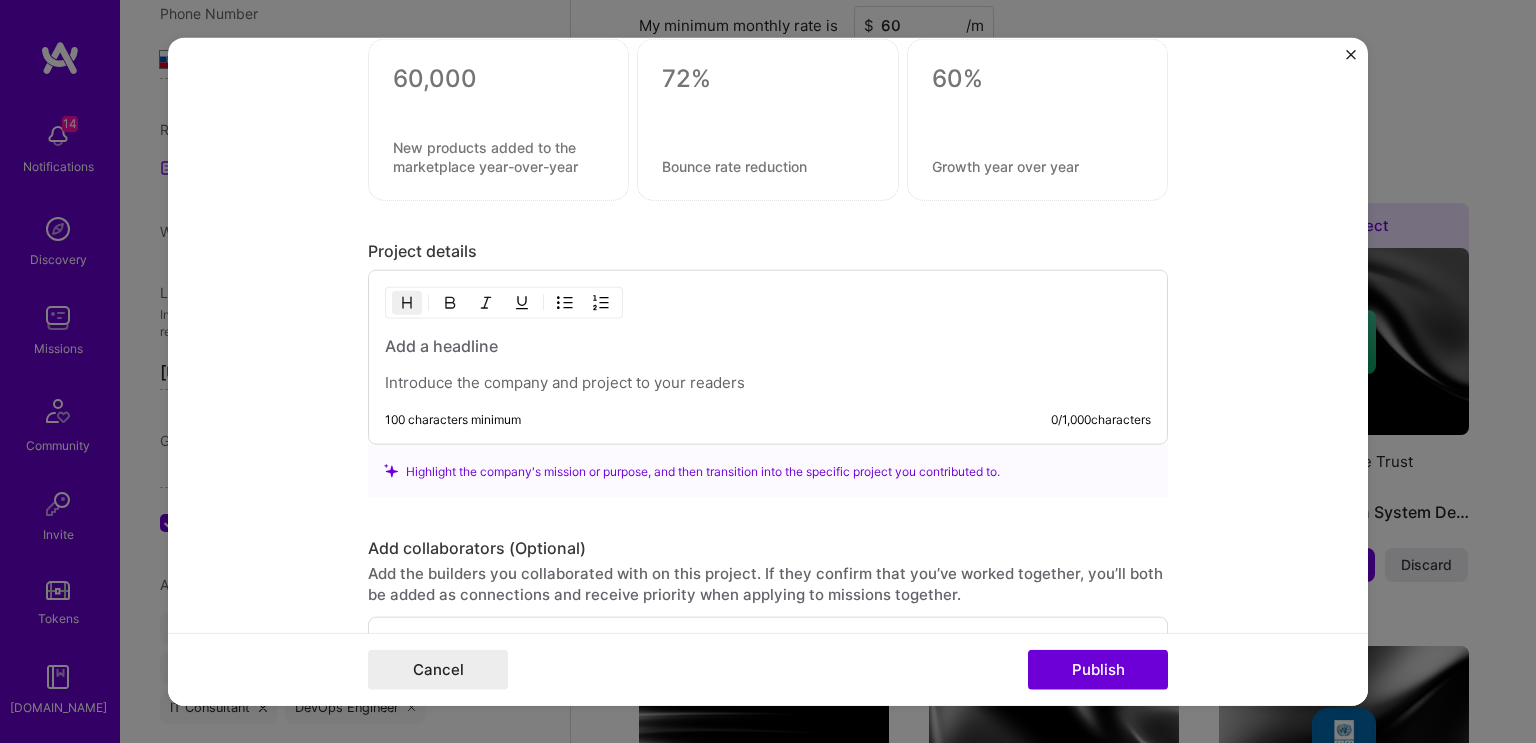 type 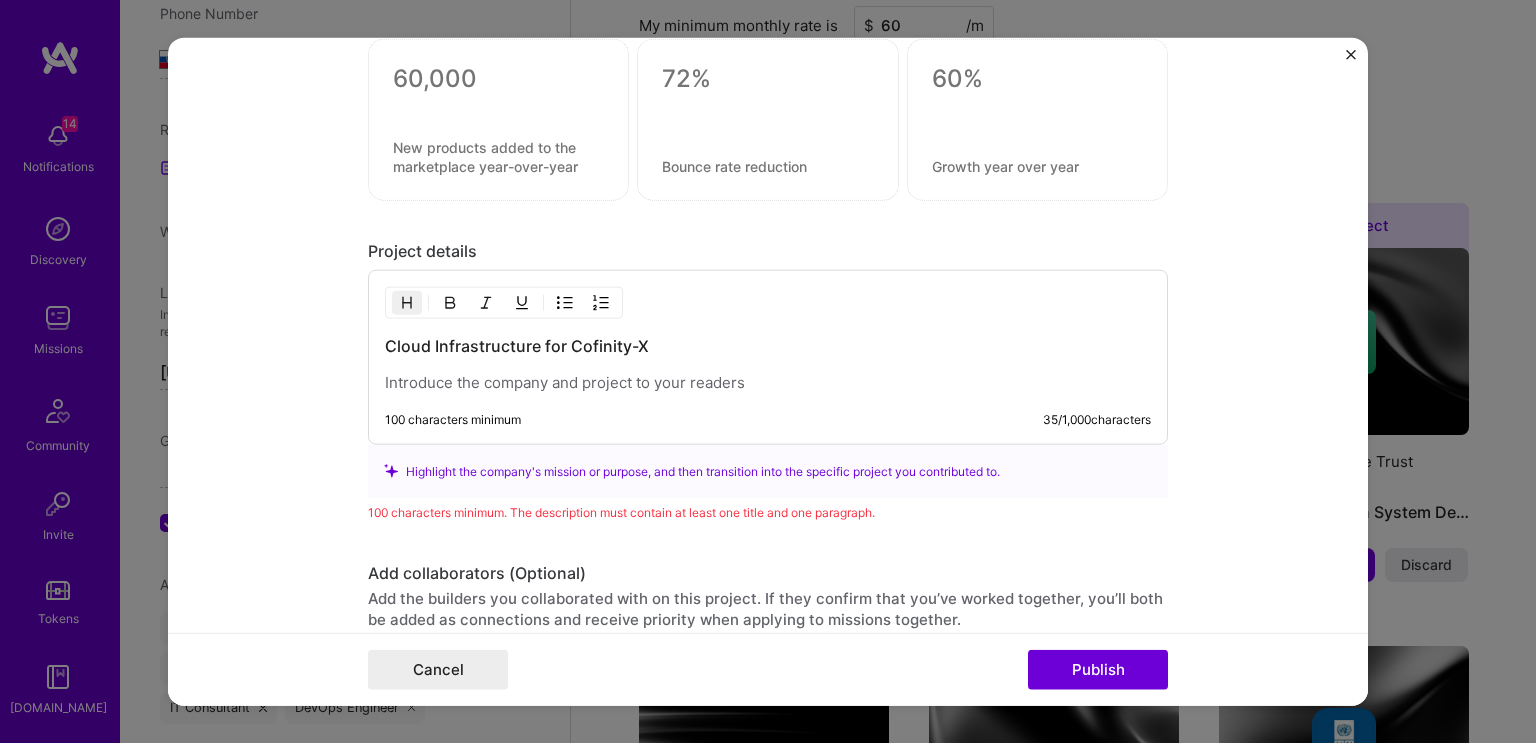 click at bounding box center [768, 383] 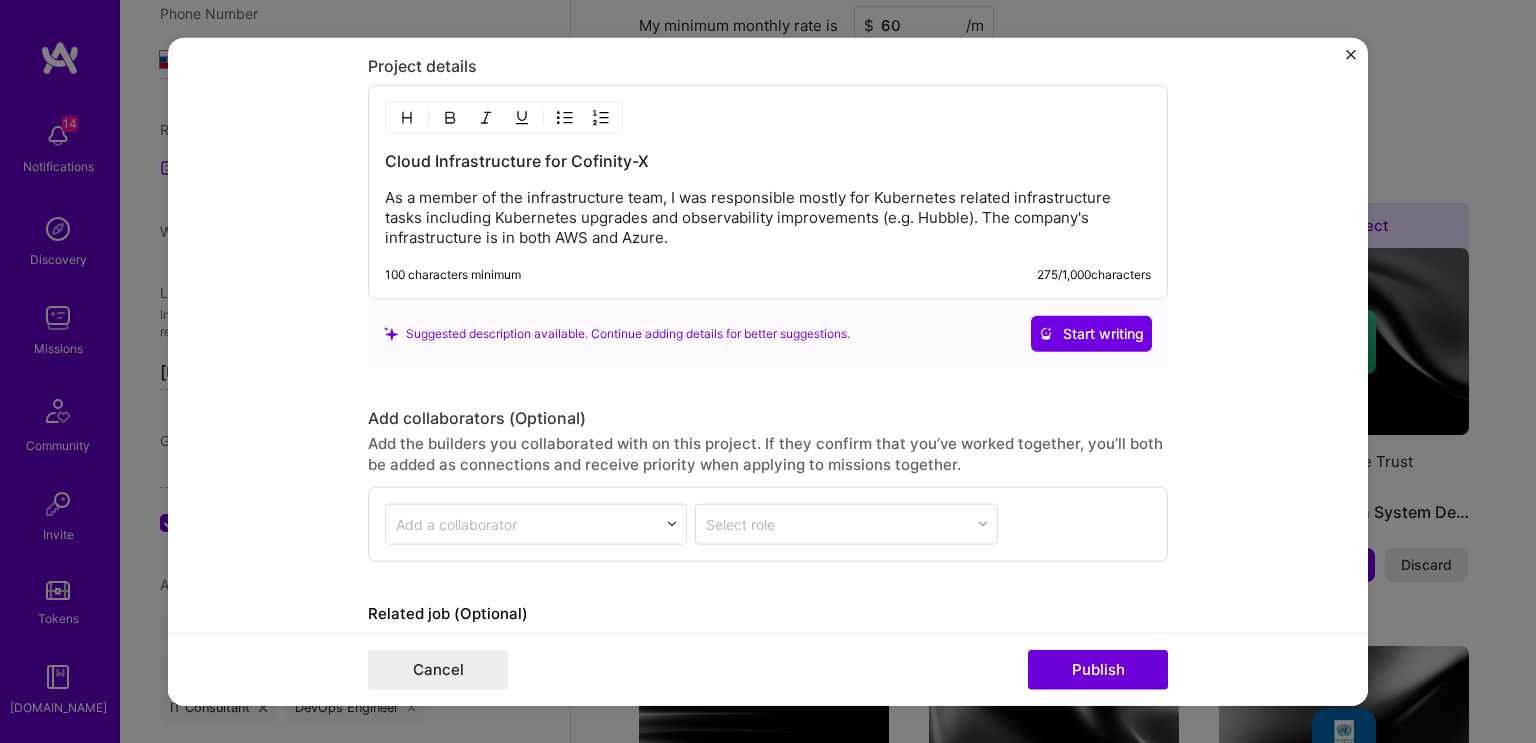 scroll, scrollTop: 1506, scrollLeft: 0, axis: vertical 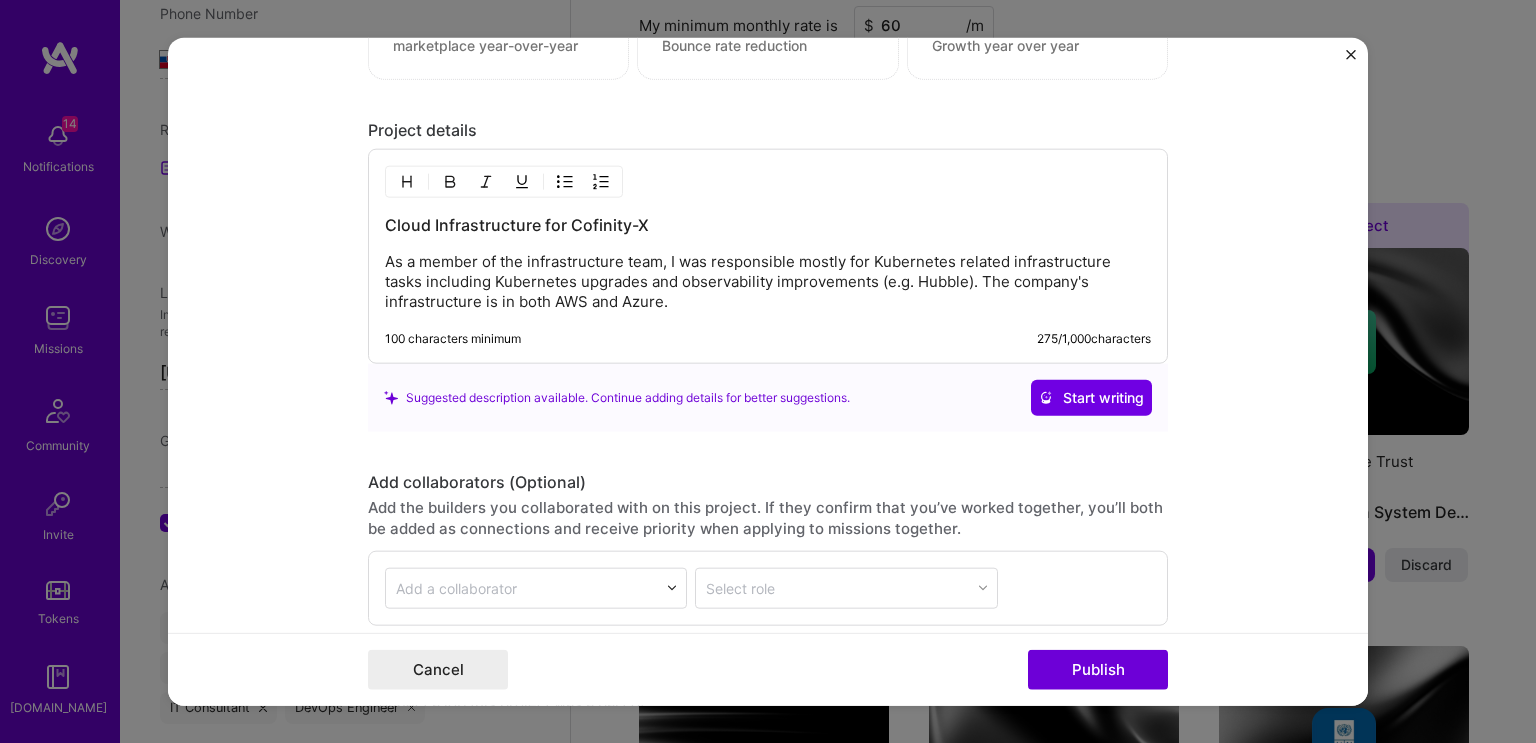 click on "As a member of the infrastructure team, I was responsible mostly for Kubernetes related infrastructure tasks including Kubernetes upgrades and observability improvements (e.g. Hubble). The company's infrastructure is in both AWS and Azure." at bounding box center (768, 282) 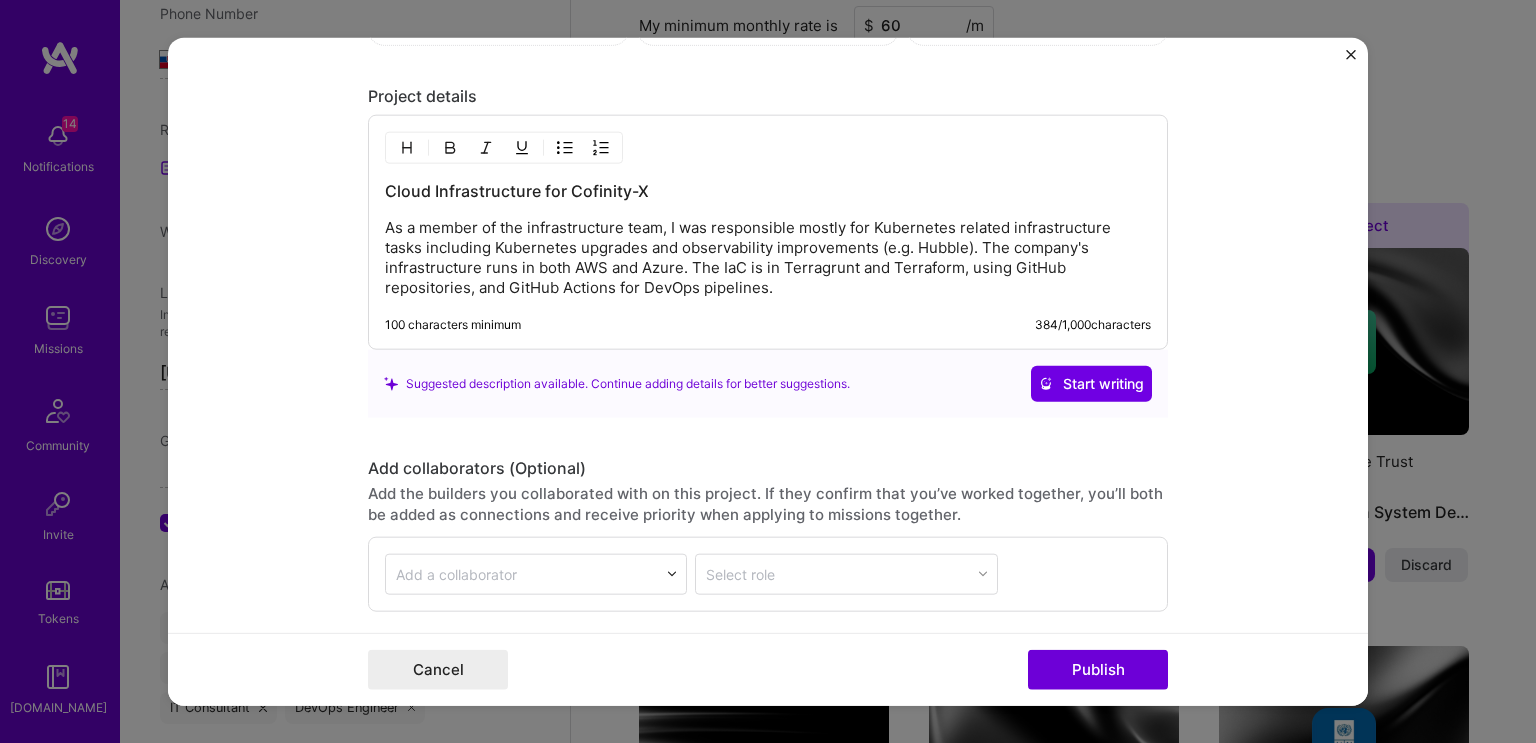 scroll, scrollTop: 1693, scrollLeft: 0, axis: vertical 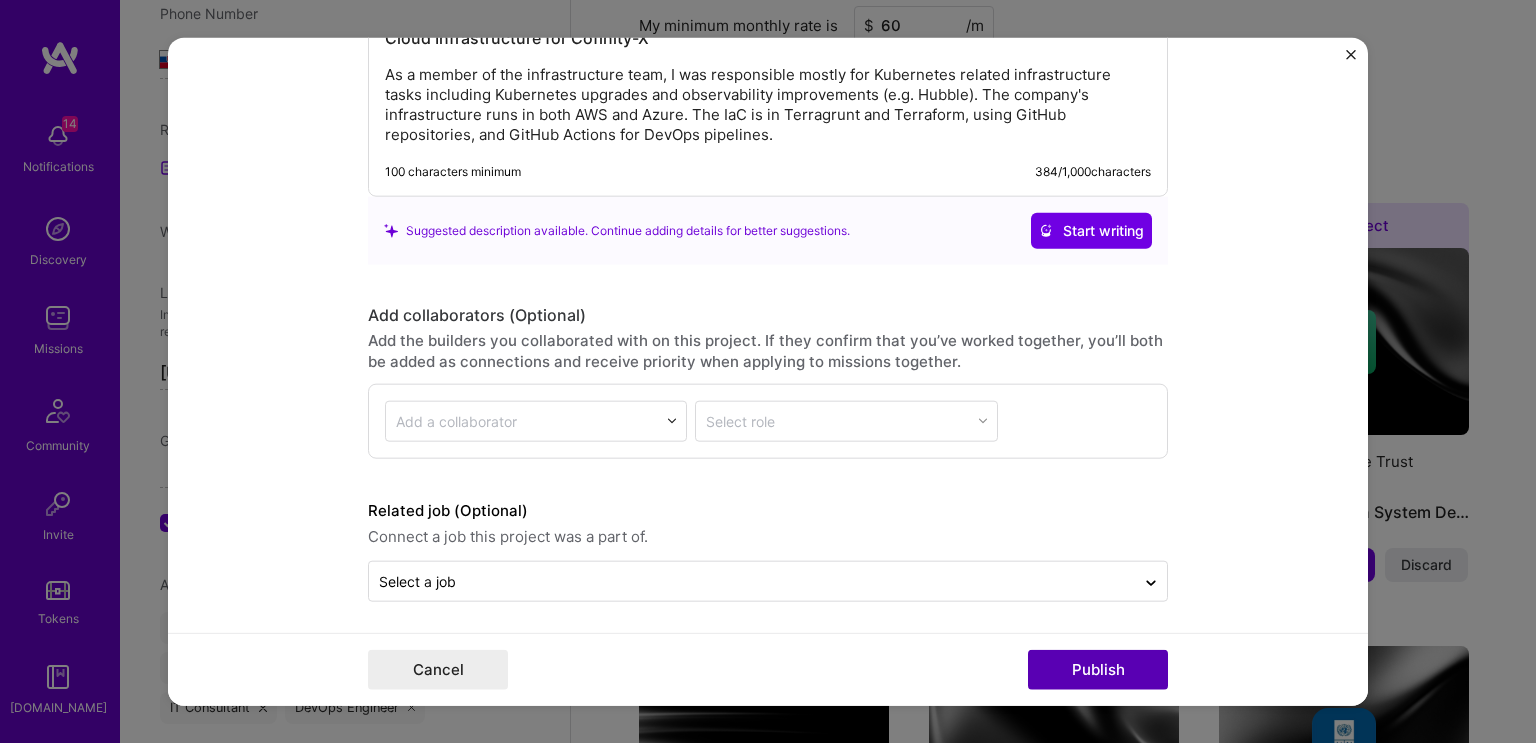 click on "Publish" at bounding box center [1098, 670] 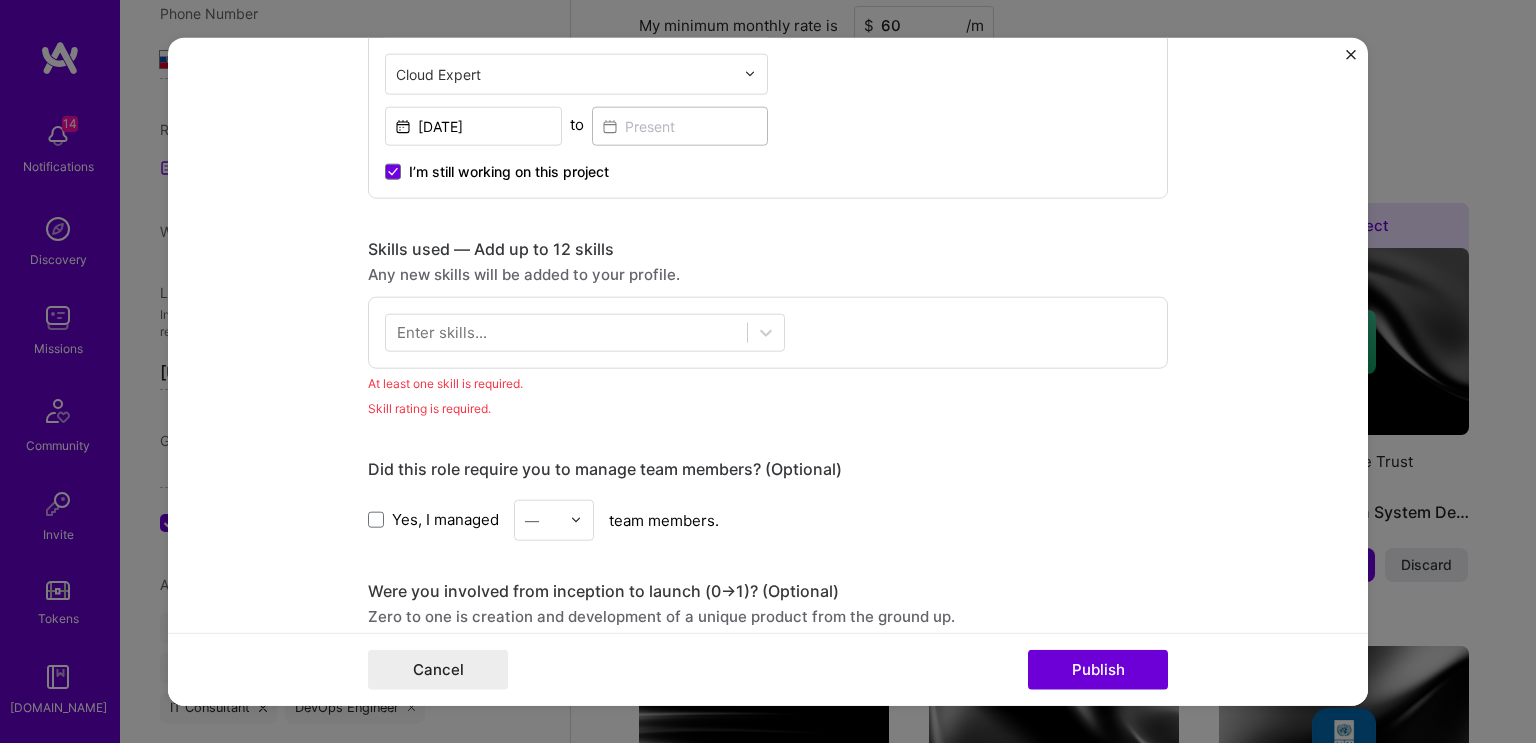scroll, scrollTop: 706, scrollLeft: 0, axis: vertical 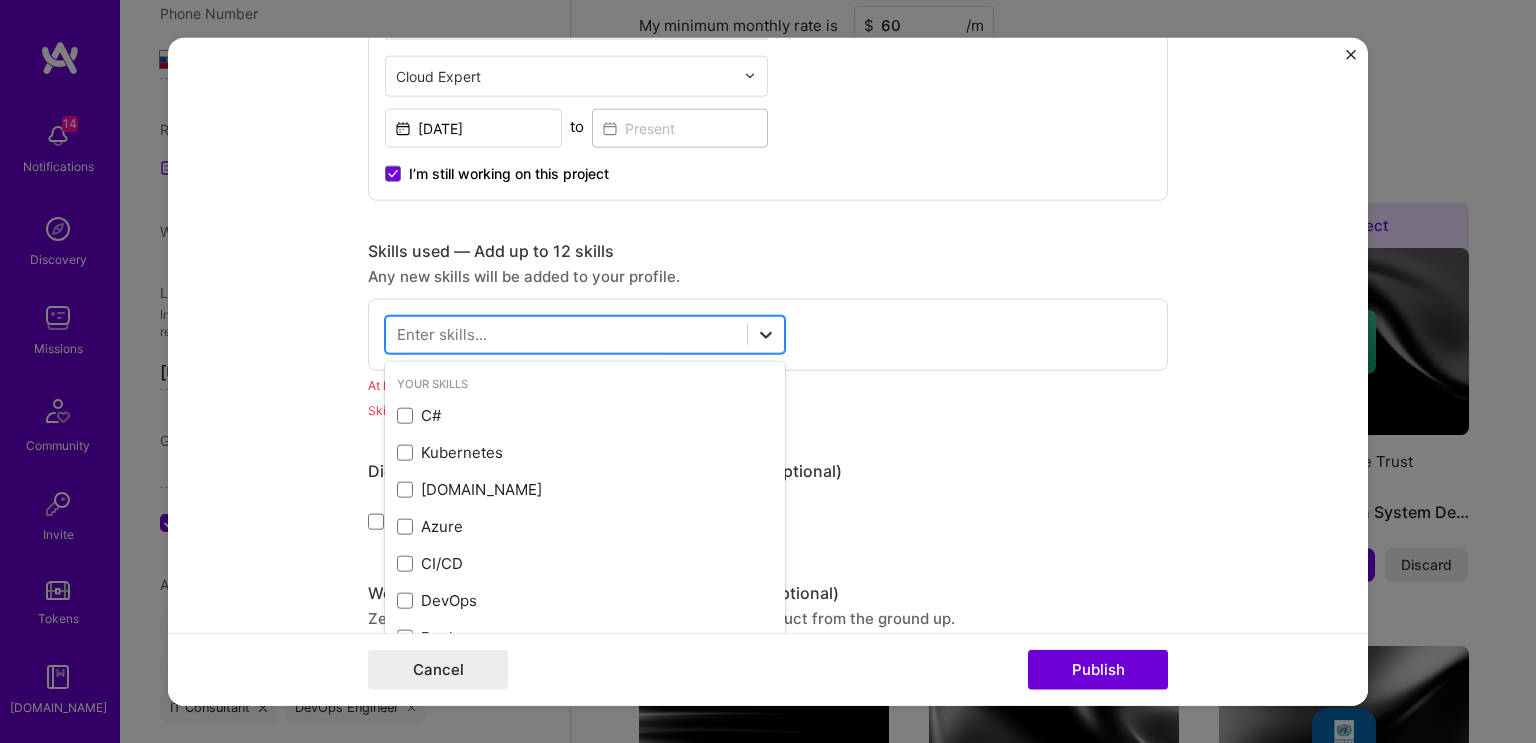 click at bounding box center [766, 334] 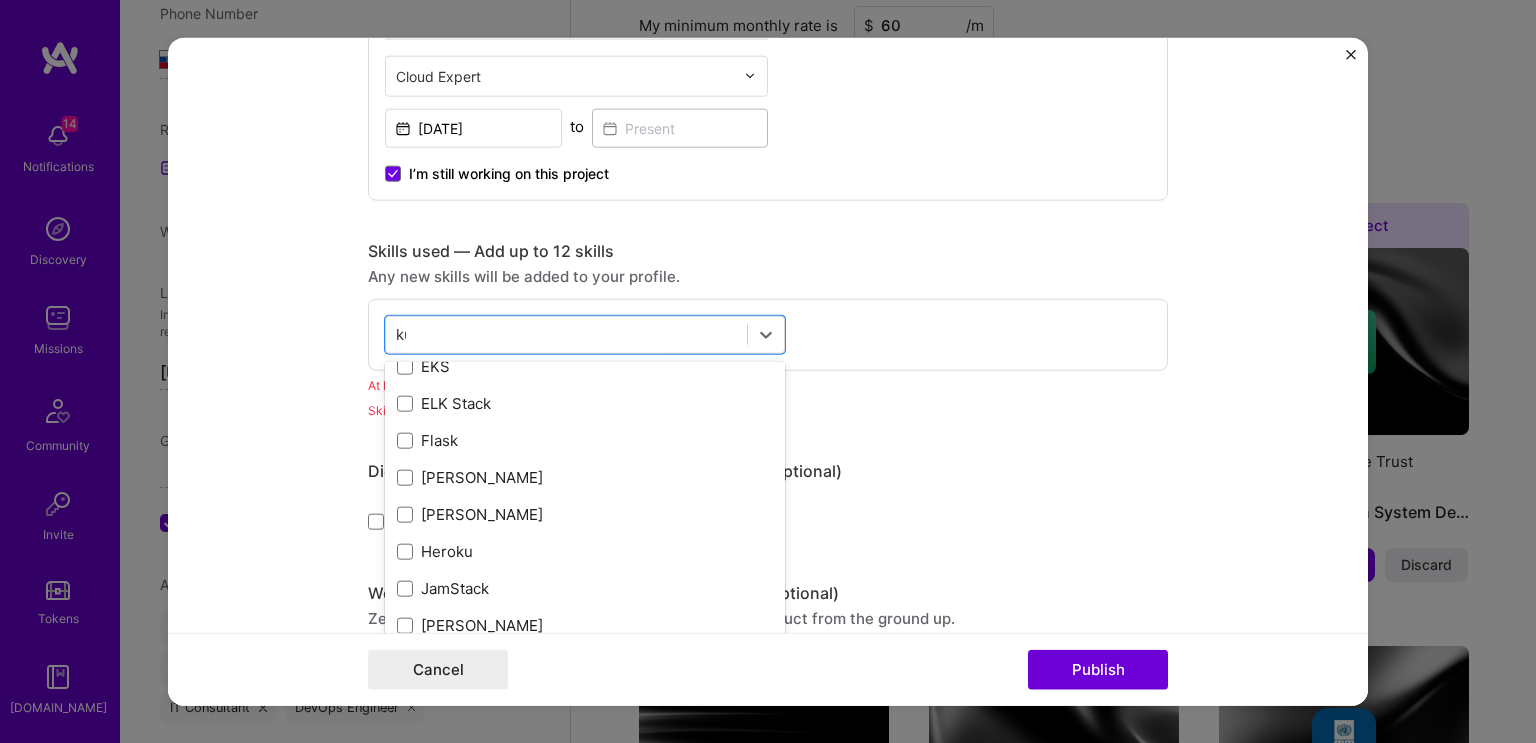 scroll, scrollTop: 0, scrollLeft: 0, axis: both 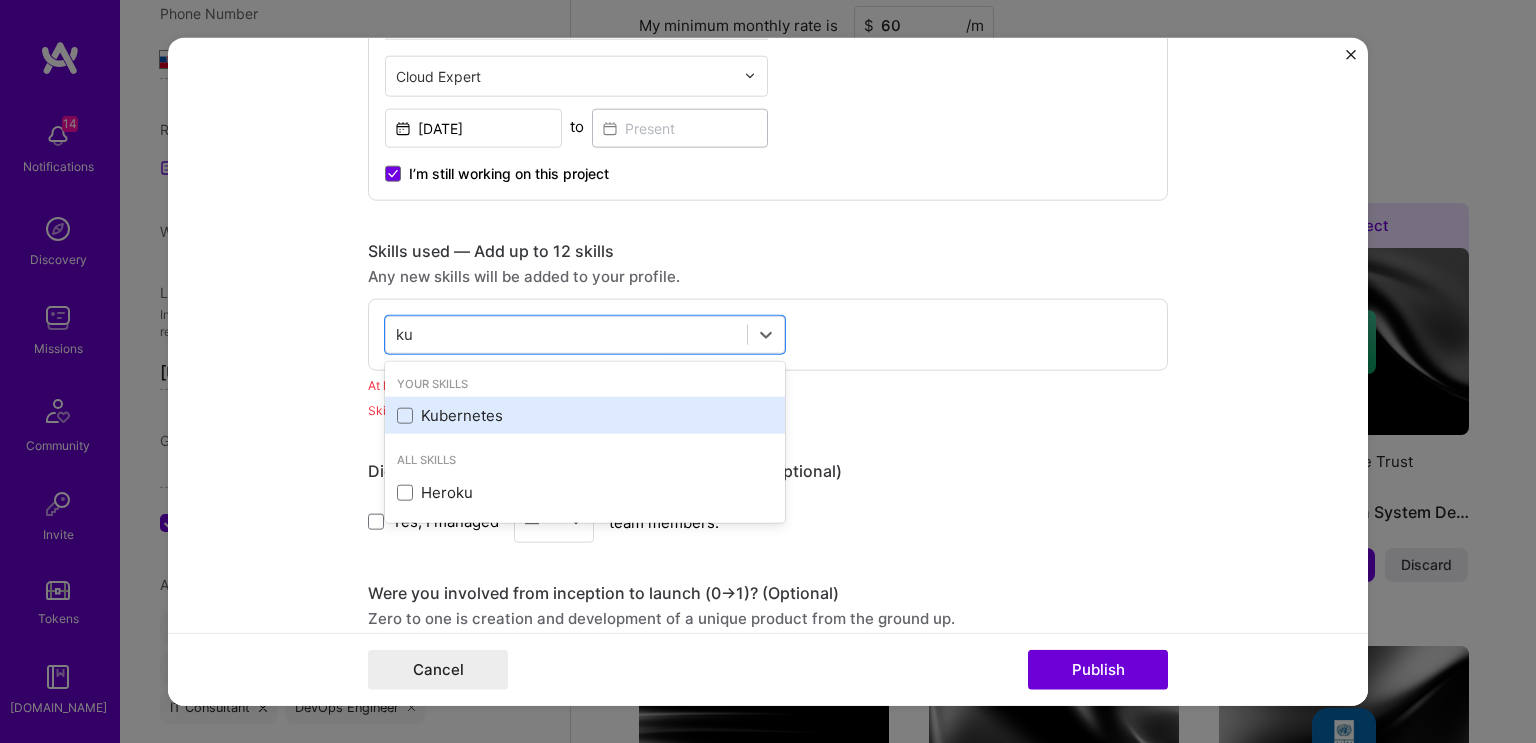 click on "Kubernetes" at bounding box center (585, 415) 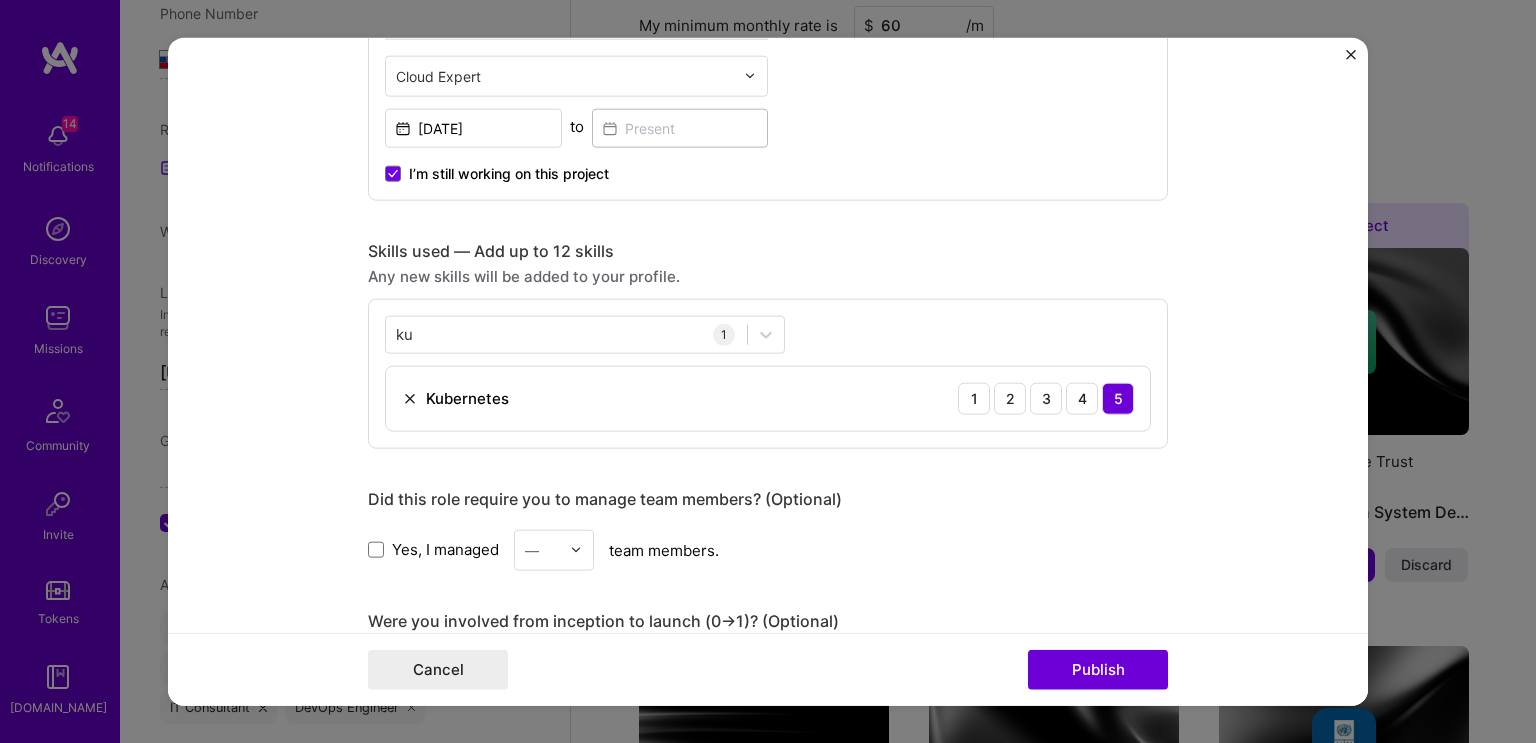 click on "Project title Cloud Infrastructure Company Cofinity-X
Project industry Industry 1 Project Link (Optional)
Drag and drop an image or   Upload file Upload file We recommend uploading at least 4 images. 1600x1200px or higher recommended. Max 5MB each. Role Cloud Expert [DATE]
to
I’m still working on this project Skills used — Add up to 12 skills Any new skills will be added to your profile. ku ku 1 Kubernetes 1 2 3 4 5 Did this role require you to manage team members? (Optional) Yes, I managed — team members. Were you involved from inception to launch (0  ->  1)? (Optional) Zero to one is creation and development of a unique product from the ground up. I was involved in zero to one with this project Add metrics (Optional) Metrics help you visually show the outcome of a project. You can add up to 3 metrics. Project details   Cloud Infrastructure for Cofinity-X 100 characters minimum 384 / 1,000  characters Start writing" at bounding box center (768, 371) 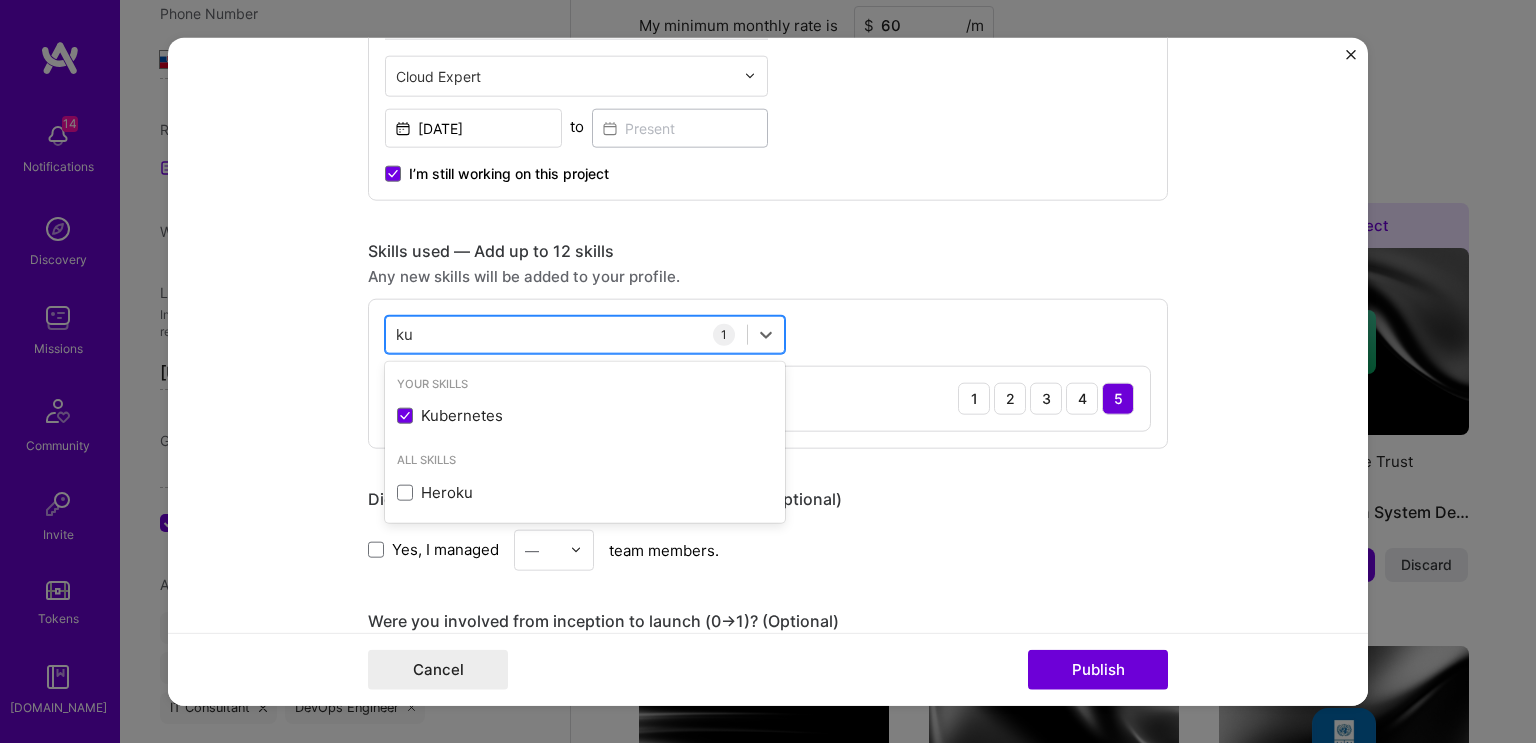 click on "ku ku" at bounding box center [566, 334] 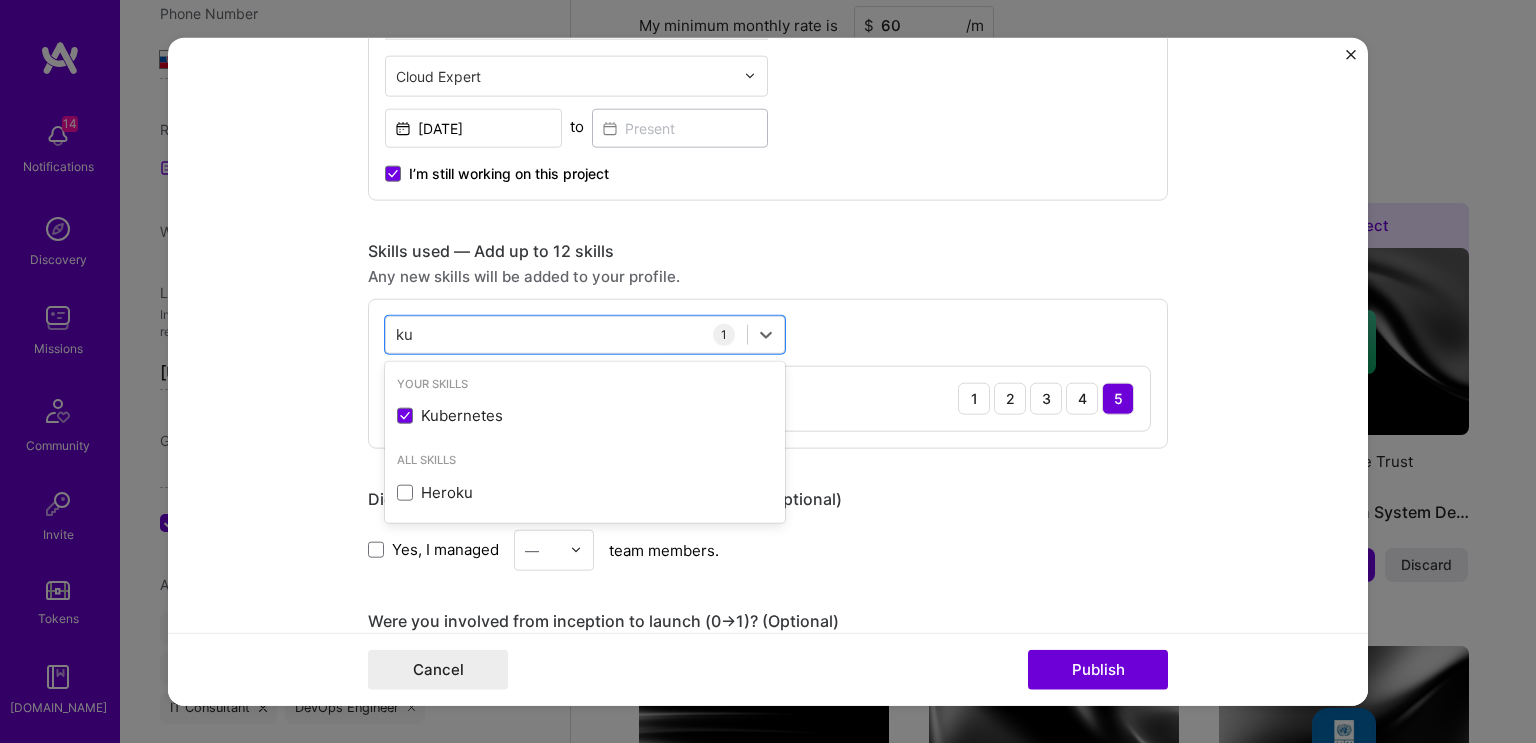click on "Cloud Expert [DATE]
to
I’m still working on this project" at bounding box center [768, 70] 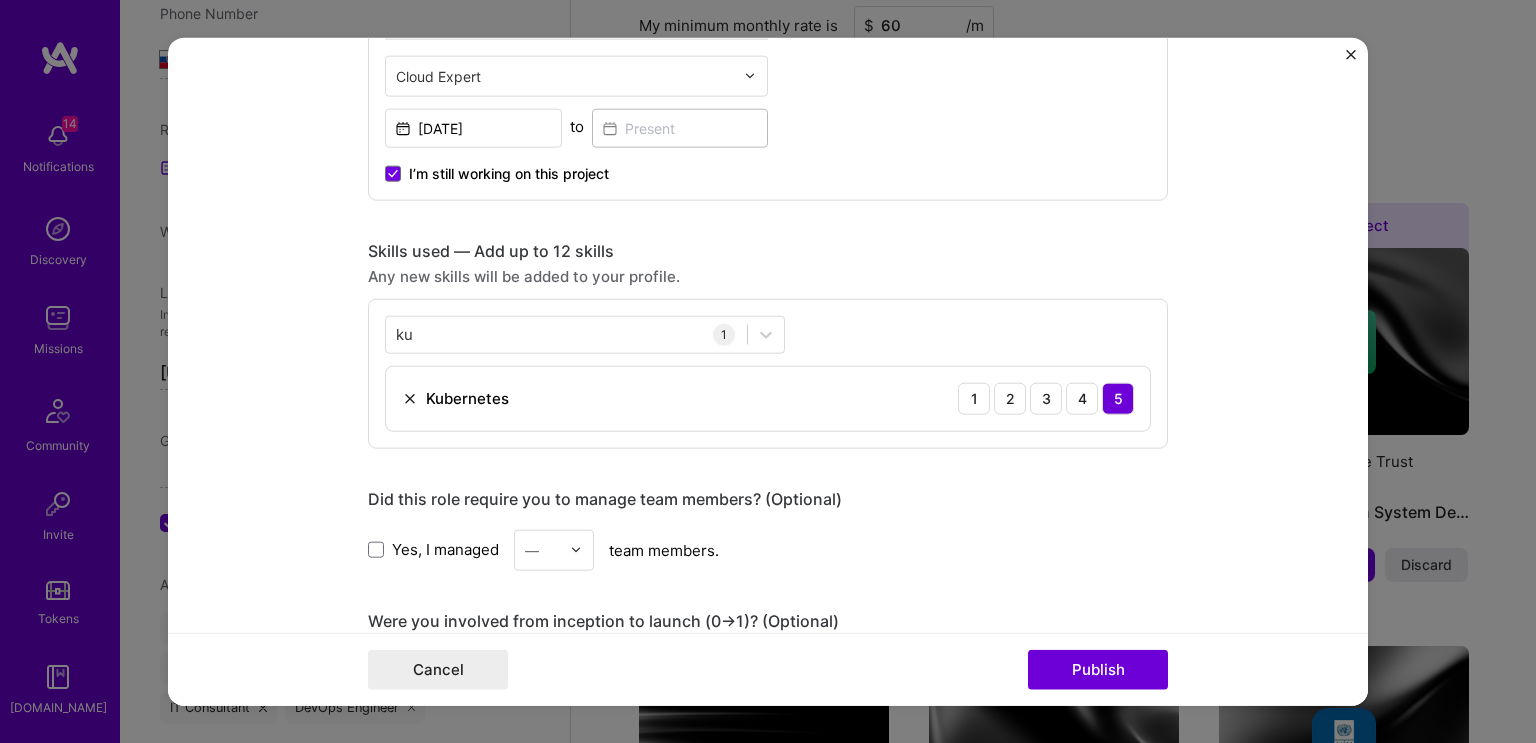 click on "Project title Cloud Infrastructure Company Cofinity-X
Project industry Industry 1 Project Link (Optional)
Drag and drop an image or   Upload file Upload file We recommend uploading at least 4 images. 1600x1200px or higher recommended. Max 5MB each. Role Cloud Expert [DATE]
to
I’m still working on this project Skills used — Add up to 12 skills Any new skills will be added to your profile. ku ku 1 Kubernetes 1 2 3 4 5 Did this role require you to manage team members? (Optional) Yes, I managed — team members. Were you involved from inception to launch (0  ->  1)? (Optional) Zero to one is creation and development of a unique product from the ground up. I was involved in zero to one with this project Add metrics (Optional) Metrics help you visually show the outcome of a project. You can add up to 3 metrics. Project details   Cloud Infrastructure for Cofinity-X 100 characters minimum 384 / 1,000  characters Start writing" at bounding box center [768, 371] 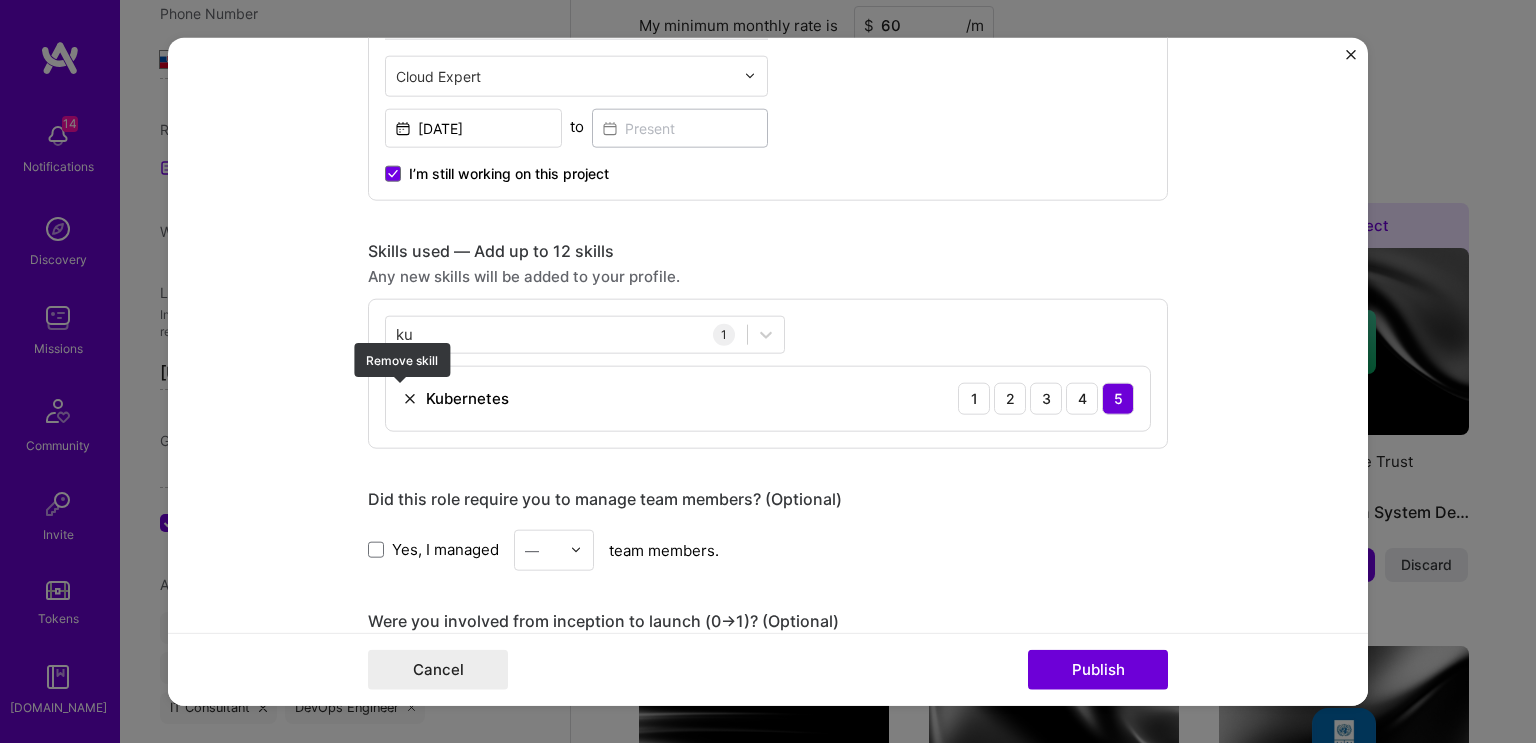 click at bounding box center (410, 398) 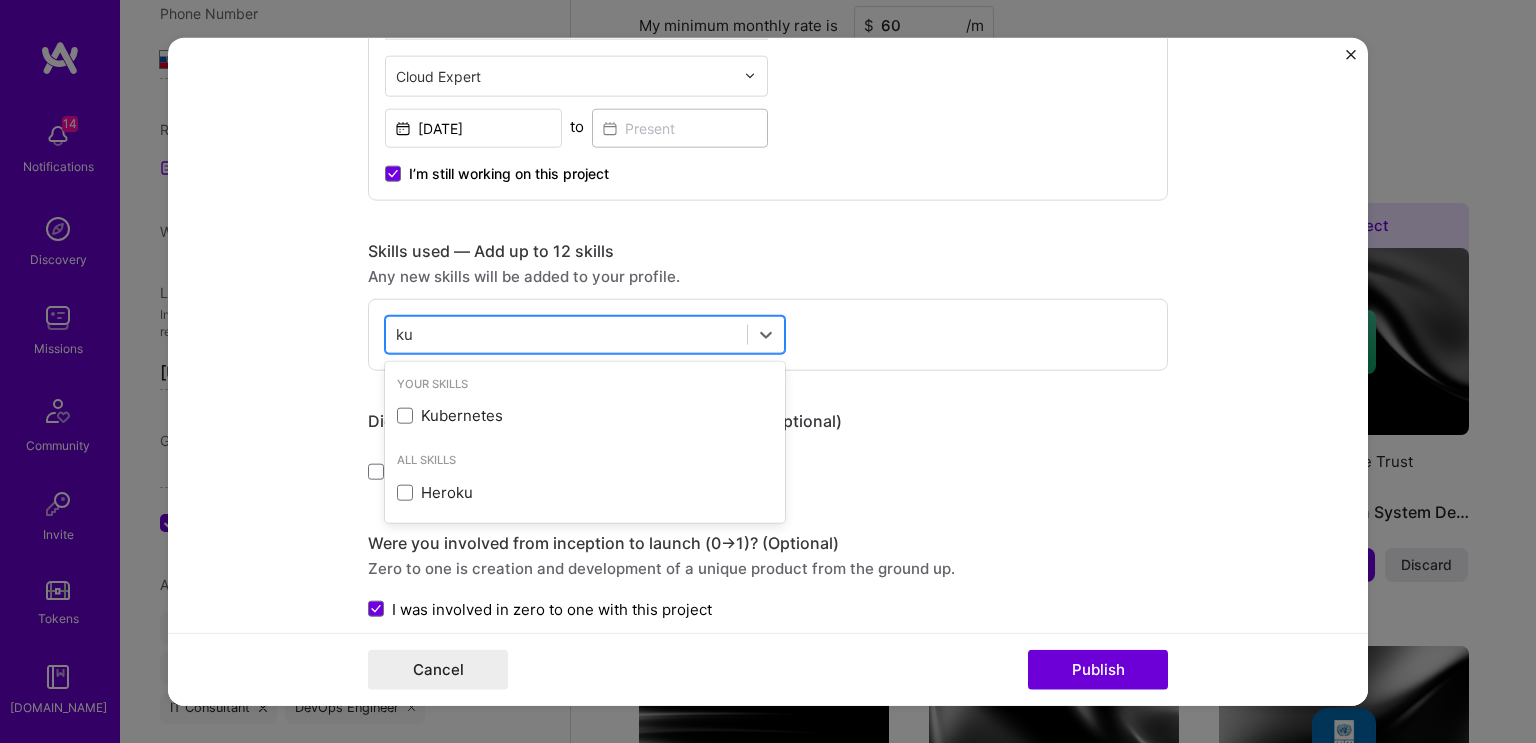 click on "ku ku" at bounding box center (566, 334) 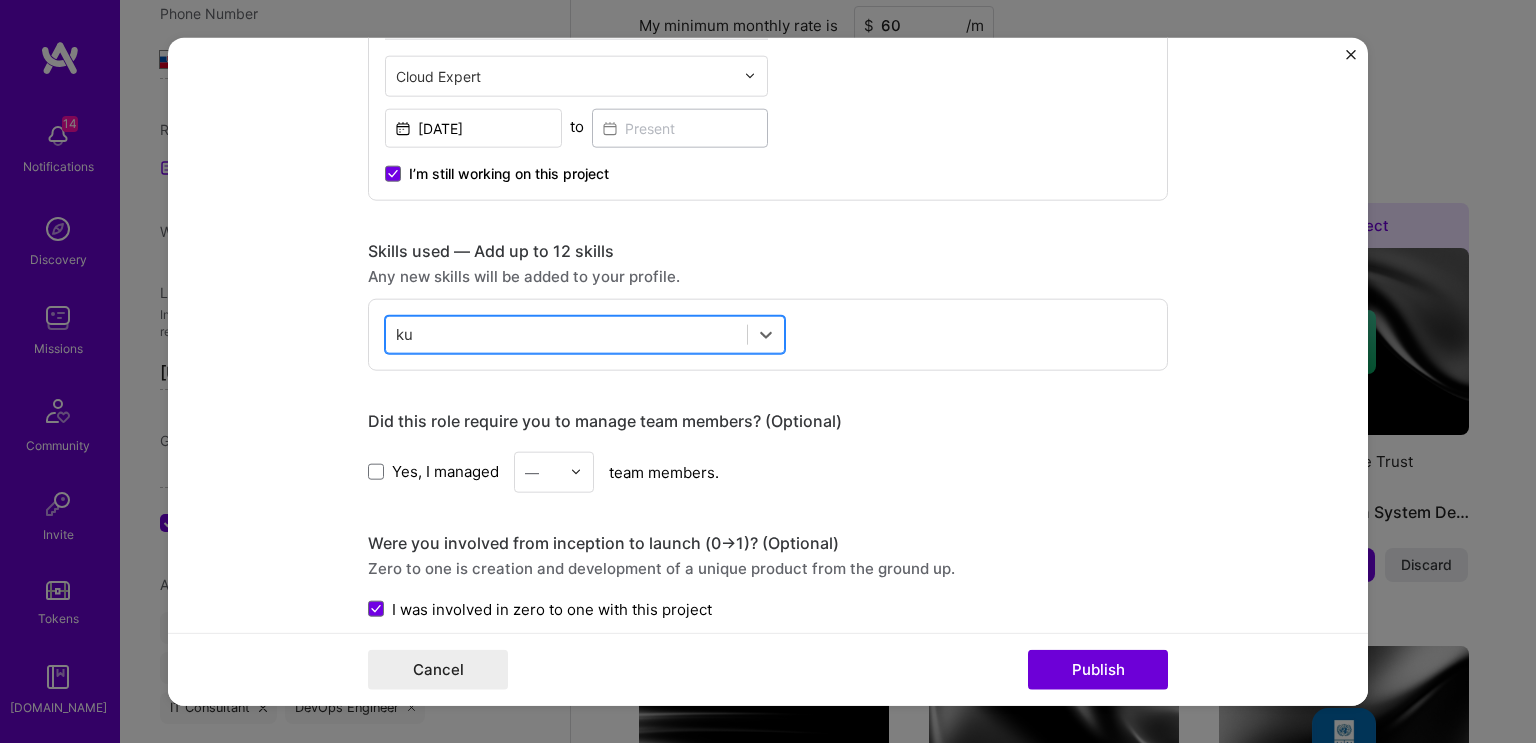 click on "ku ku" at bounding box center (566, 334) 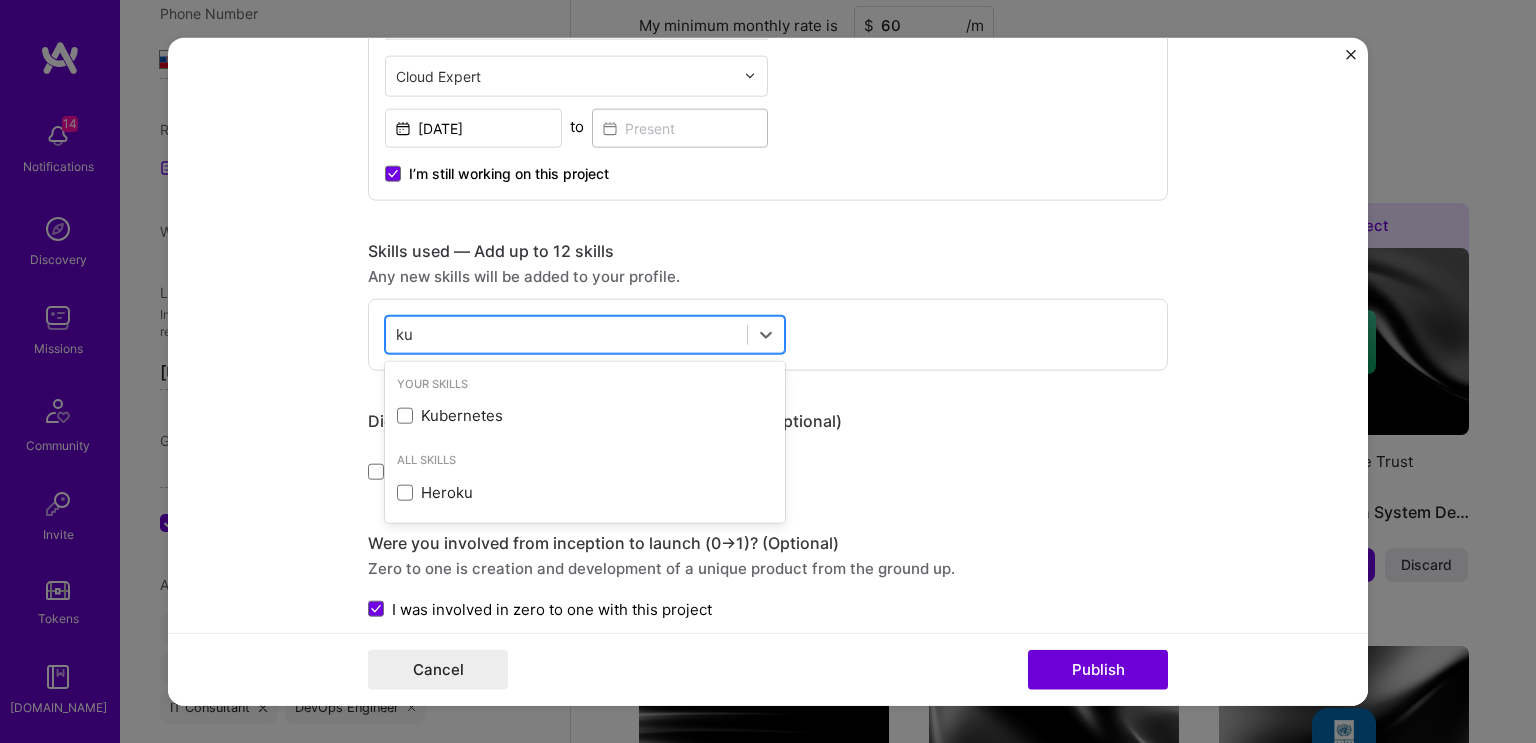 type on "k" 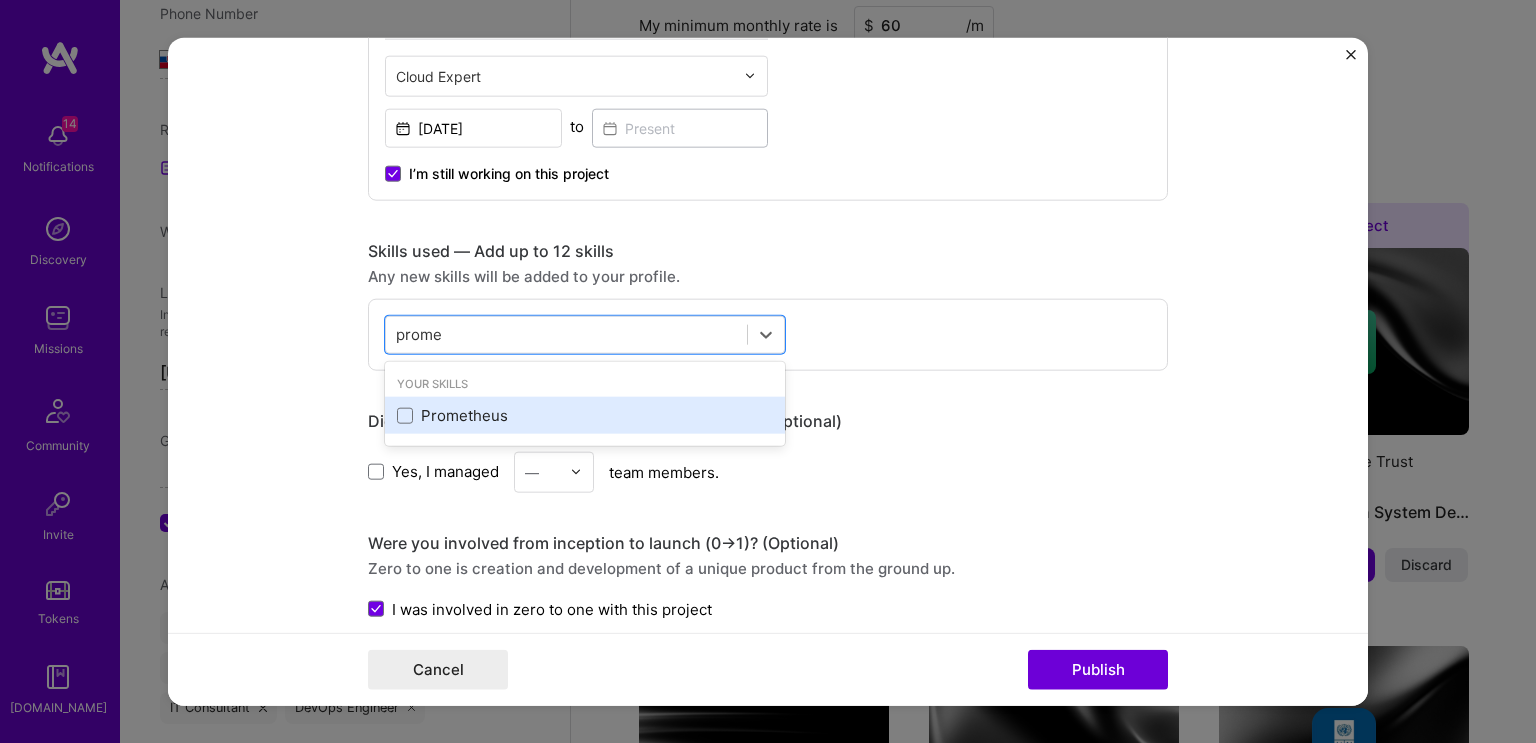 click on "Prometheus" at bounding box center [585, 415] 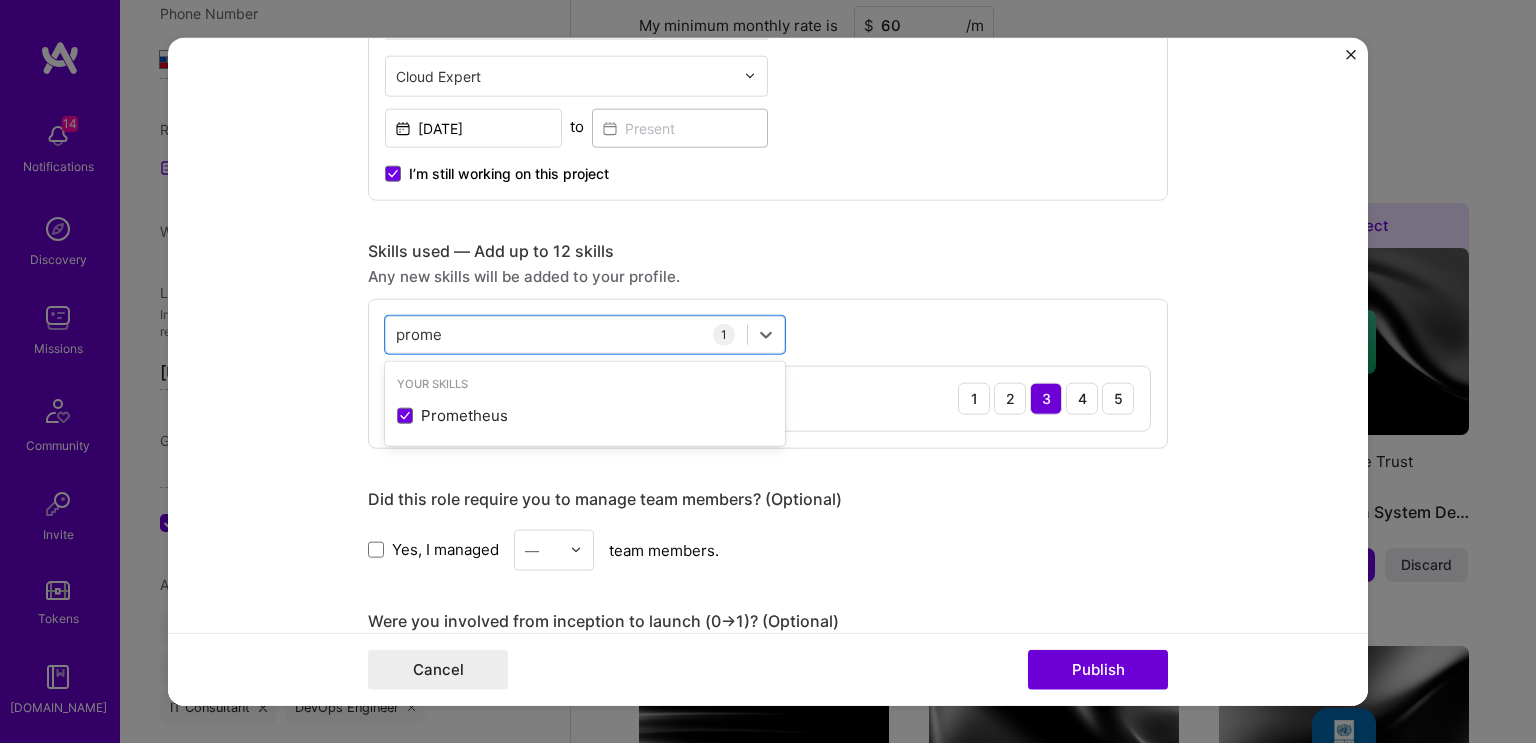 click on "Any new skills will be added to your profile." at bounding box center [768, 275] 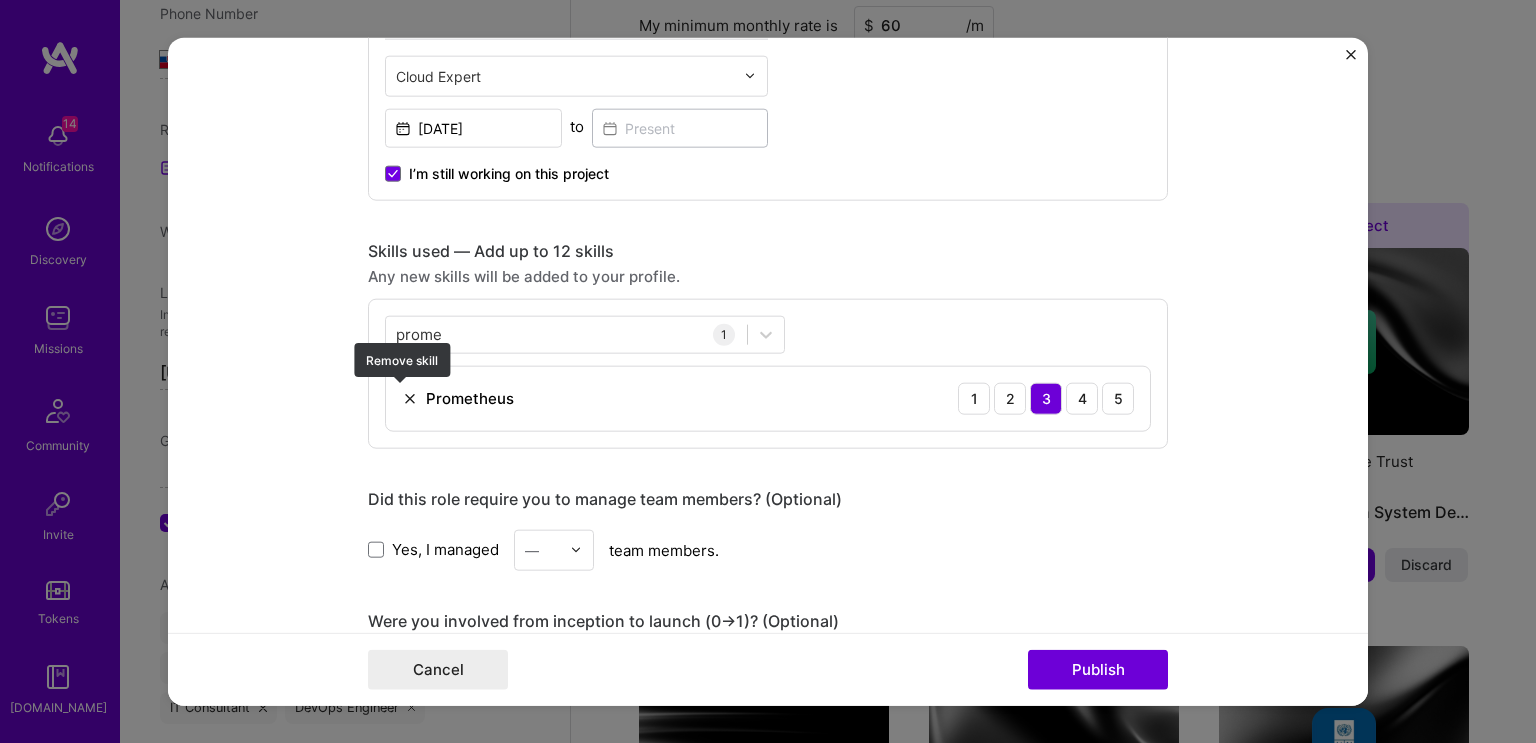 click at bounding box center [410, 398] 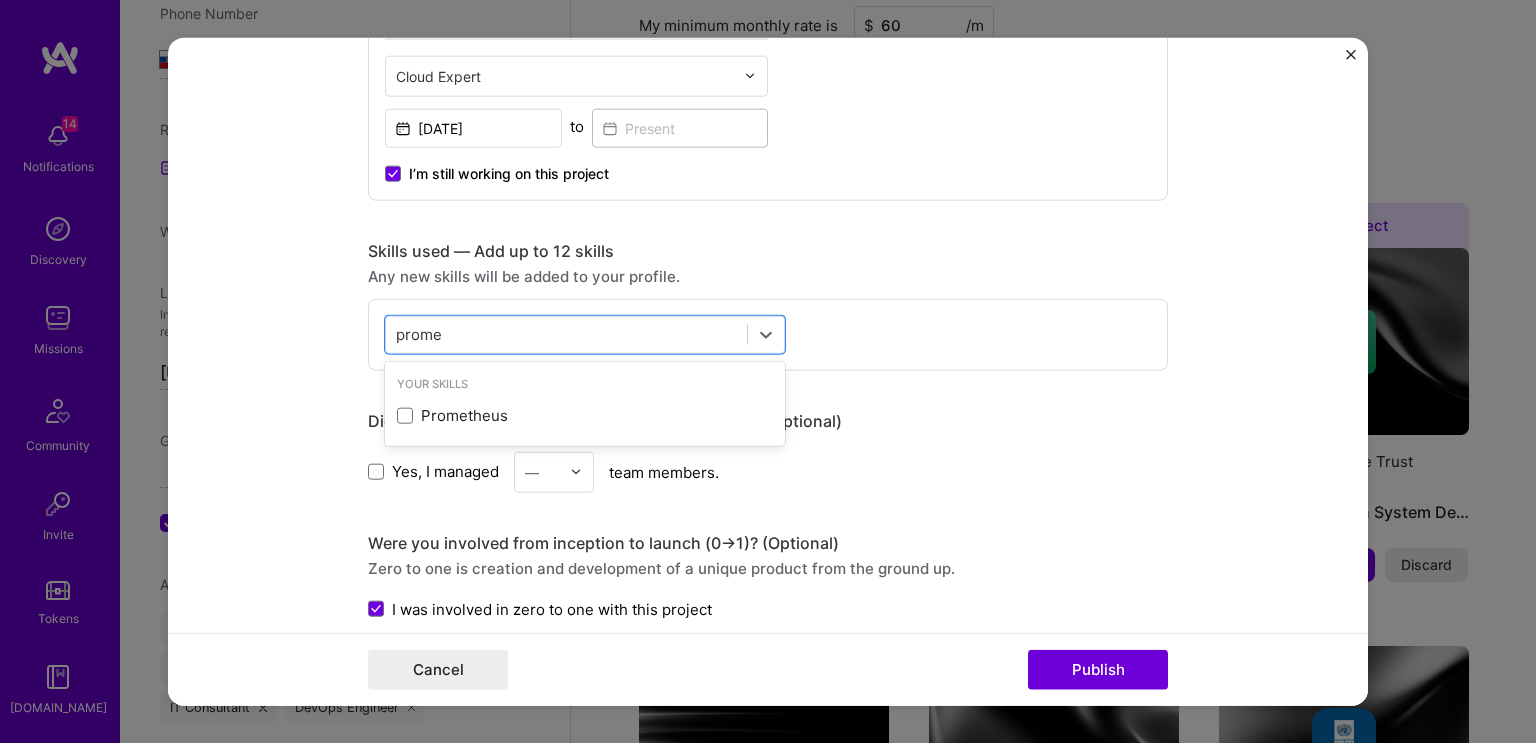 drag, startPoint x: 466, startPoint y: 331, endPoint x: 317, endPoint y: 315, distance: 149.8566 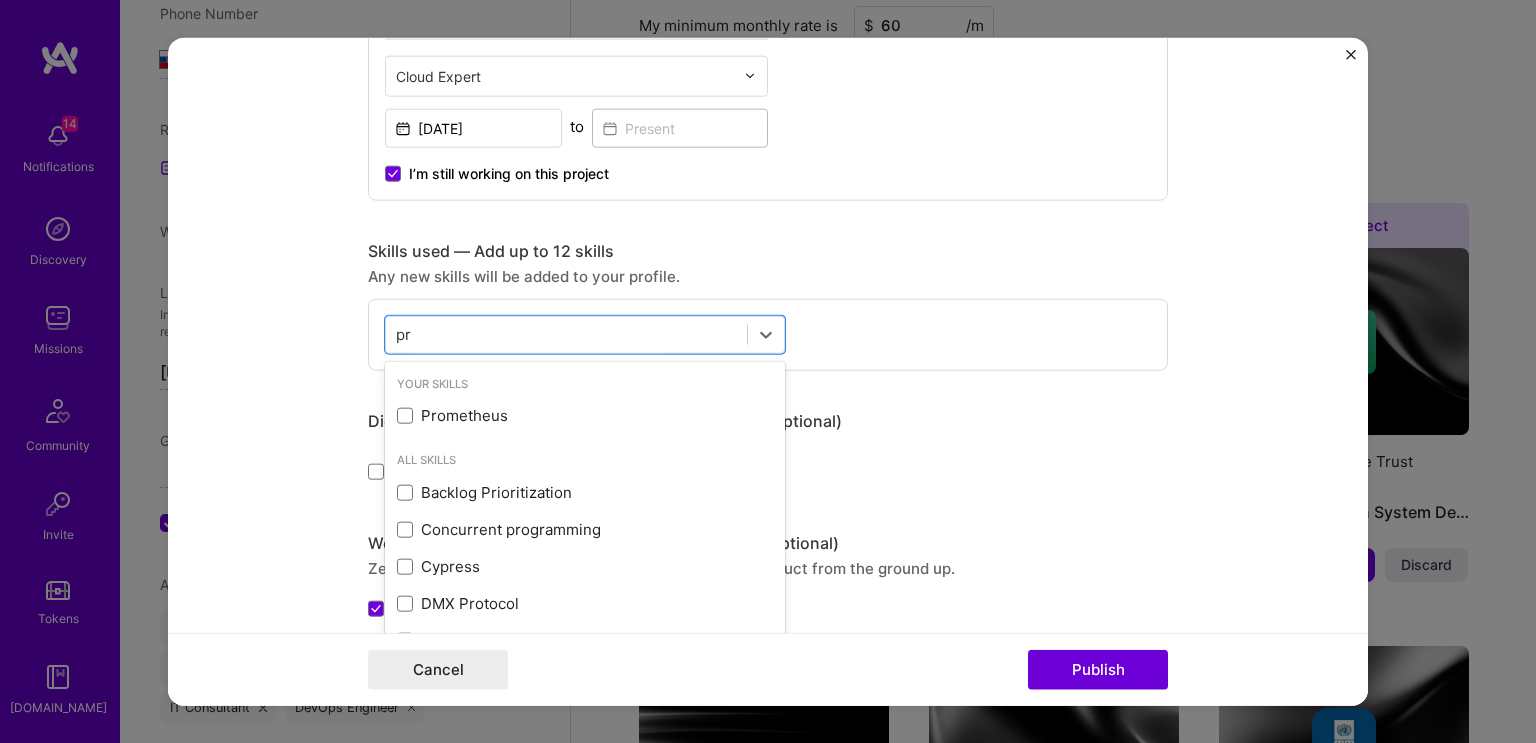 type on "p" 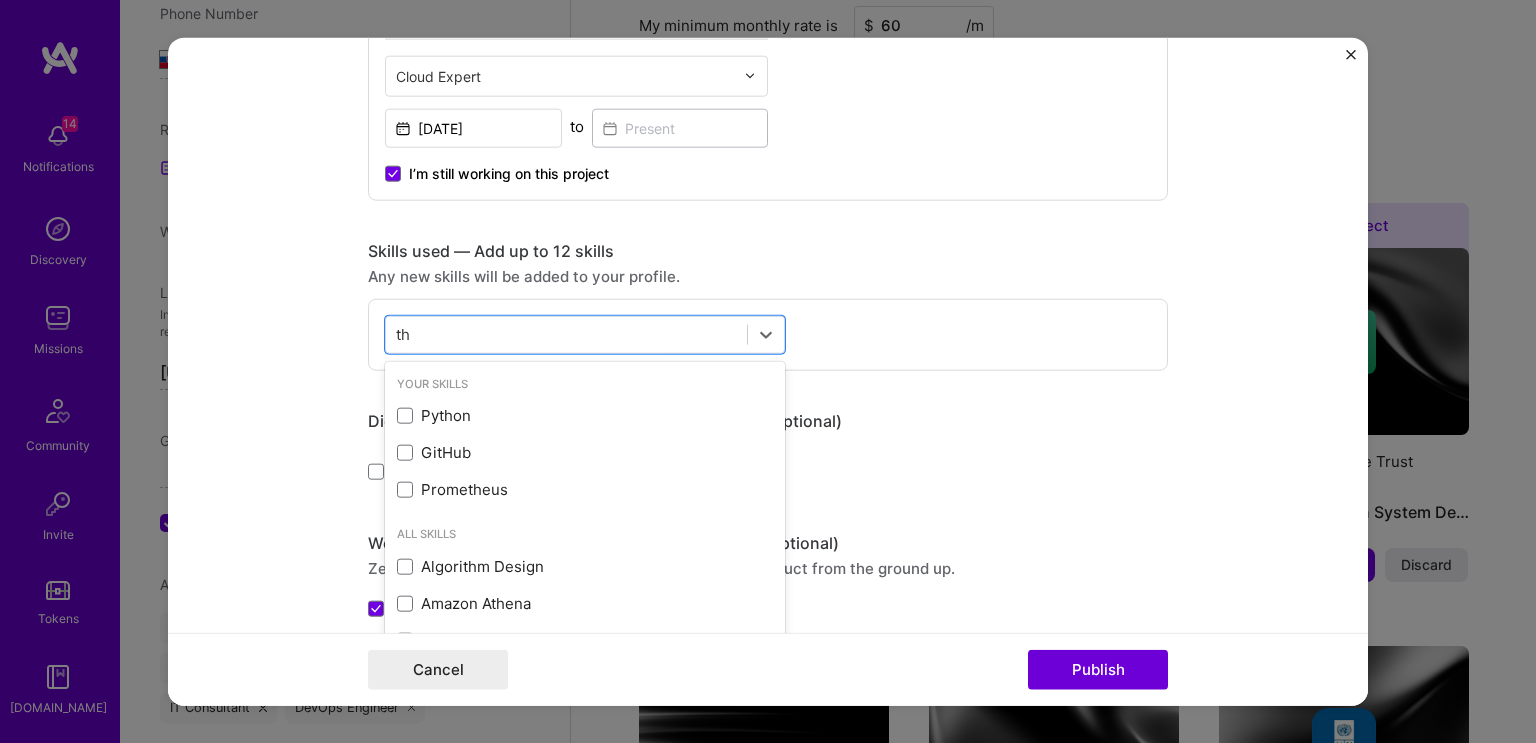 type on "t" 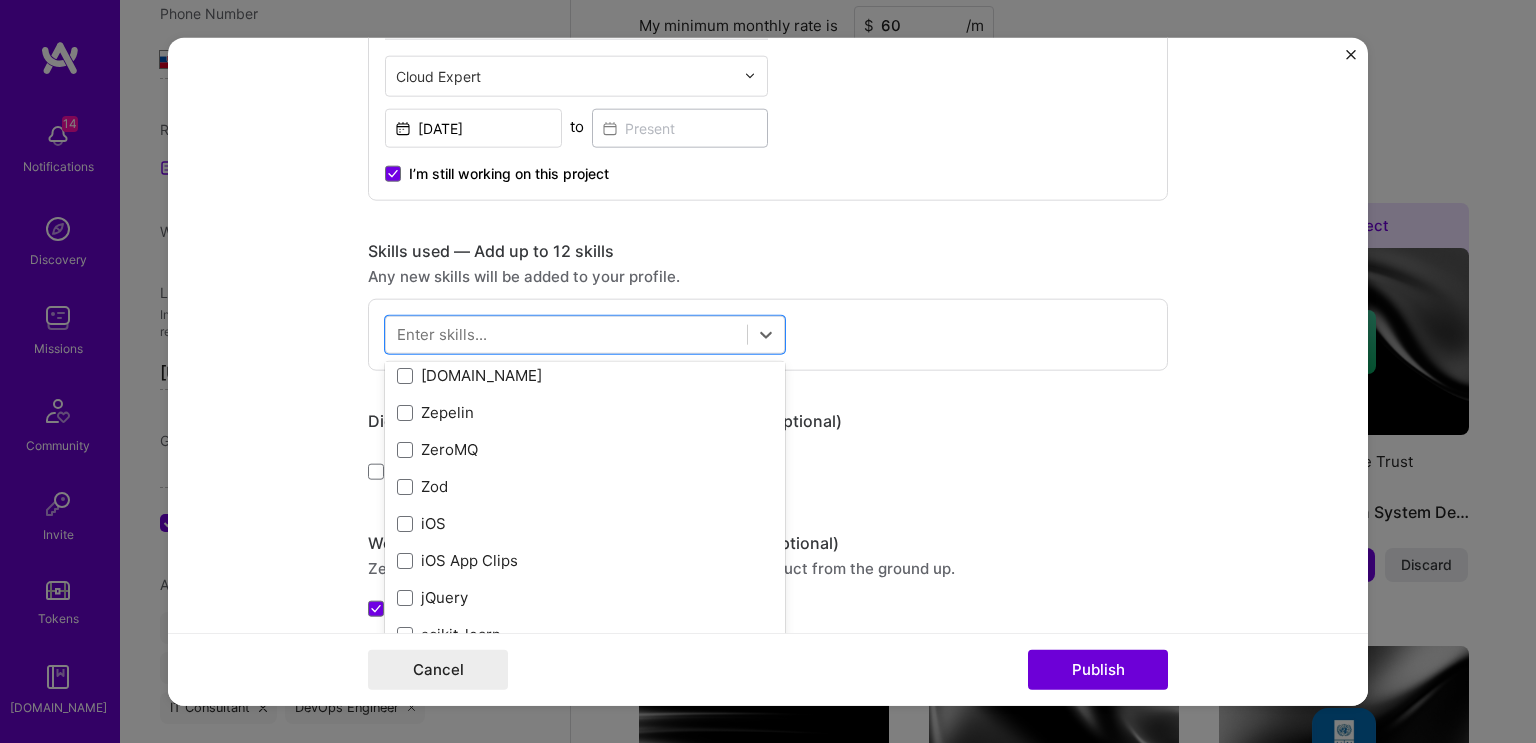 scroll, scrollTop: 13773, scrollLeft: 0, axis: vertical 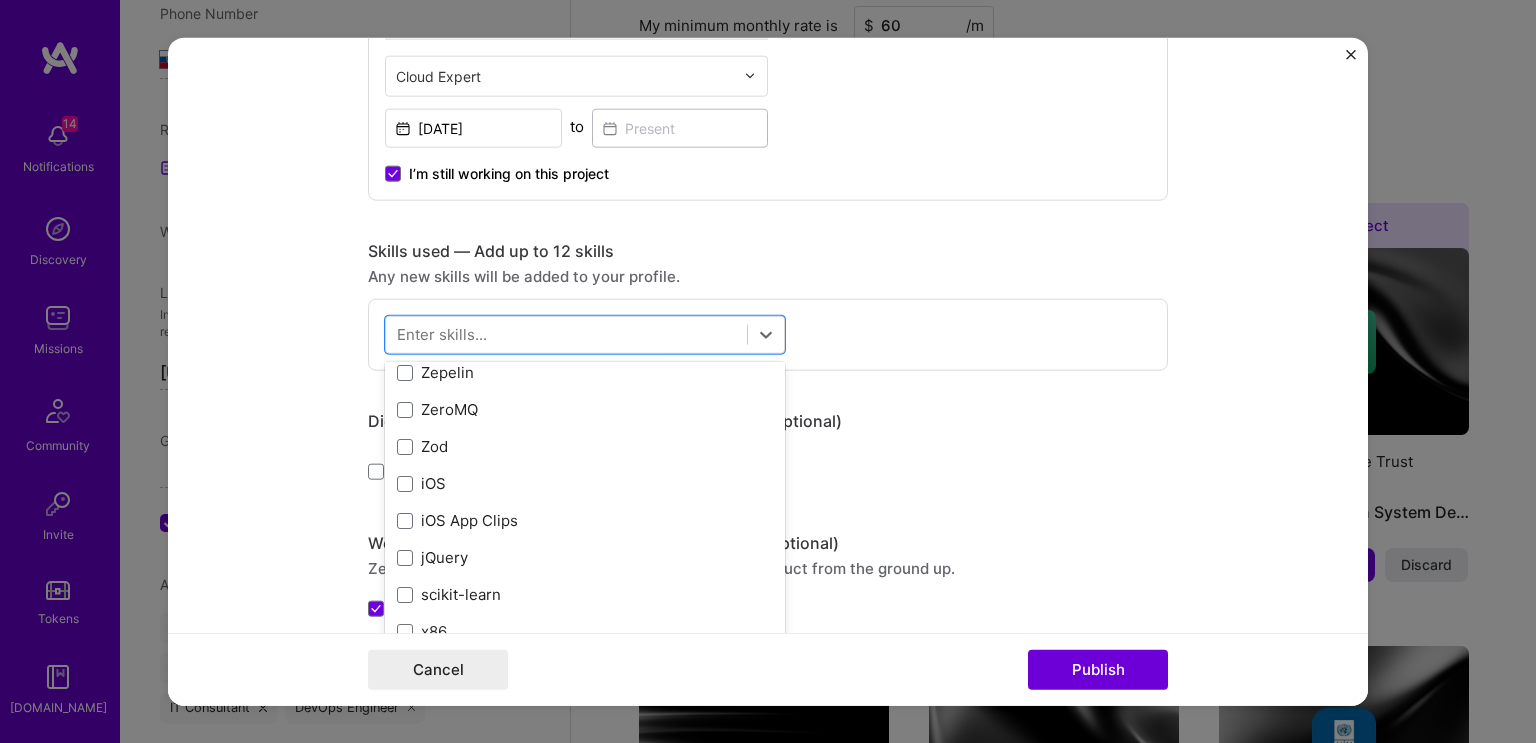 type 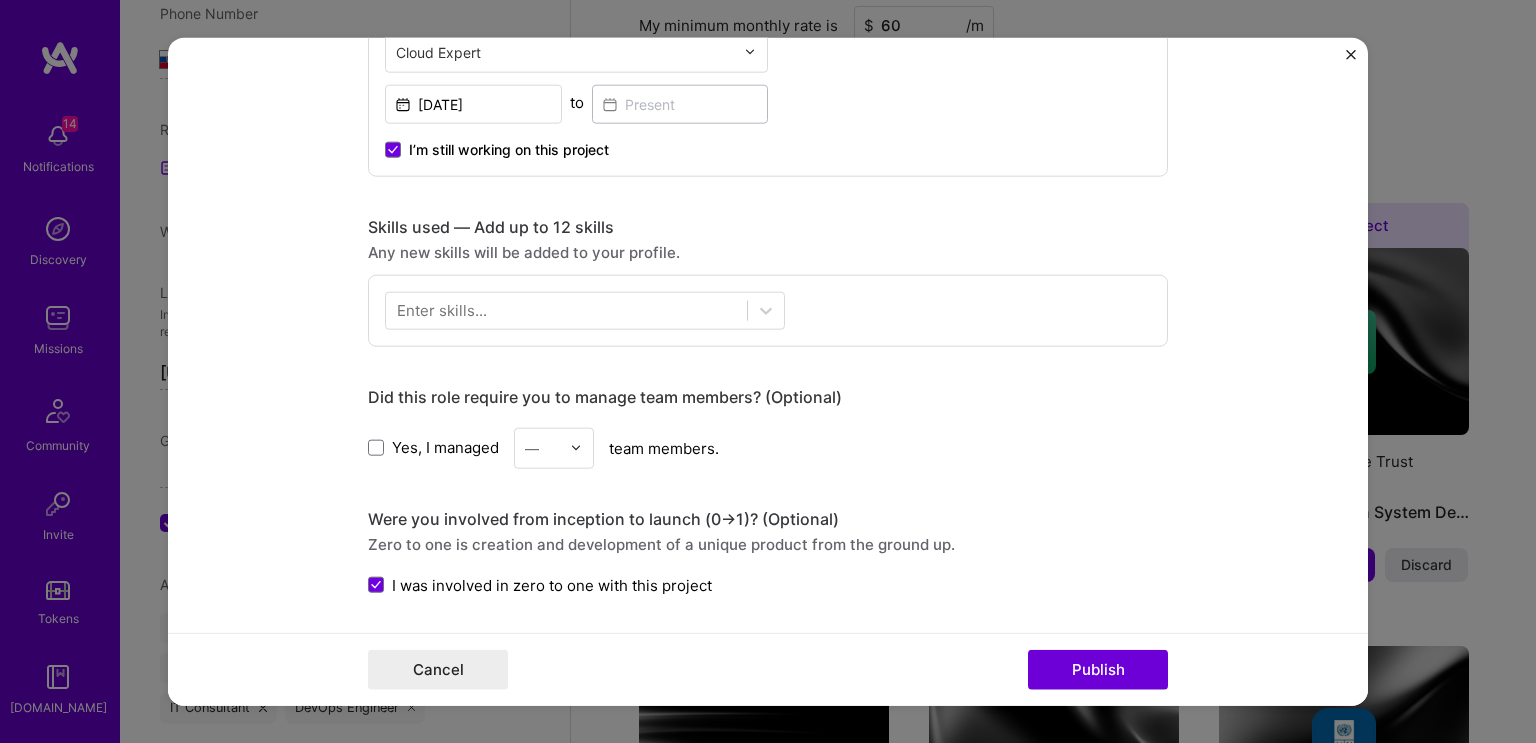 scroll, scrollTop: 740, scrollLeft: 0, axis: vertical 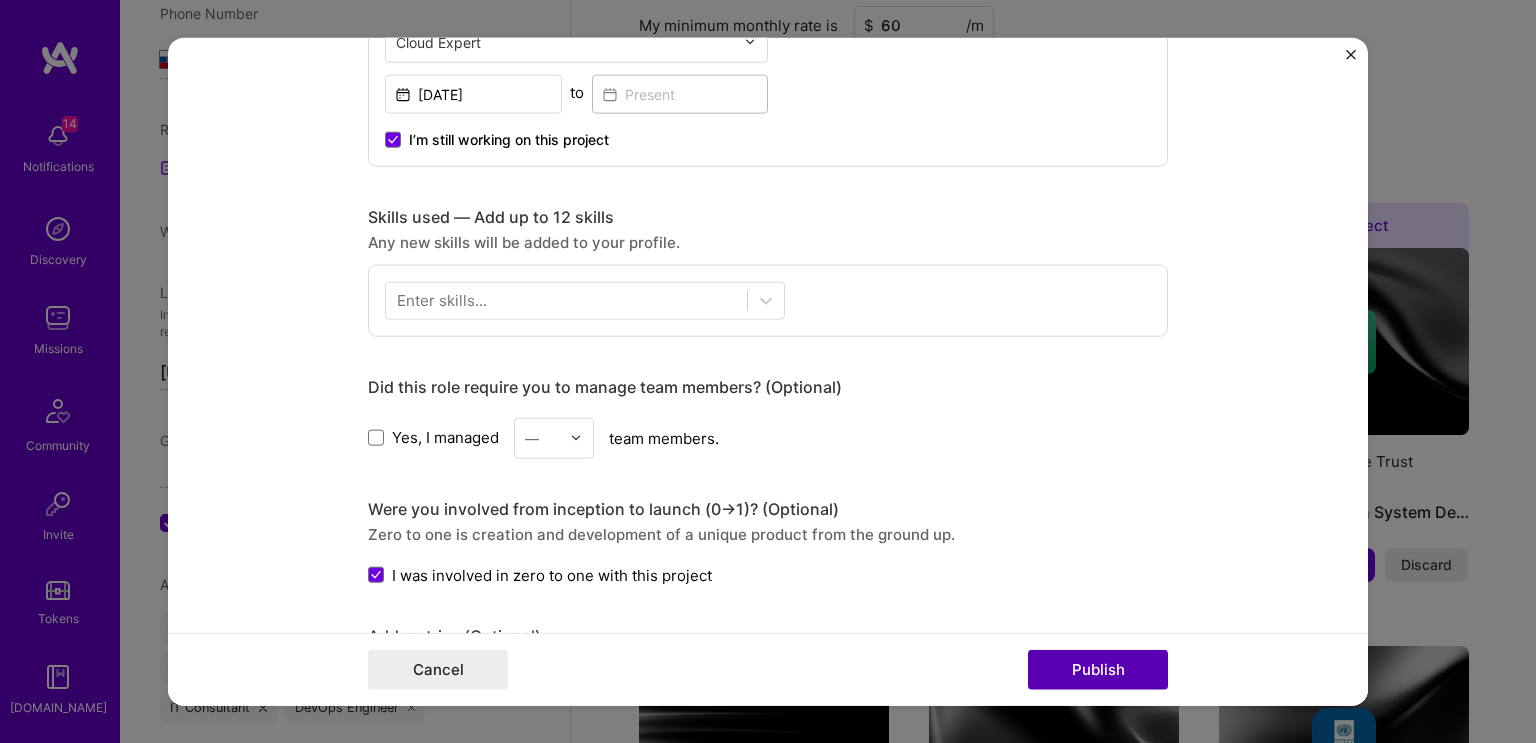 click on "Publish" at bounding box center [1098, 670] 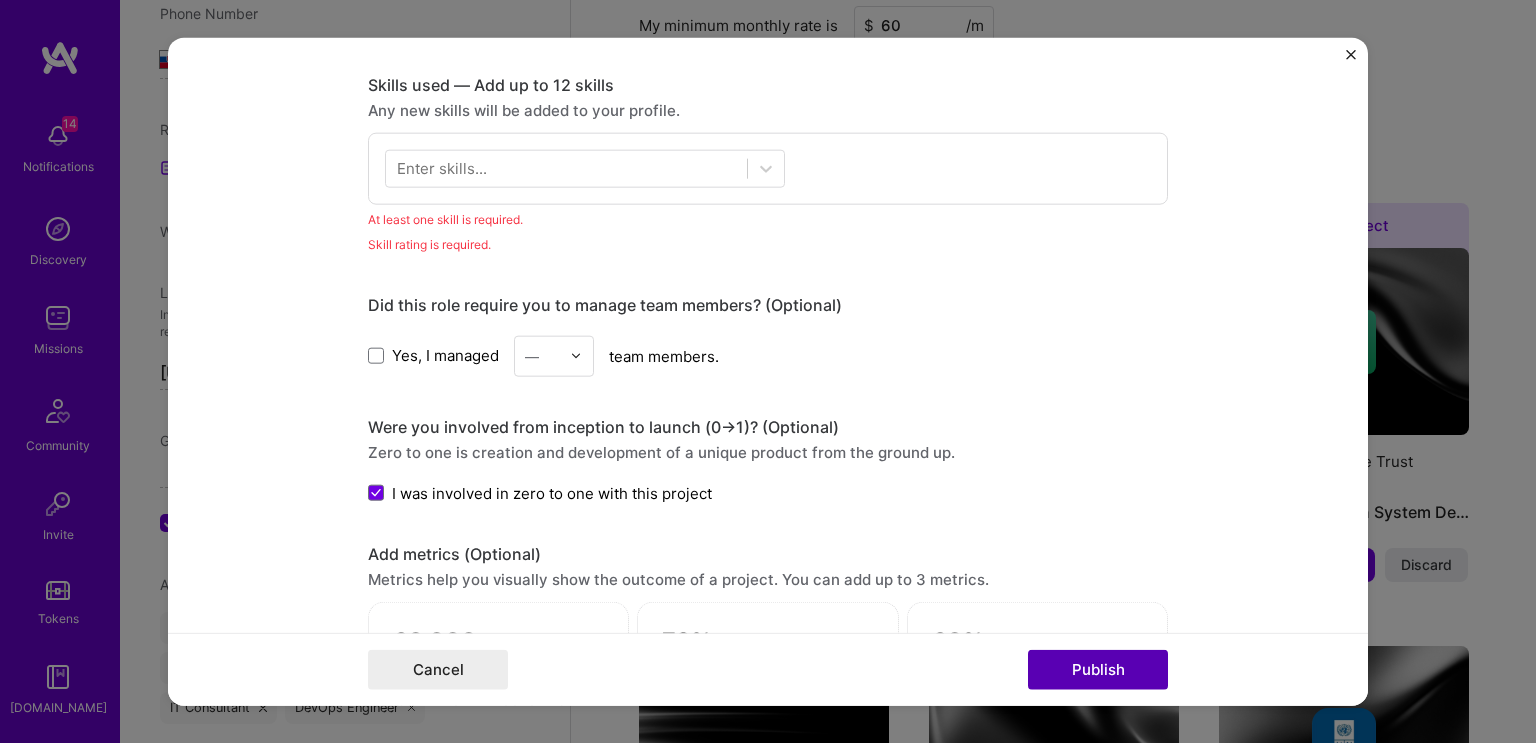 scroll, scrollTop: 906, scrollLeft: 0, axis: vertical 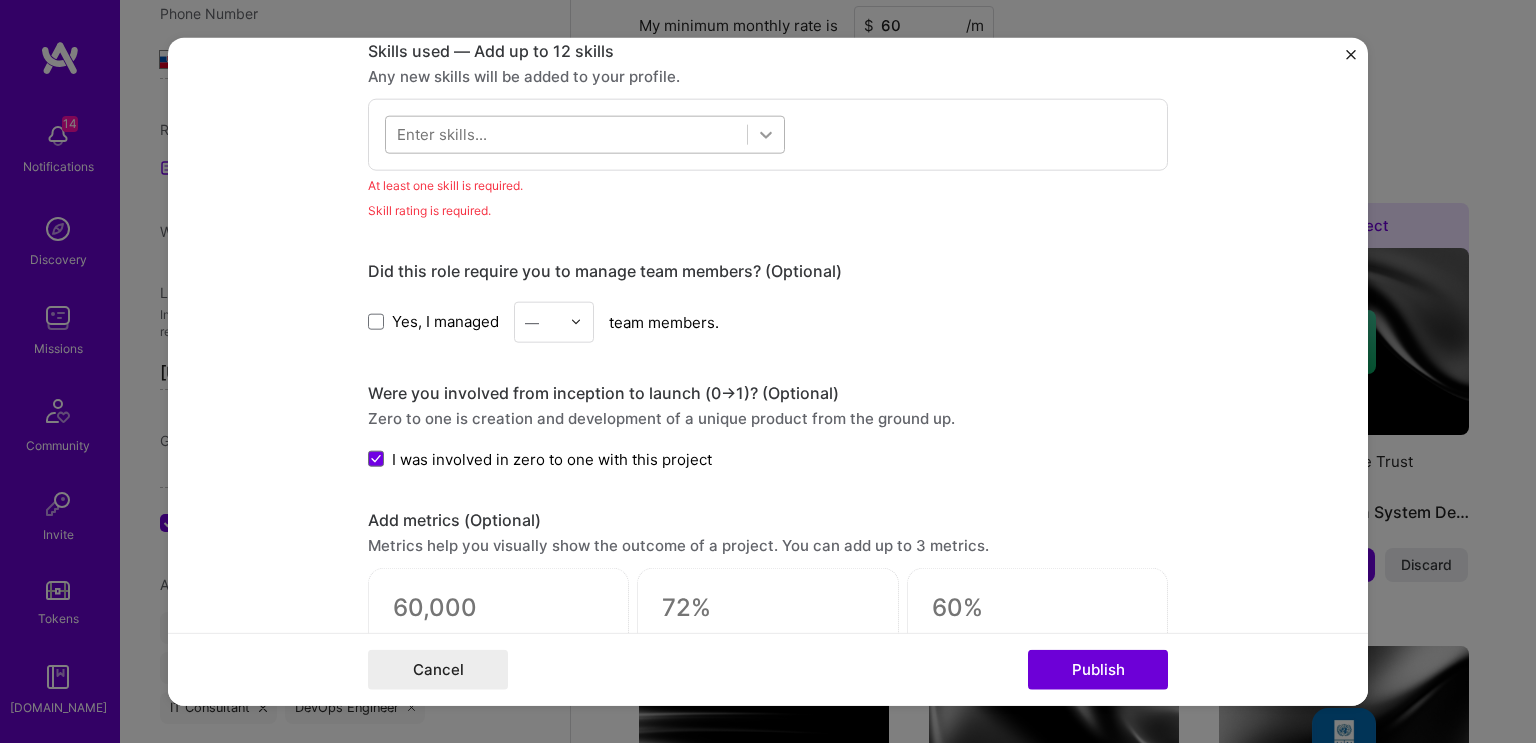 click 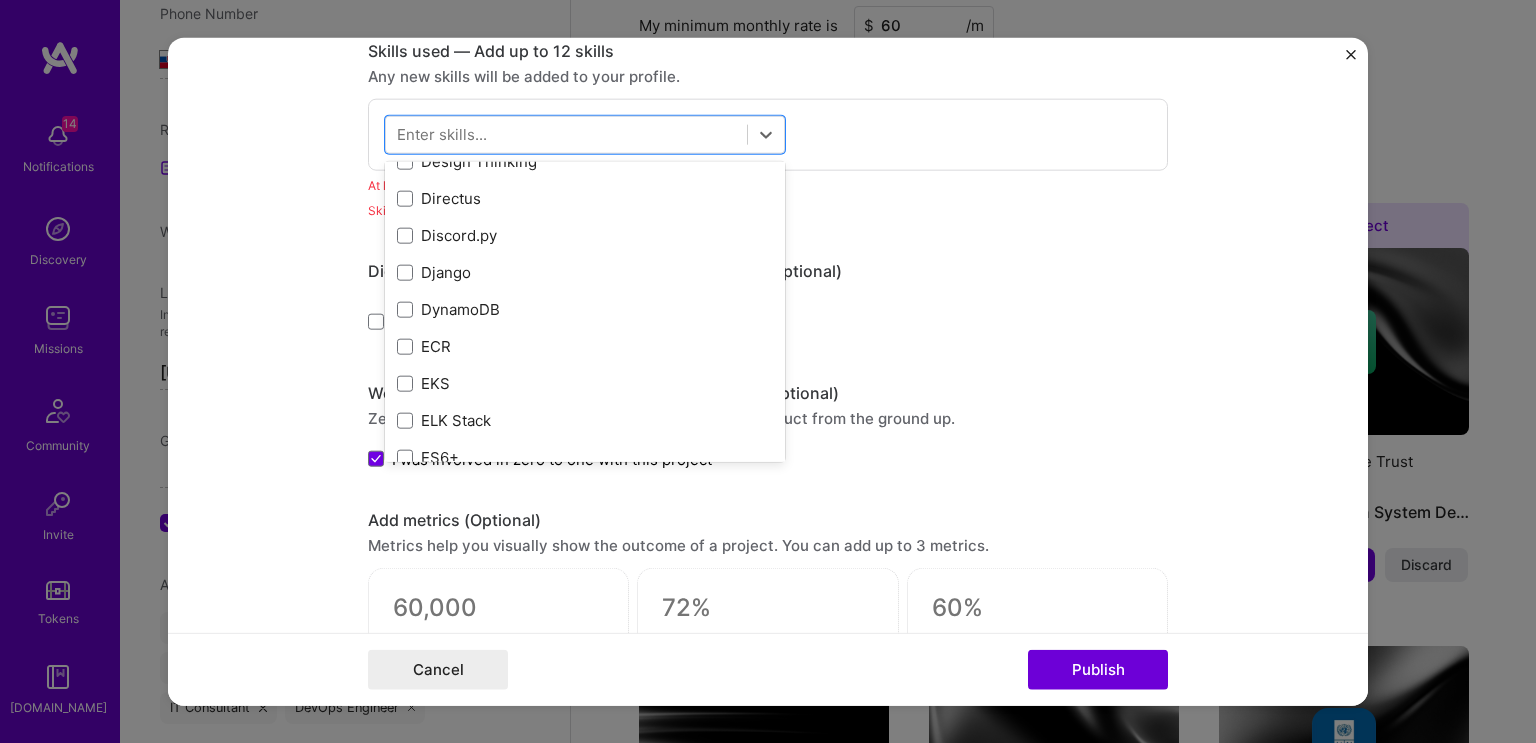 scroll, scrollTop: 4433, scrollLeft: 0, axis: vertical 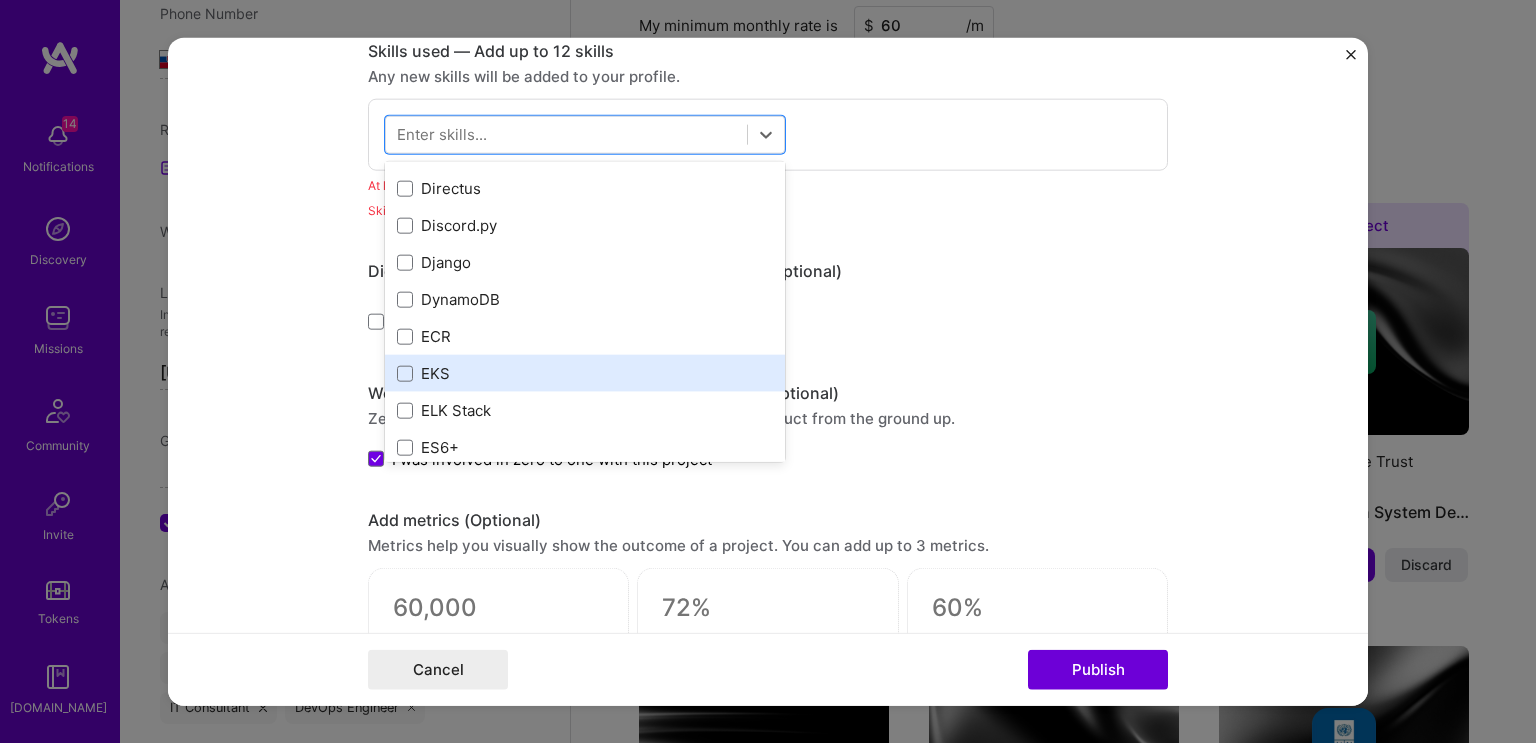 click on "EKS" at bounding box center [585, 373] 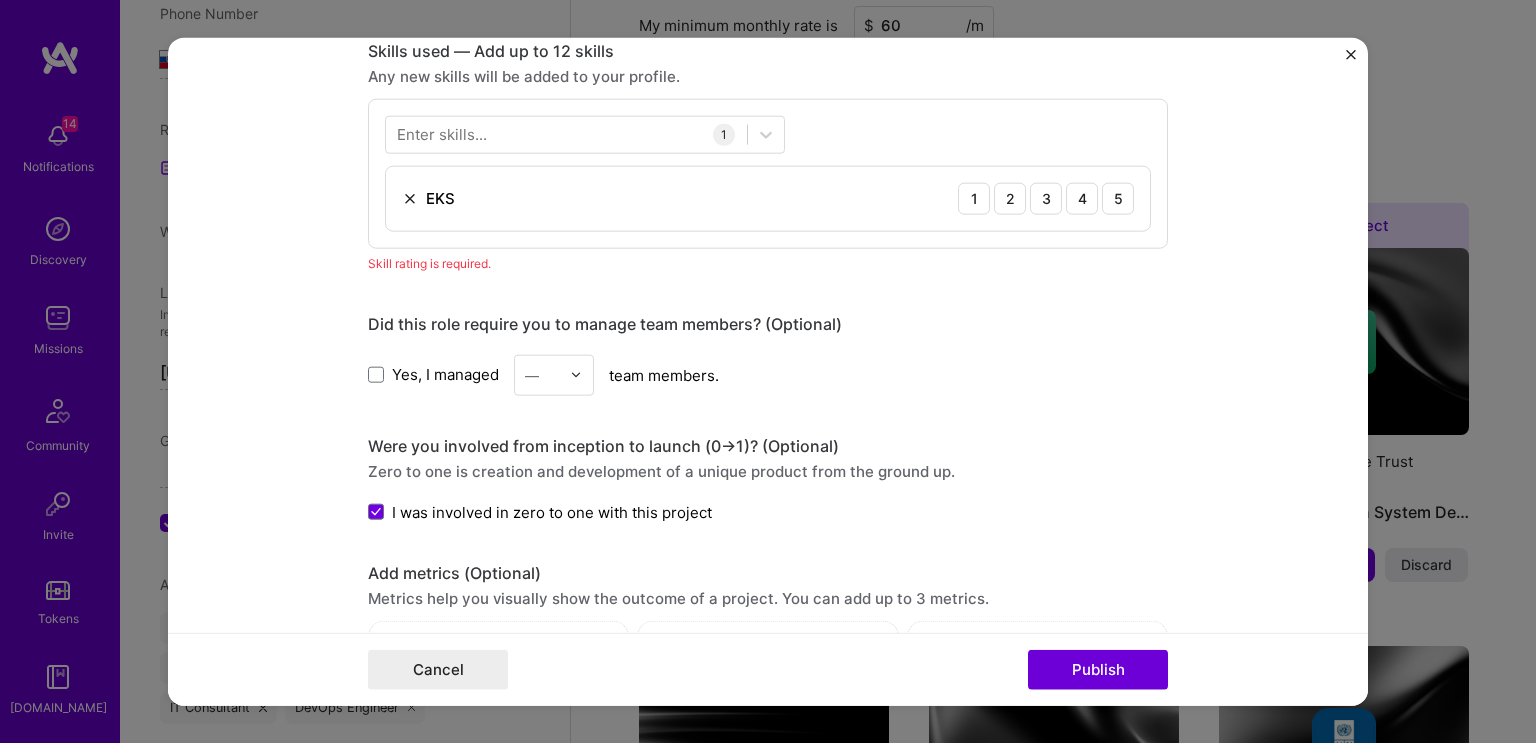 click on "Project title Cloud Infrastructure Company Cofinity-X
Project industry Industry 1 Project Link (Optional)
Drag and drop an image or   Upload file Upload file We recommend uploading at least 4 images. 1600x1200px or higher recommended. Max 5MB each. Role Cloud Expert [DATE]
to
I’m still working on this project Skills used — Add up to 12 skills Any new skills will be added to your profile. Enter skills... 1 EKS 1 2 3 4 5 Skill rating is required. Did this role require you to manage team members? (Optional) Yes, I managed — team members. Were you involved from inception to launch (0  ->  1)? (Optional) Zero to one is creation and development of a unique product from the ground up. I was involved in zero to one with this project Add metrics (Optional) Metrics help you visually show the outcome of a project. You can add up to 3 metrics. Project details   Cloud Infrastructure for Cofinity-X 100 characters minimum 384 /" at bounding box center (768, 371) 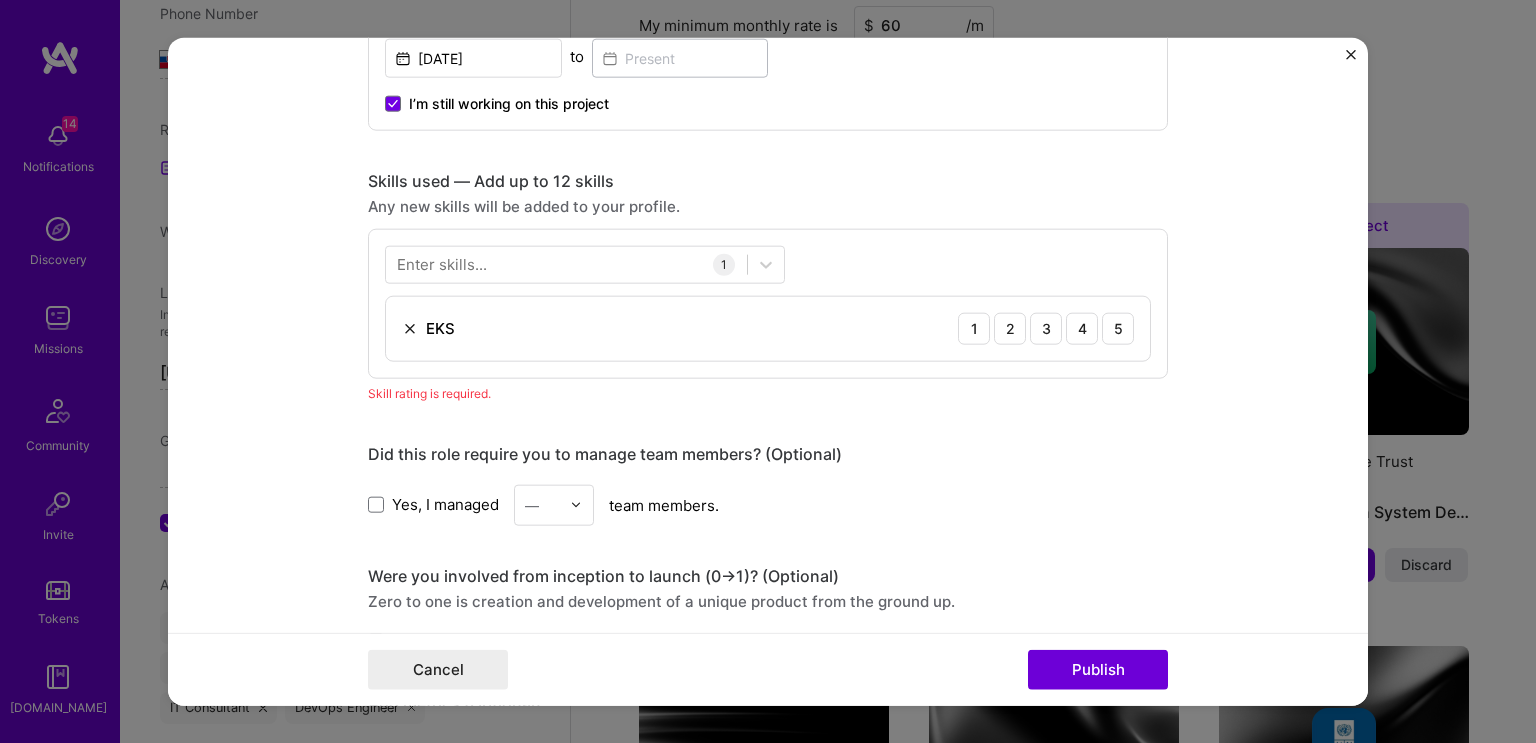 scroll, scrollTop: 773, scrollLeft: 0, axis: vertical 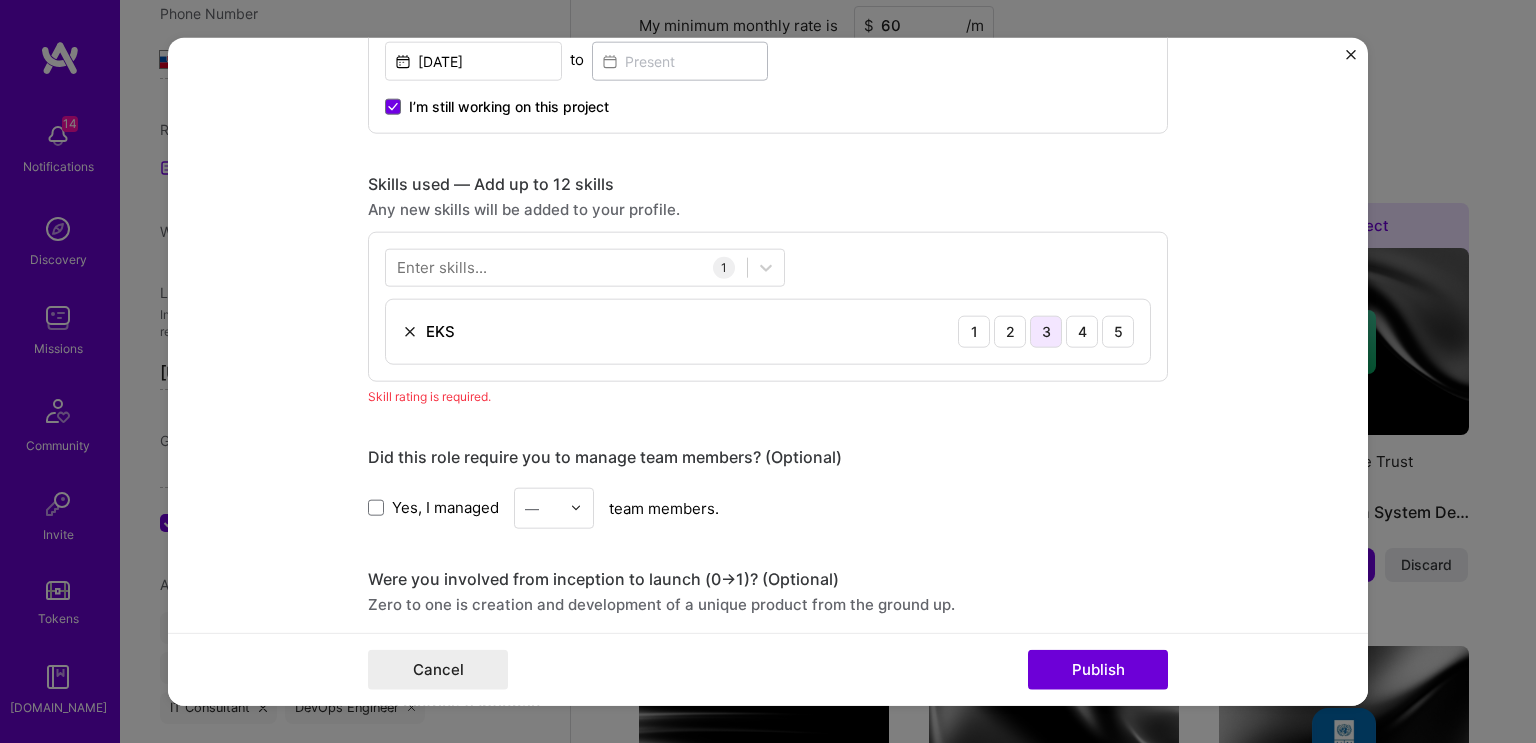 click on "3" at bounding box center (1046, 331) 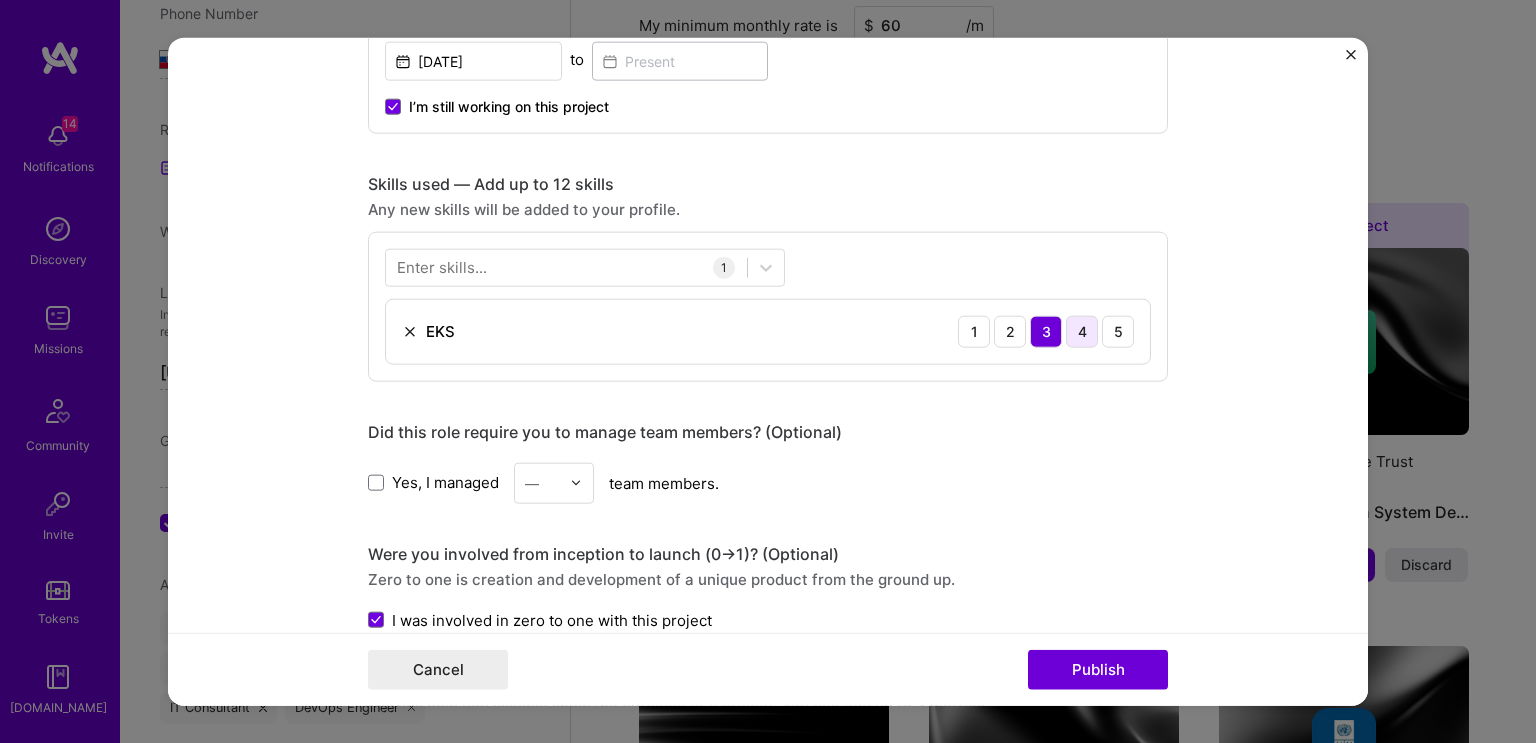 click on "4" at bounding box center (1082, 331) 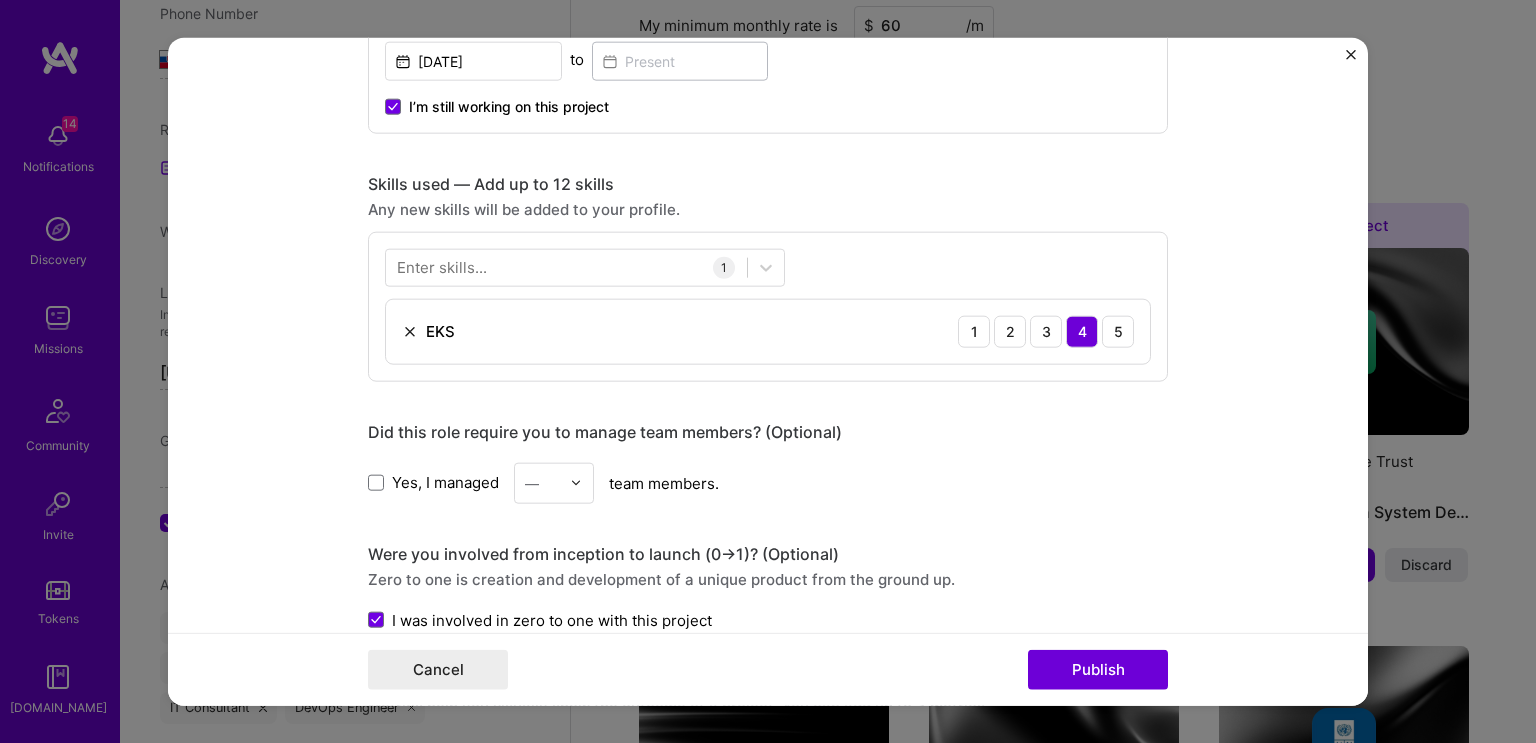 click on "Project title Cloud Infrastructure Company Cofinity-X
Project industry Industry 1 Project Link (Optional)
Drag and drop an image or   Upload file Upload file We recommend uploading at least 4 images. 1600x1200px or higher recommended. Max 5MB each. Role Cloud Expert [DATE]
to
I’m still working on this project Skills used — Add up to 12 skills Any new skills will be added to your profile. Enter skills... 1 EKS 1 2 3 4 5 Did this role require you to manage team members? (Optional) Yes, I managed — team members. Were you involved from inception to launch (0  ->  1)? (Optional) Zero to one is creation and development of a unique product from the ground up. I was involved in zero to one with this project Add metrics (Optional) Metrics help you visually show the outcome of a project. You can add up to 3 metrics. Project details   Cloud Infrastructure for Cofinity-X 100 characters minimum 384 / 1,000  characters Cancel" at bounding box center [768, 371] 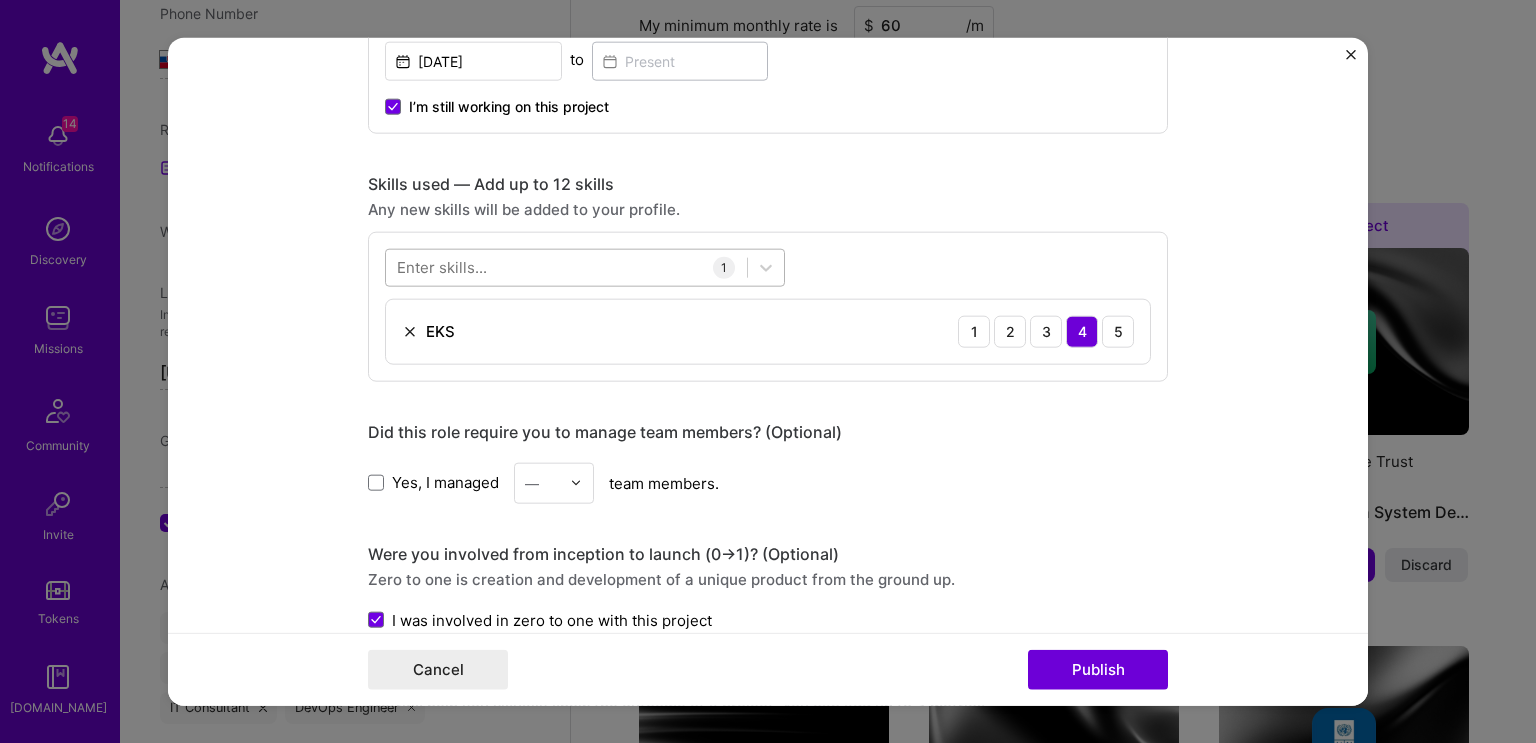 click at bounding box center [566, 267] 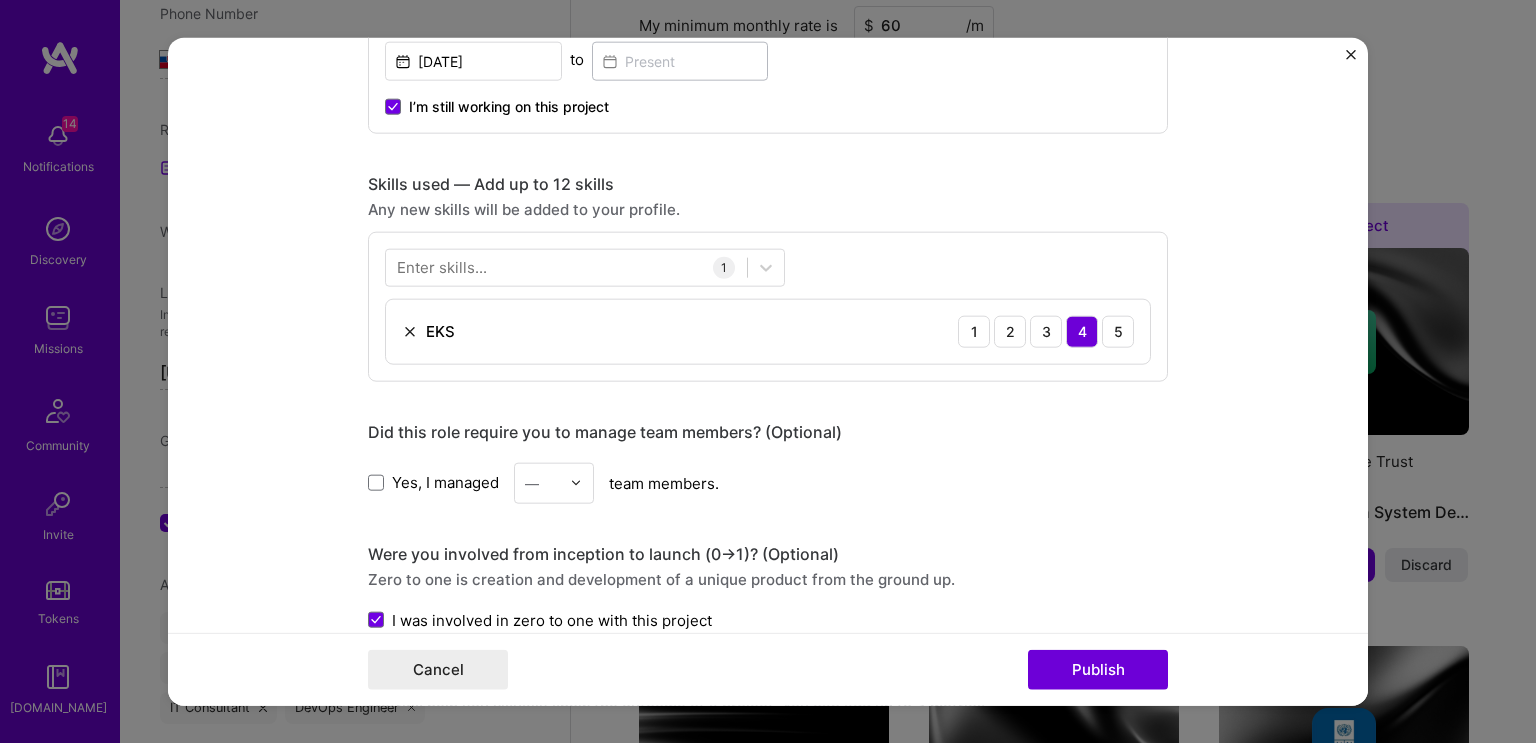 click on "Project title Cloud Infrastructure Company Cofinity-X
Project industry Industry 1 Project Link (Optional)
Drag and drop an image or   Upload file Upload file We recommend uploading at least 4 images. 1600x1200px or higher recommended. Max 5MB each. Role Cloud Expert [DATE]
to
I’m still working on this project Skills used — Add up to 12 skills Any new skills will be added to your profile. Enter skills... 1 EKS 1 2 3 4 5 Did this role require you to manage team members? (Optional) Yes, I managed — team members. Were you involved from inception to launch (0  ->  1)? (Optional) Zero to one is creation and development of a unique product from the ground up. I was involved in zero to one with this project Add metrics (Optional) Metrics help you visually show the outcome of a project. You can add up to 3 metrics. Project details   Cloud Infrastructure for Cofinity-X 100 characters minimum 384 / 1,000  characters" at bounding box center [768, 451] 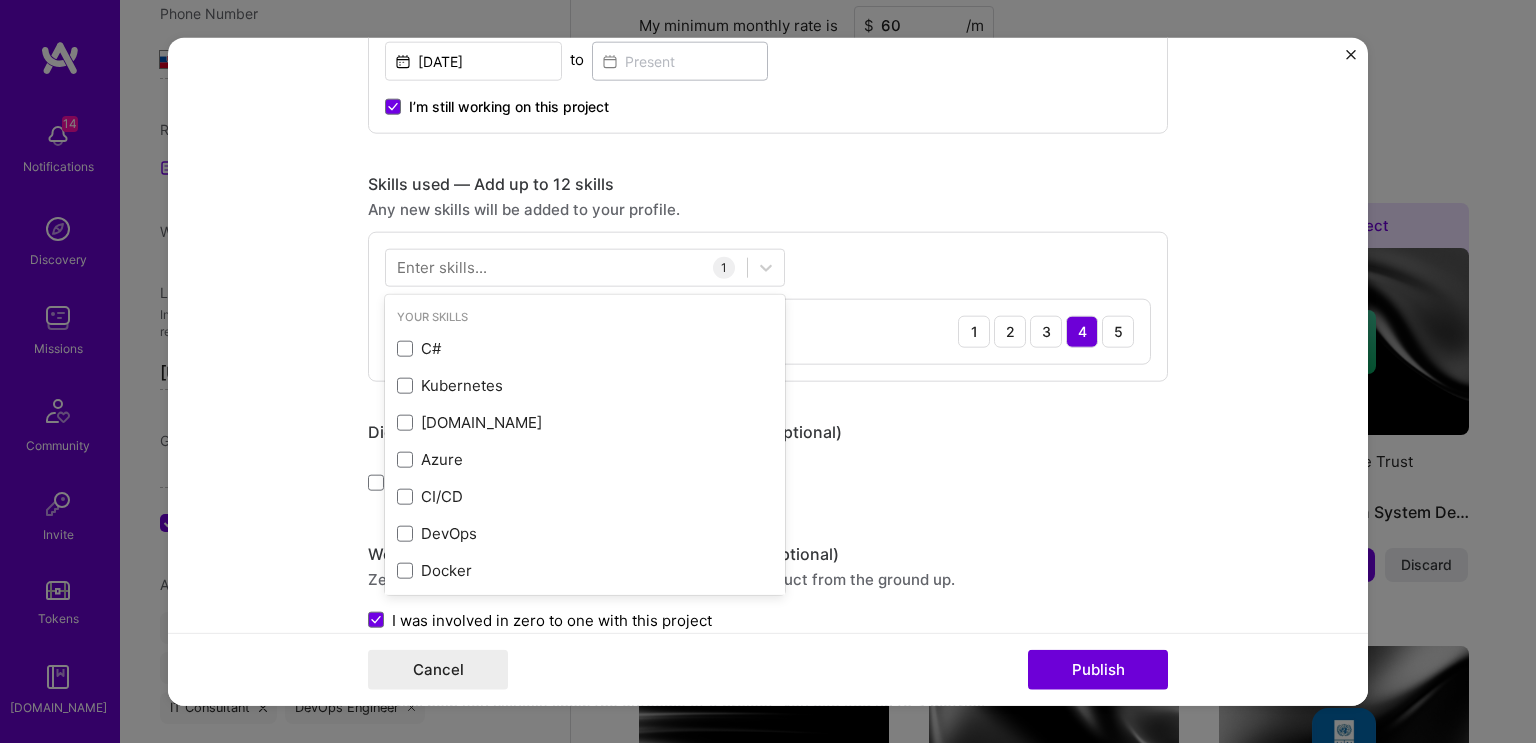 click on "Enter skills..." at bounding box center [442, 267] 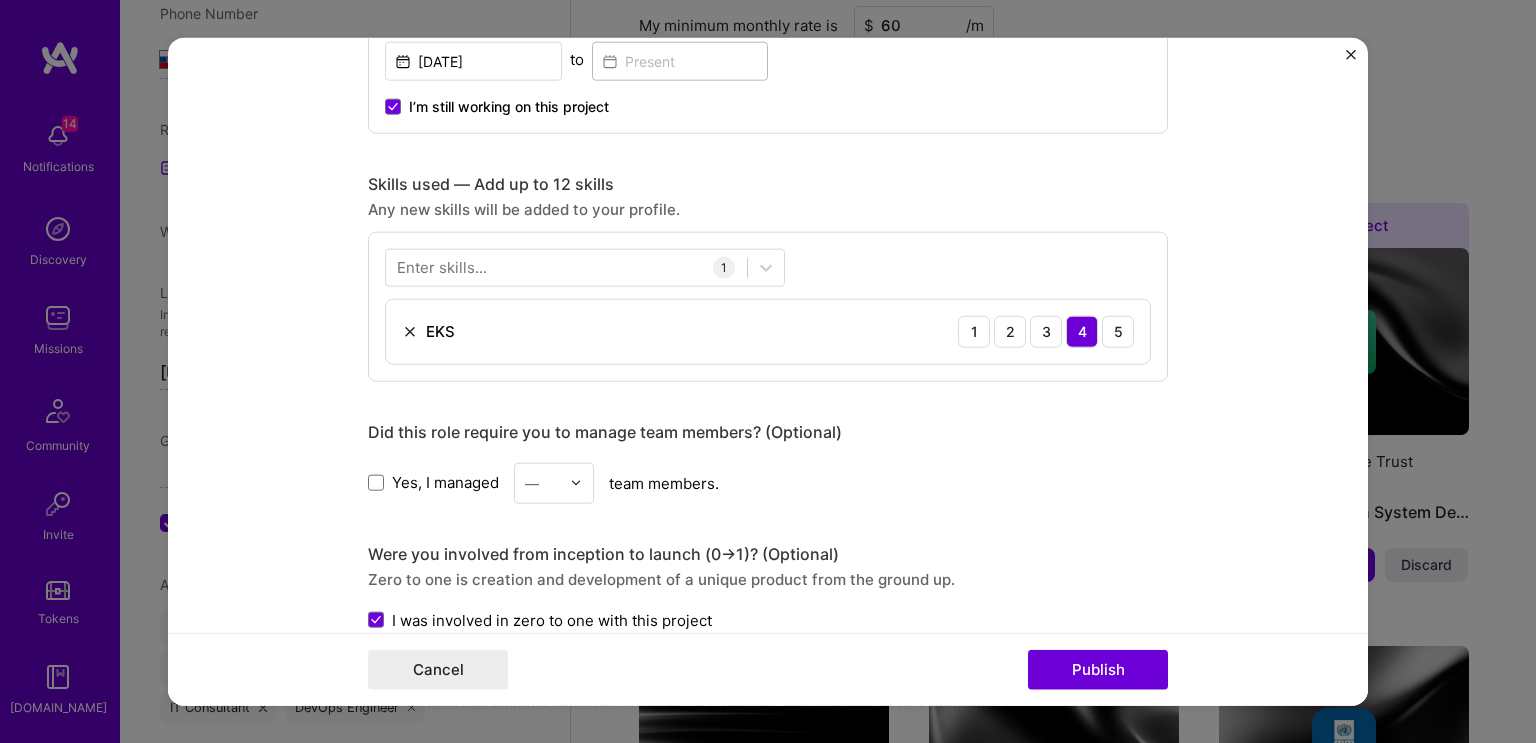 click on "Enter skills..." at bounding box center (442, 267) 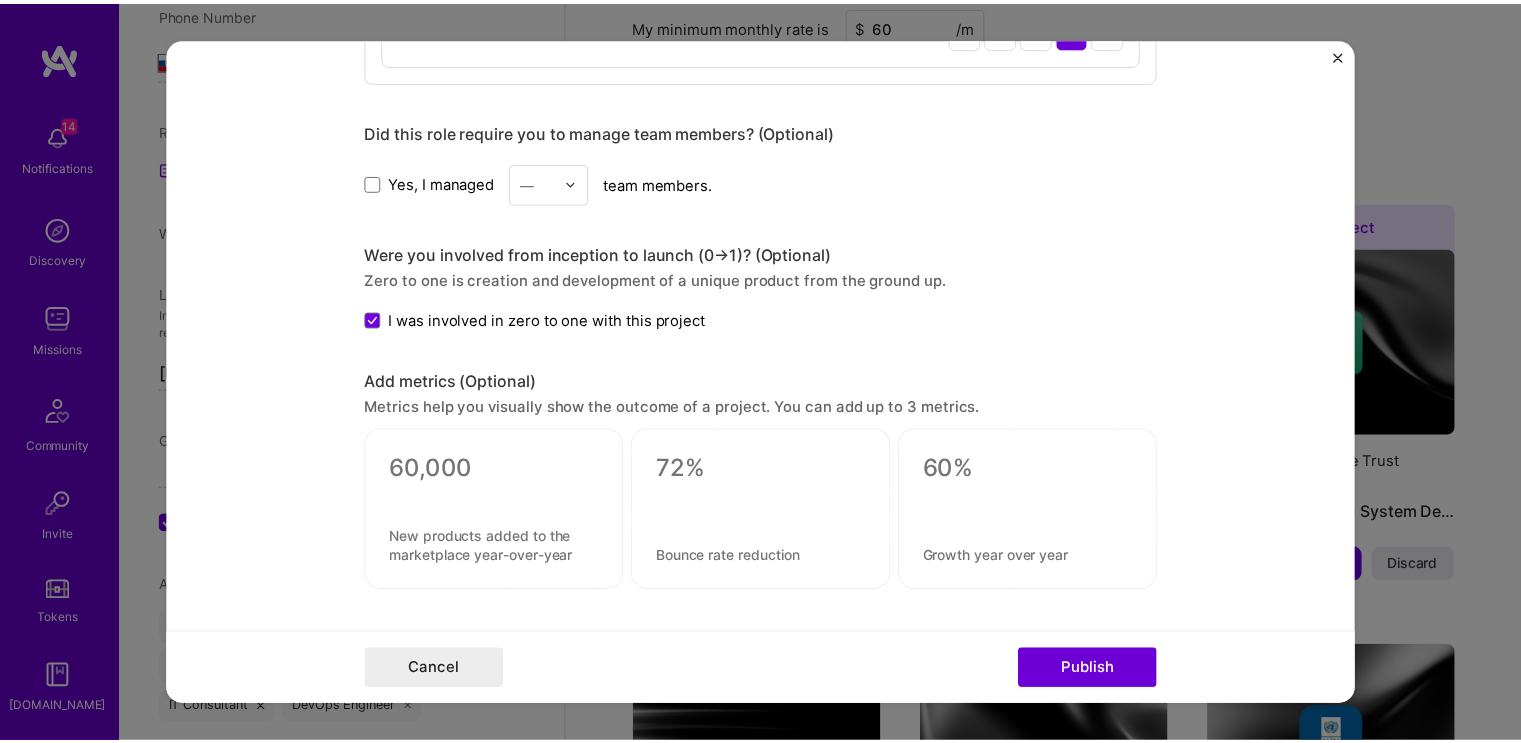 scroll, scrollTop: 1173, scrollLeft: 0, axis: vertical 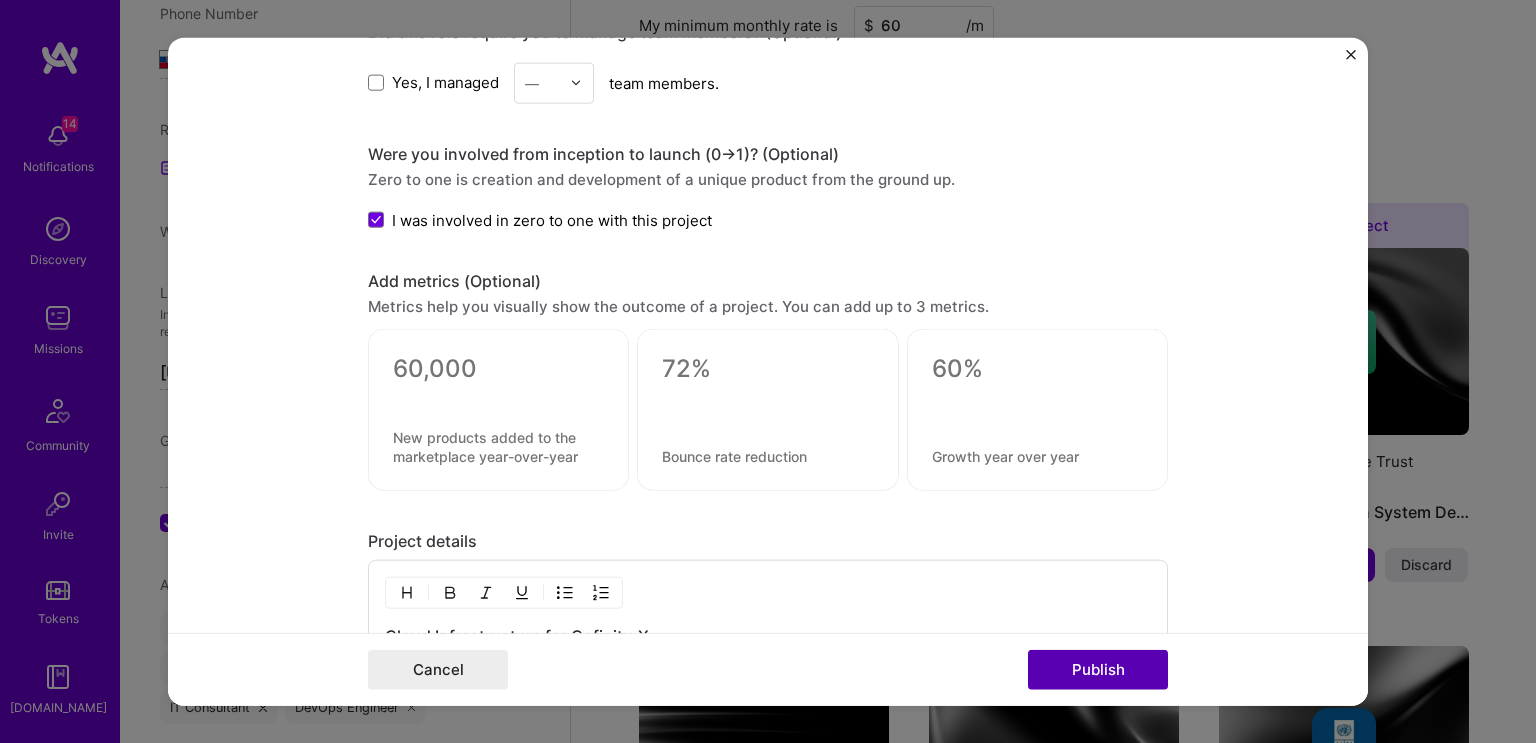 click on "Publish" at bounding box center [1098, 670] 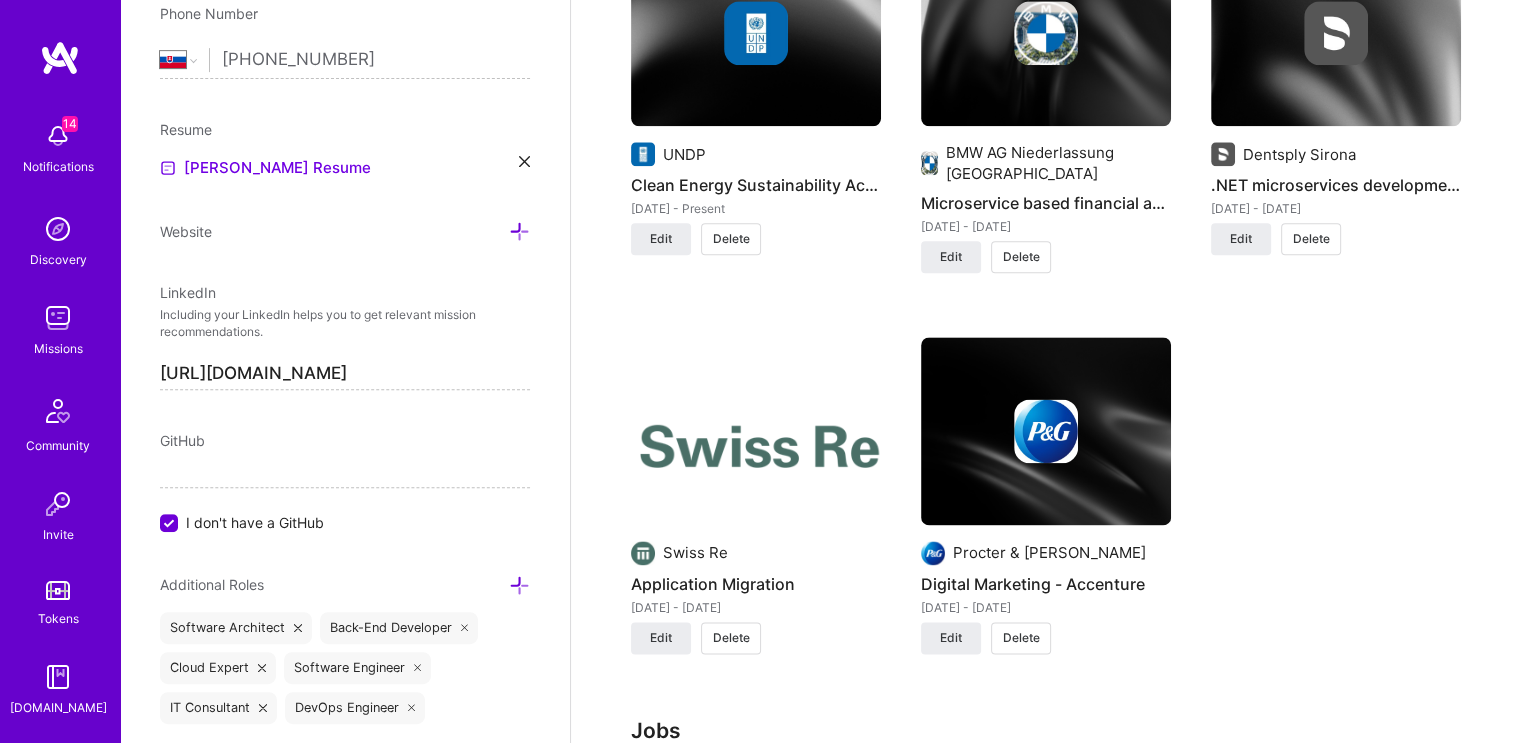 scroll, scrollTop: 2773, scrollLeft: 0, axis: vertical 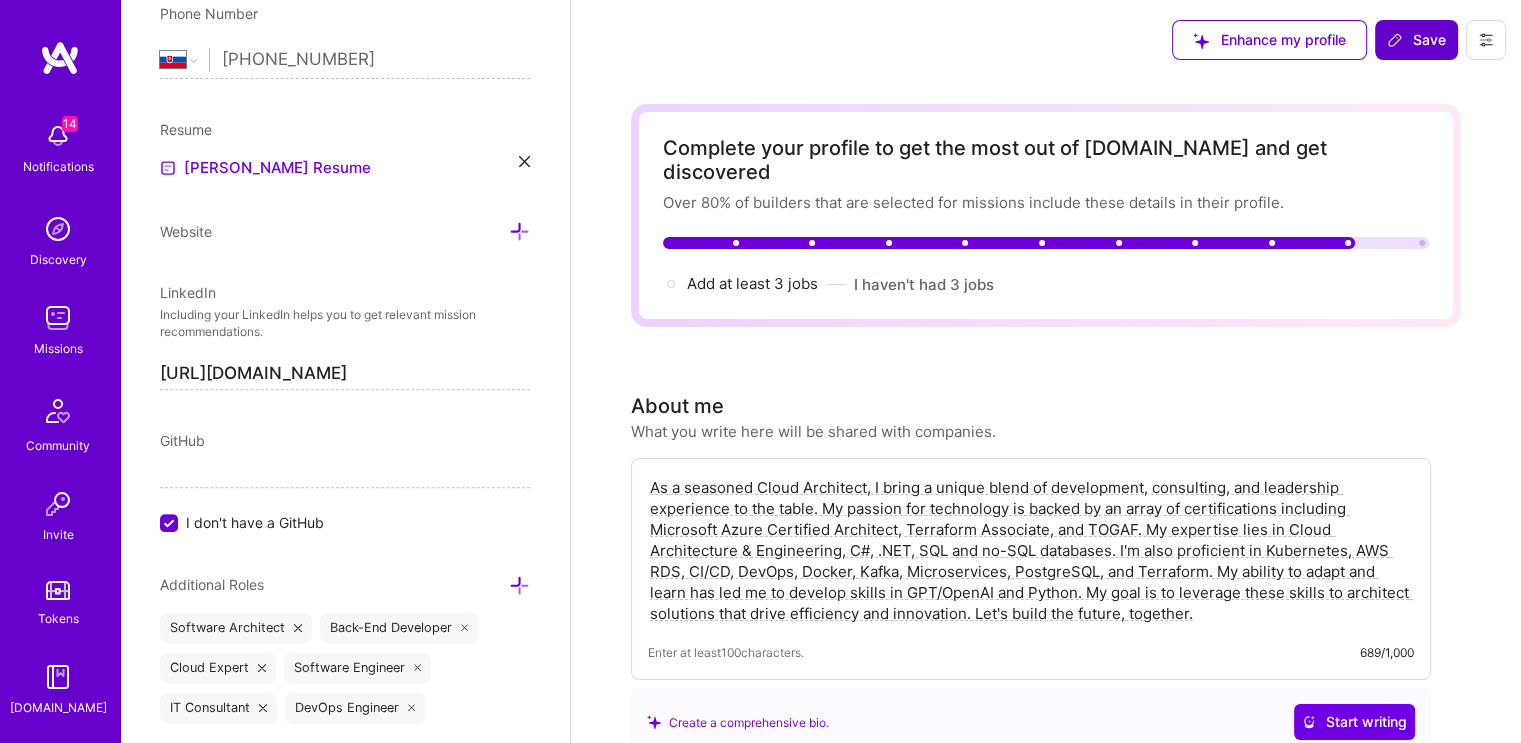 click on "Save" at bounding box center (1416, 40) 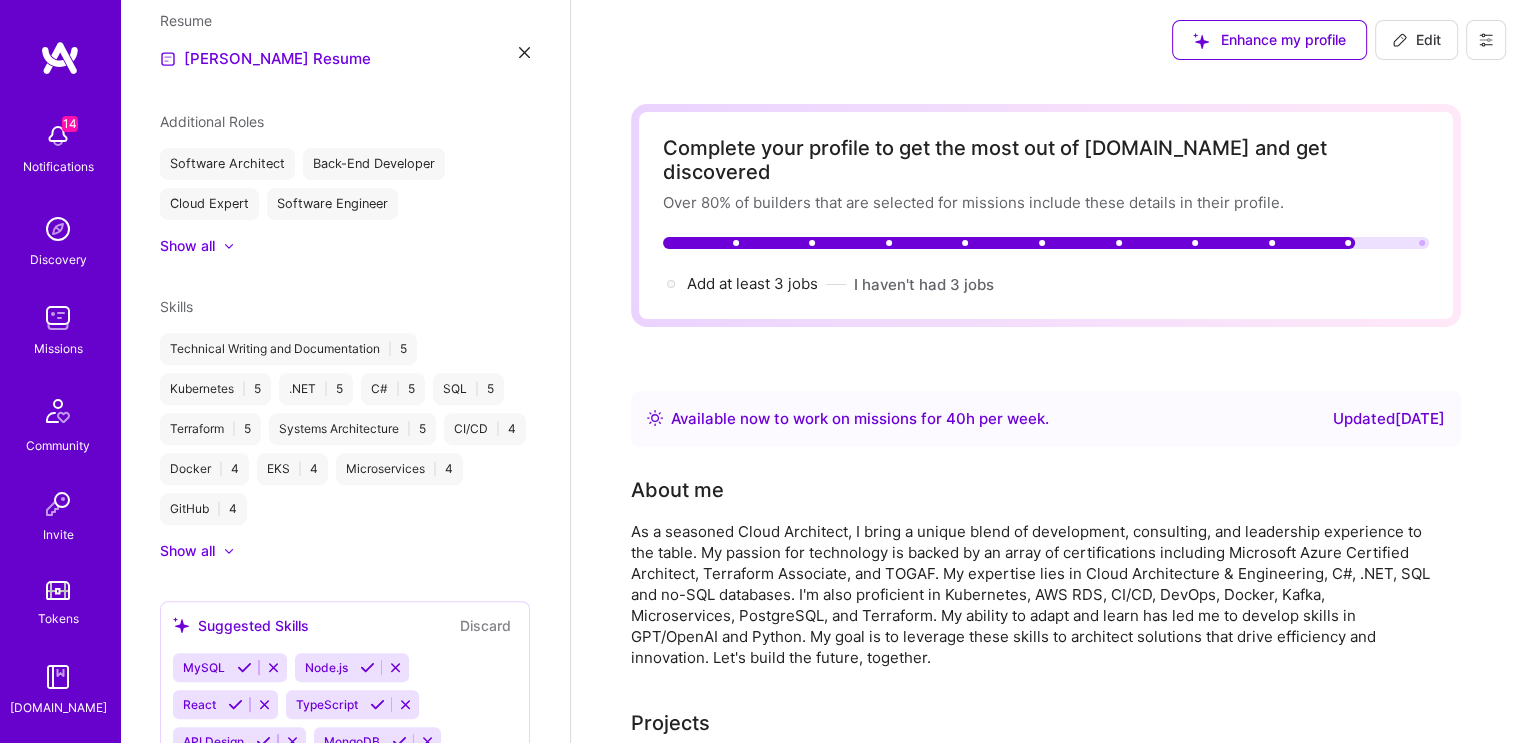 scroll, scrollTop: 648, scrollLeft: 0, axis: vertical 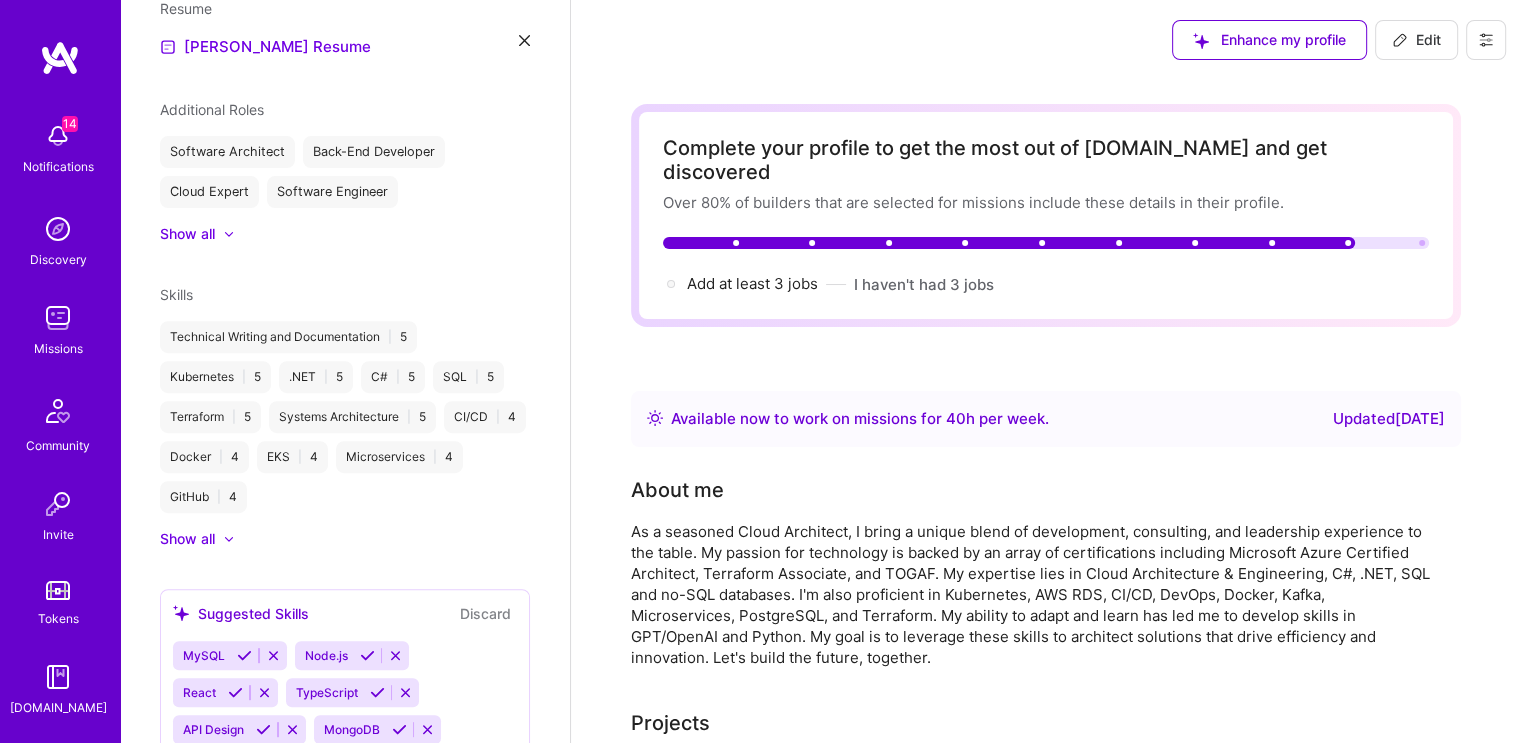 click on "Show all" at bounding box center (345, 539) 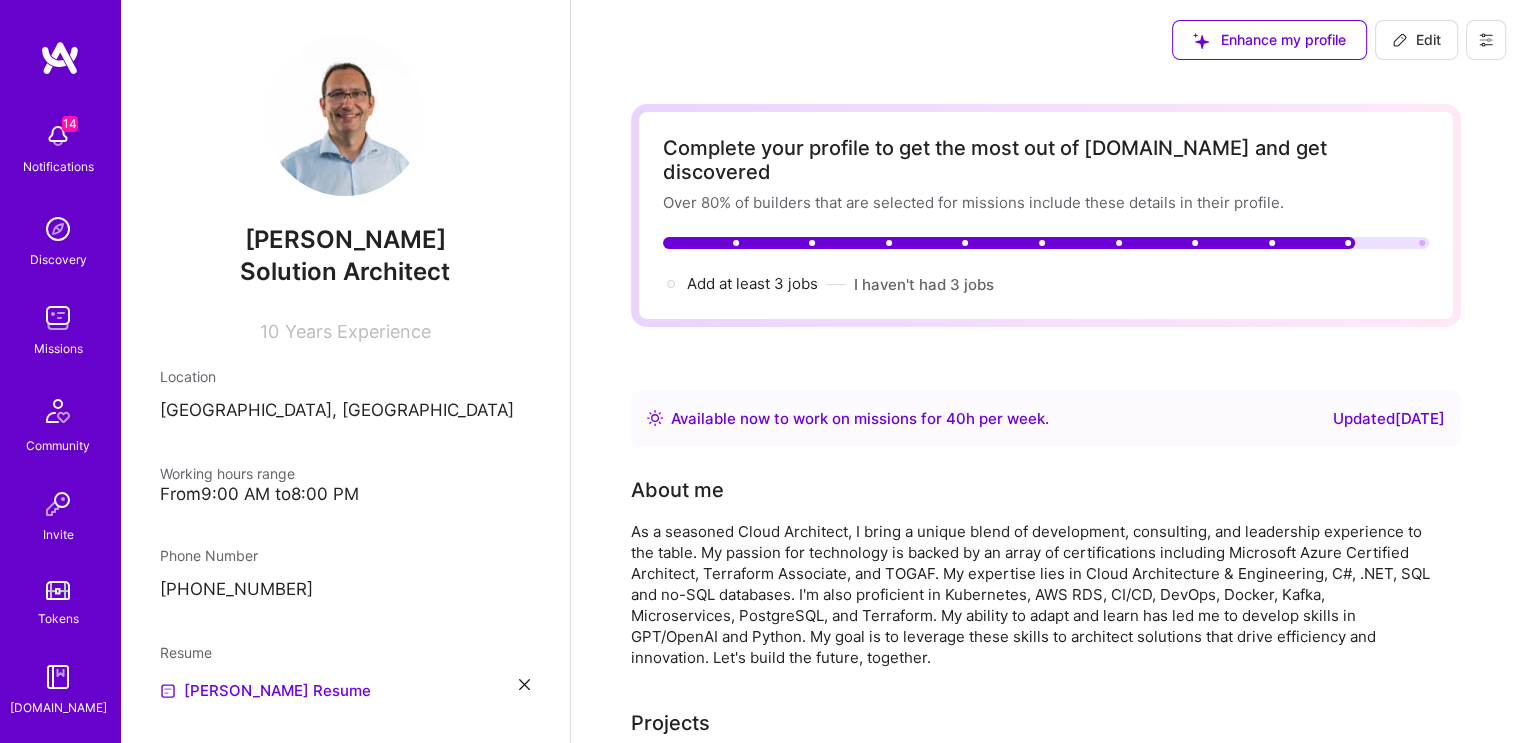 scroll, scrollTop: 0, scrollLeft: 0, axis: both 